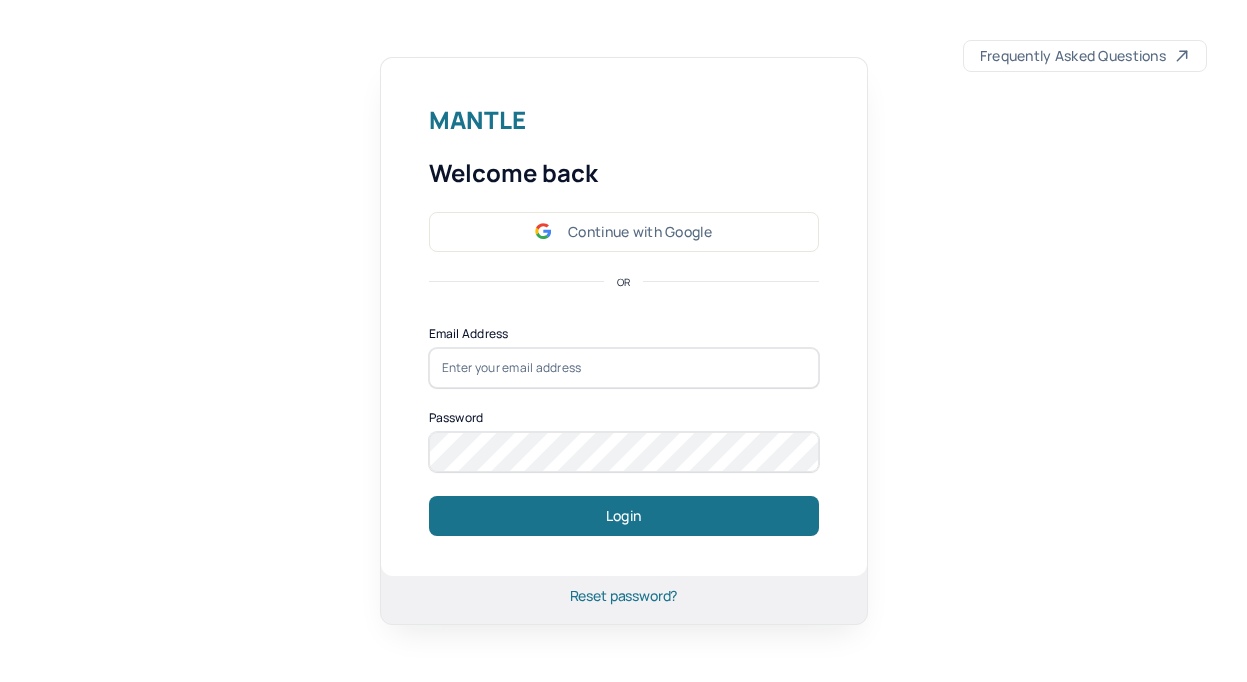 scroll, scrollTop: 0, scrollLeft: 0, axis: both 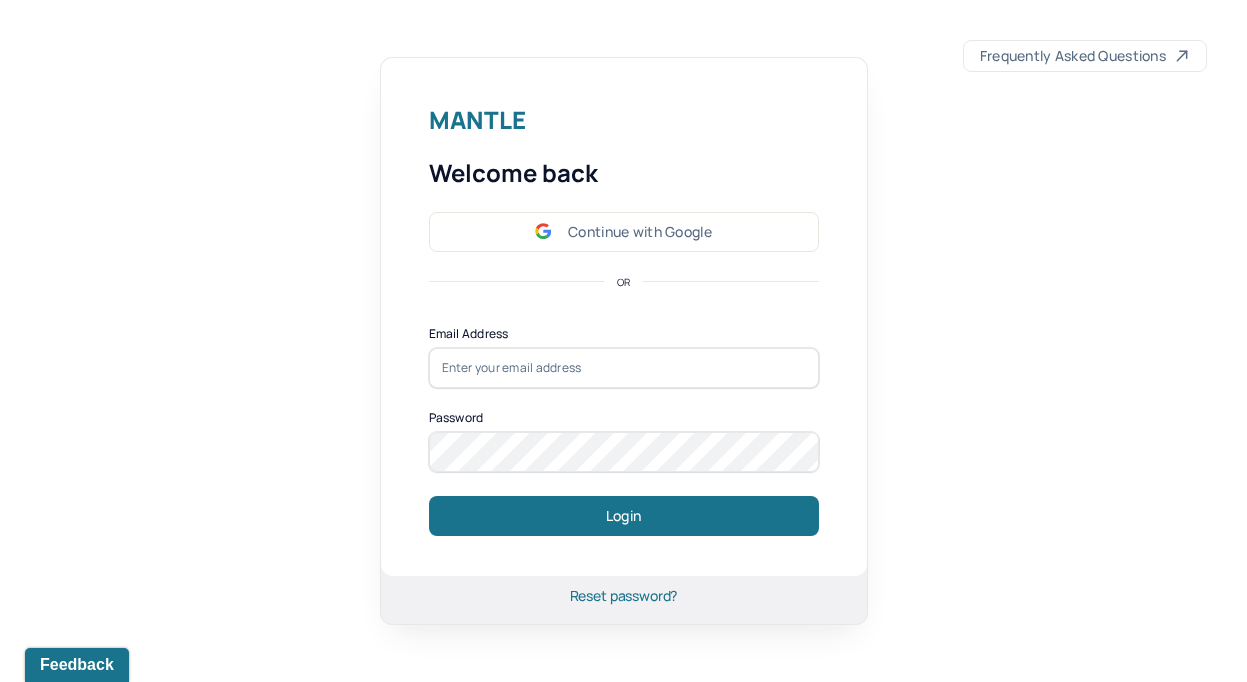 click 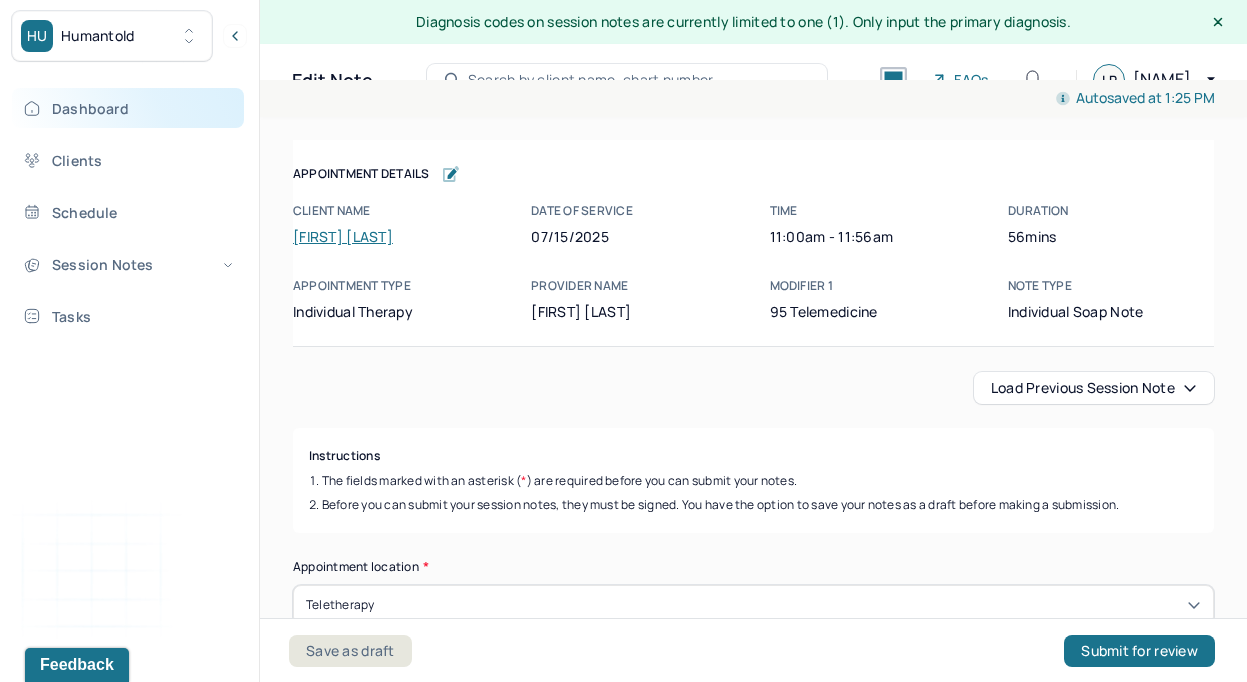 scroll, scrollTop: 36, scrollLeft: 0, axis: vertical 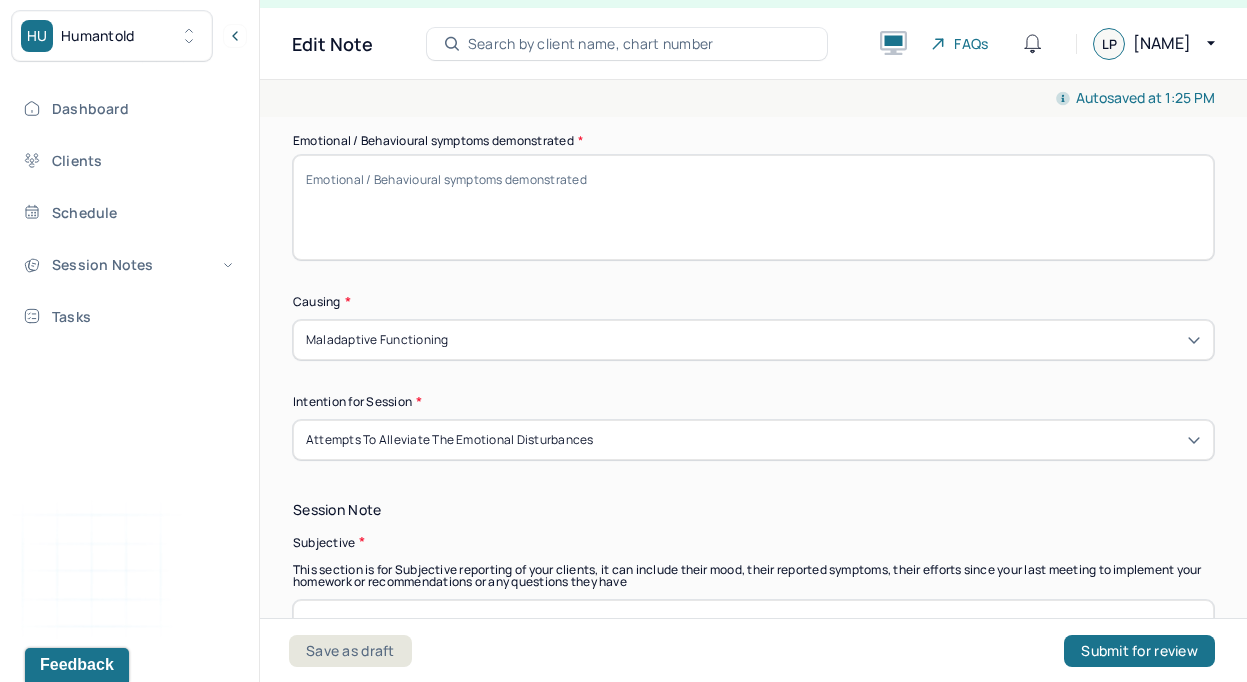 click on "Autosaved at 1:25 PM" at bounding box center (753, 98) 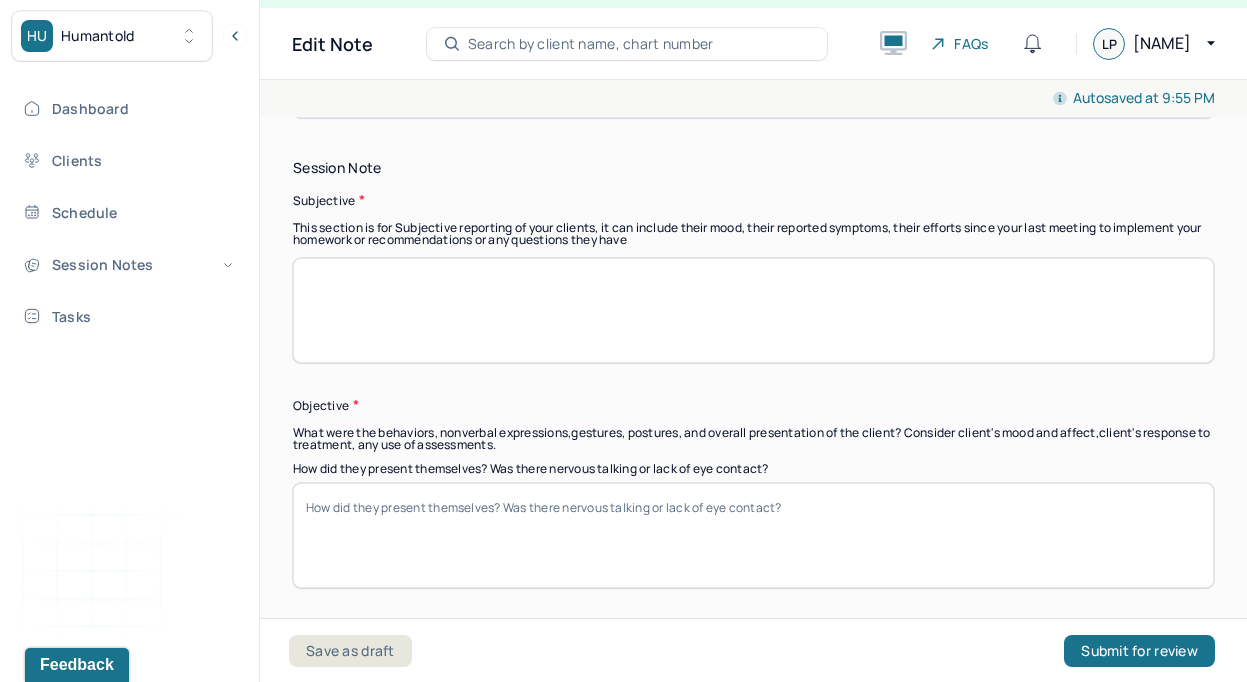 scroll, scrollTop: 1406, scrollLeft: 0, axis: vertical 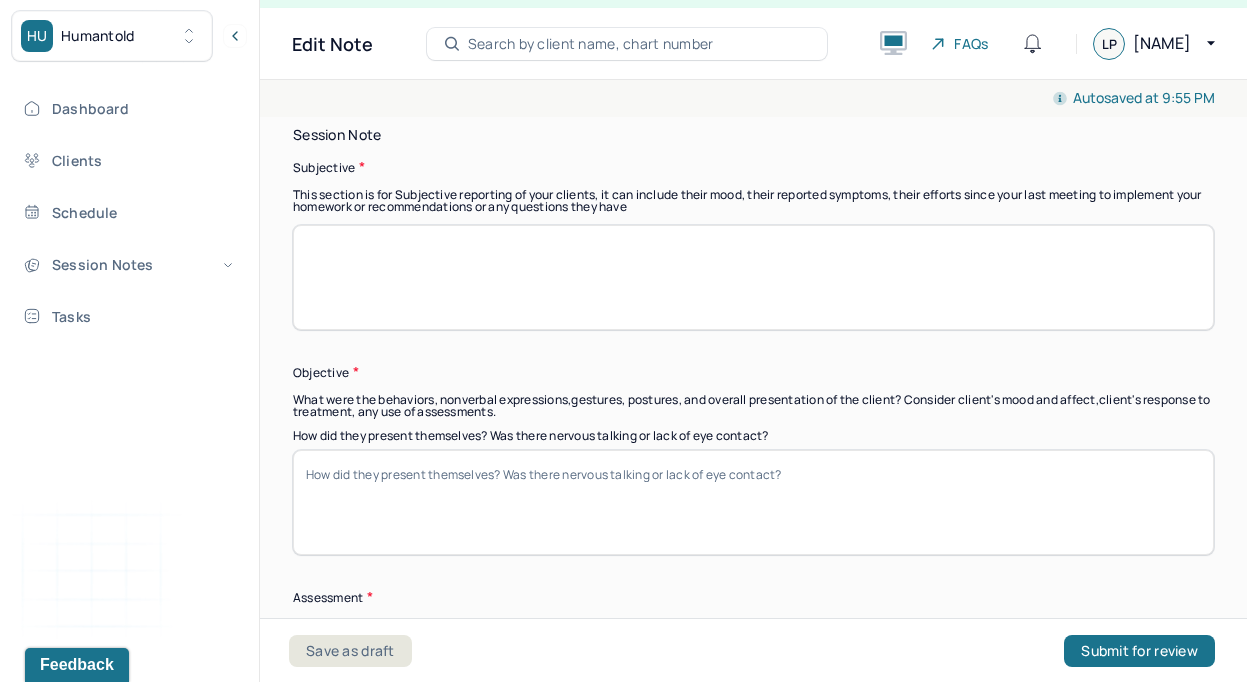 type on "Sadness, grief, anxiety, stress, and sense of impending doom" 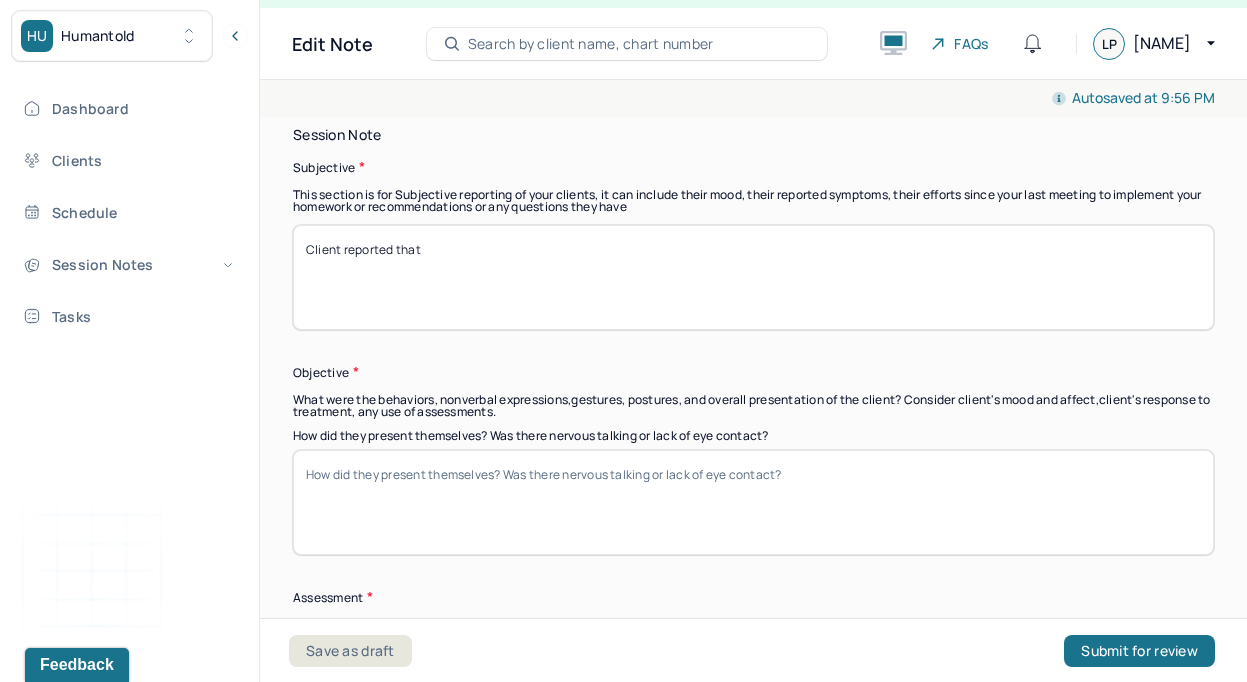 click on "Client reported that" at bounding box center [753, 277] 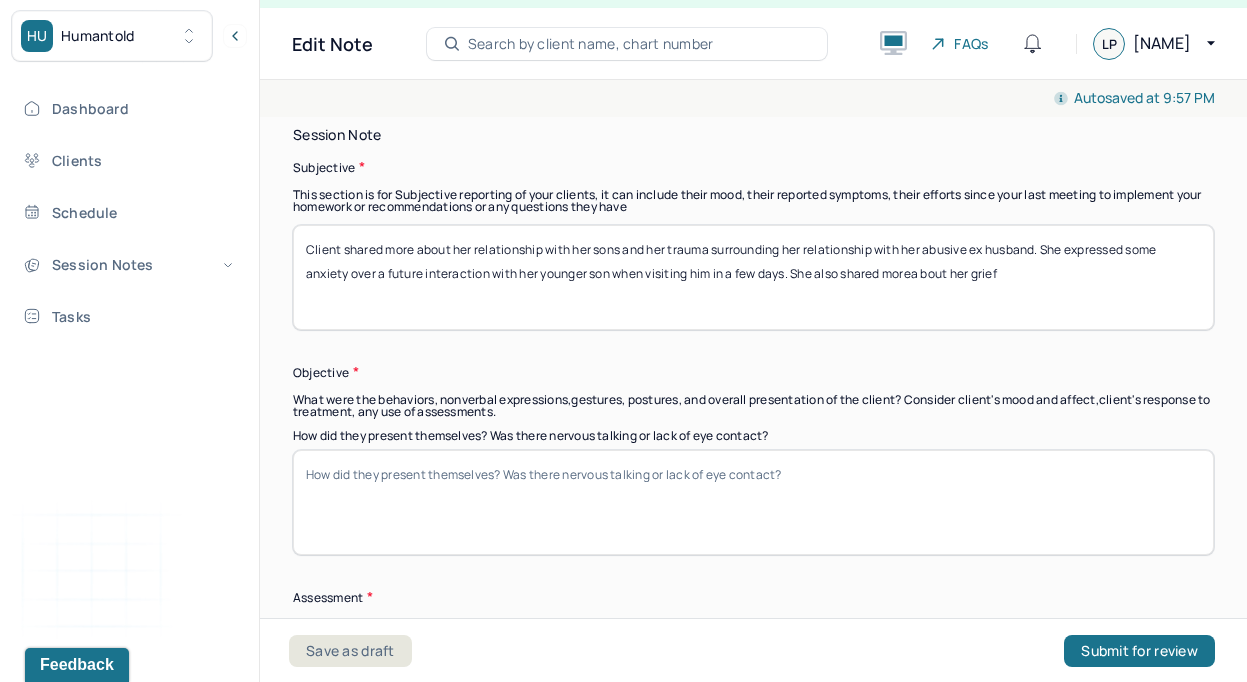click on "Client shared more about her relationship with her sons and her trauma surrounding her relationship with her abusive ex husband. She expressed some anxiety over a future interaction with her younger son when visiting him in a few days. She also shared morea bout her grief" at bounding box center (753, 277) 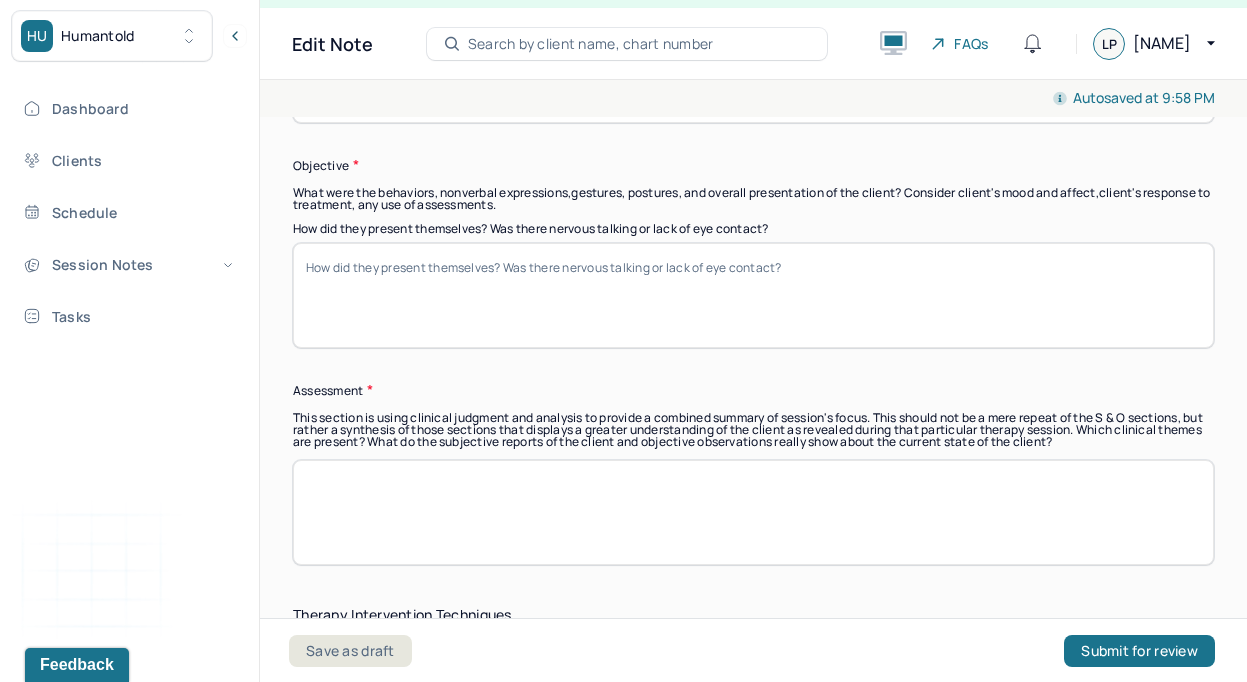 scroll, scrollTop: 1610, scrollLeft: 0, axis: vertical 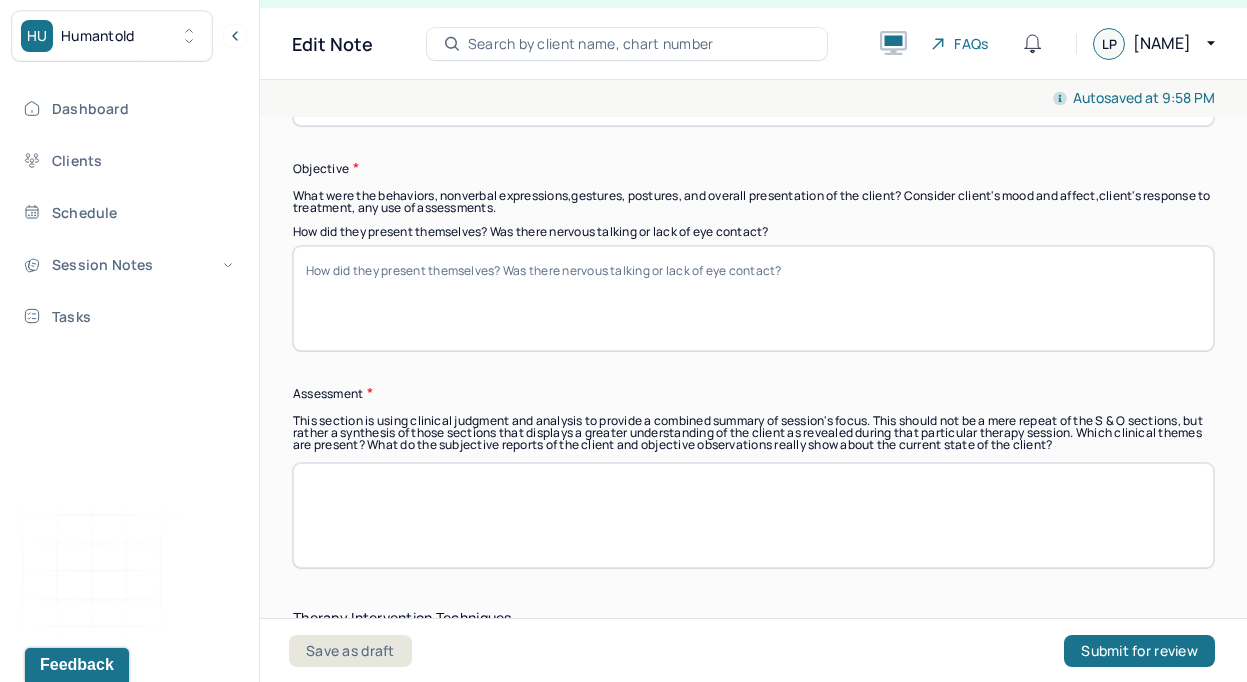 type on "Client shared more about her relationship with her sons and her trauma surrounding her relationship with her abusive ex husband. She expressed some anxiety over a future interaction with her younger son when visiting him in a few days. She also reported that she uses alcohol as a coping mechanism for her anxiety and grief." 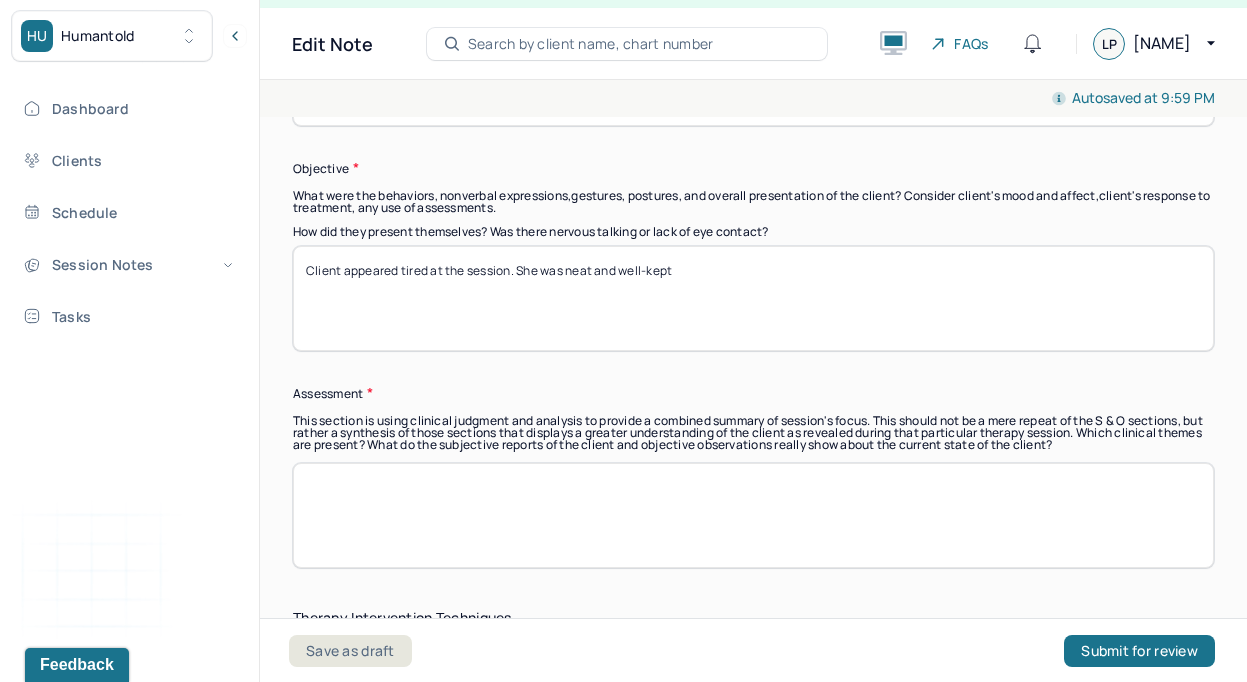 click on "Client appeared tired at the session. She was neat and well-kept" at bounding box center (753, 298) 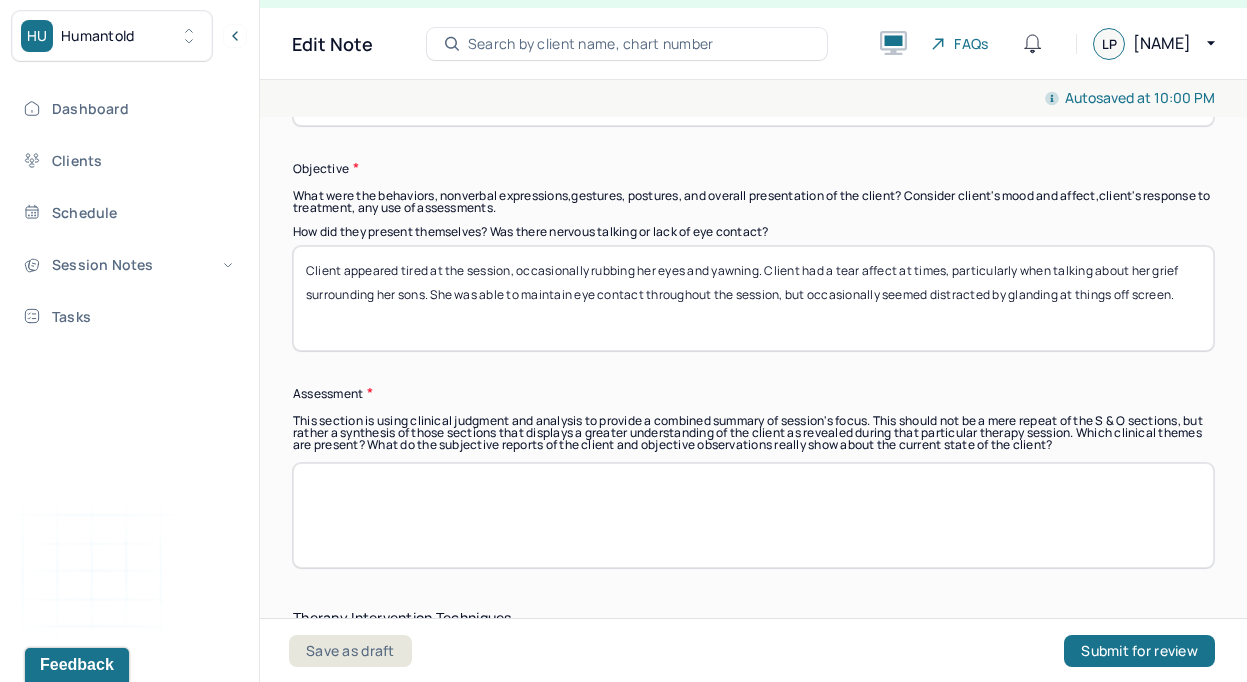 click on "Client appeared tired at the session, occasionally rubbing her eyes and yawning. Client had a tear affect at times, particularly when talking about her grief surrounding her sons. She was able to maintain eye contact throughout the session, but occasionally seemed distracted by glanding at things off screen." at bounding box center [753, 298] 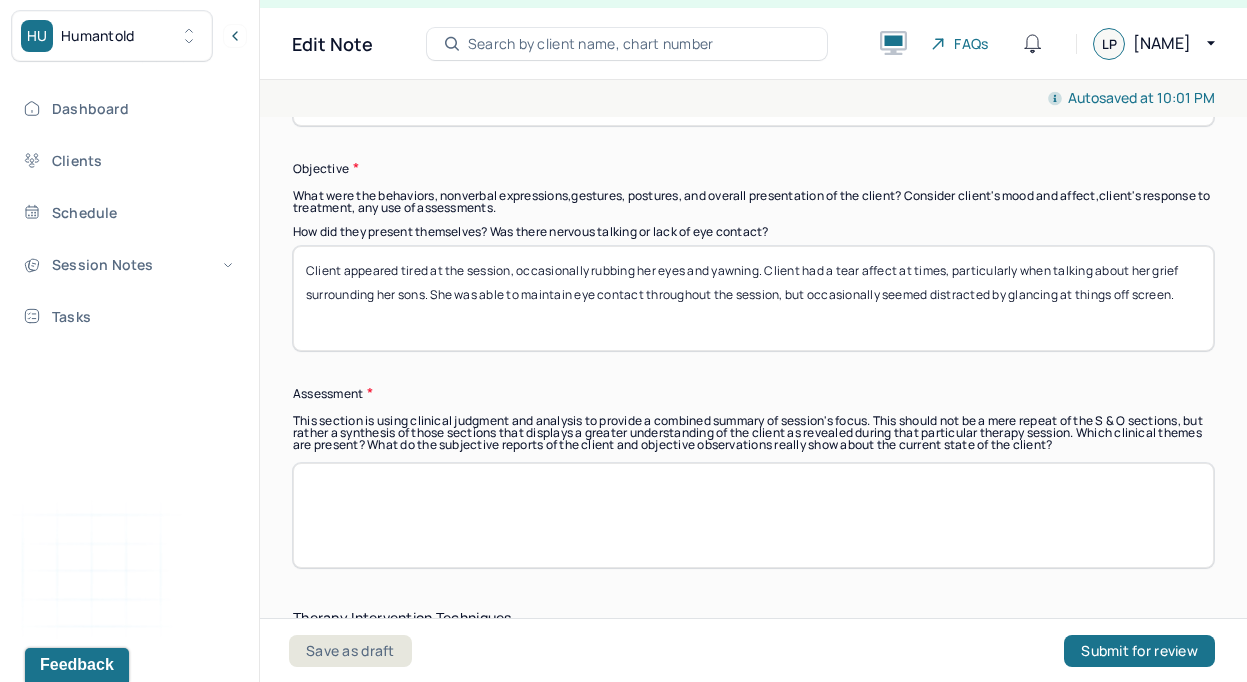 drag, startPoint x: 1067, startPoint y: 293, endPoint x: 1122, endPoint y: 295, distance: 55.03635 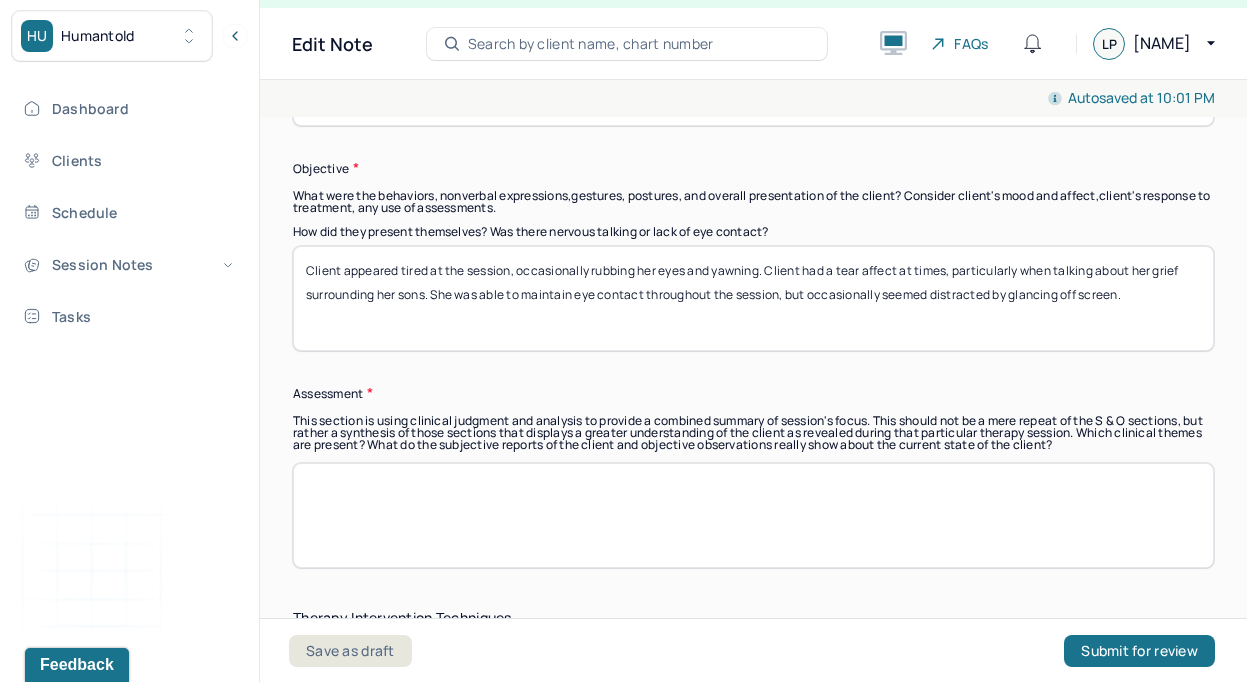 click on "Client appeared tired at the session, occasionally rubbing her eyes and yawning. Client had a tear affect at times, particularly when talking about her grief surrounding her sons. She was able to maintain eye contact throughout the session, but occasionally seemed distracted by glancing at things off screen." at bounding box center (753, 298) 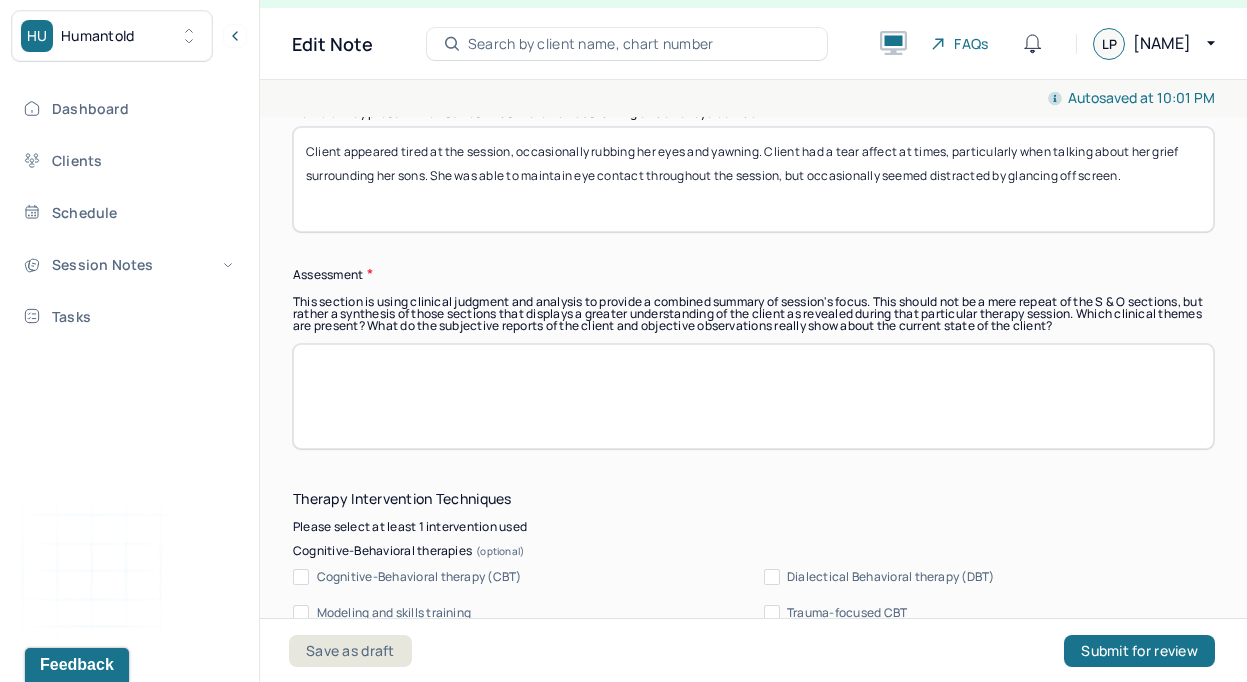 scroll, scrollTop: 1763, scrollLeft: 0, axis: vertical 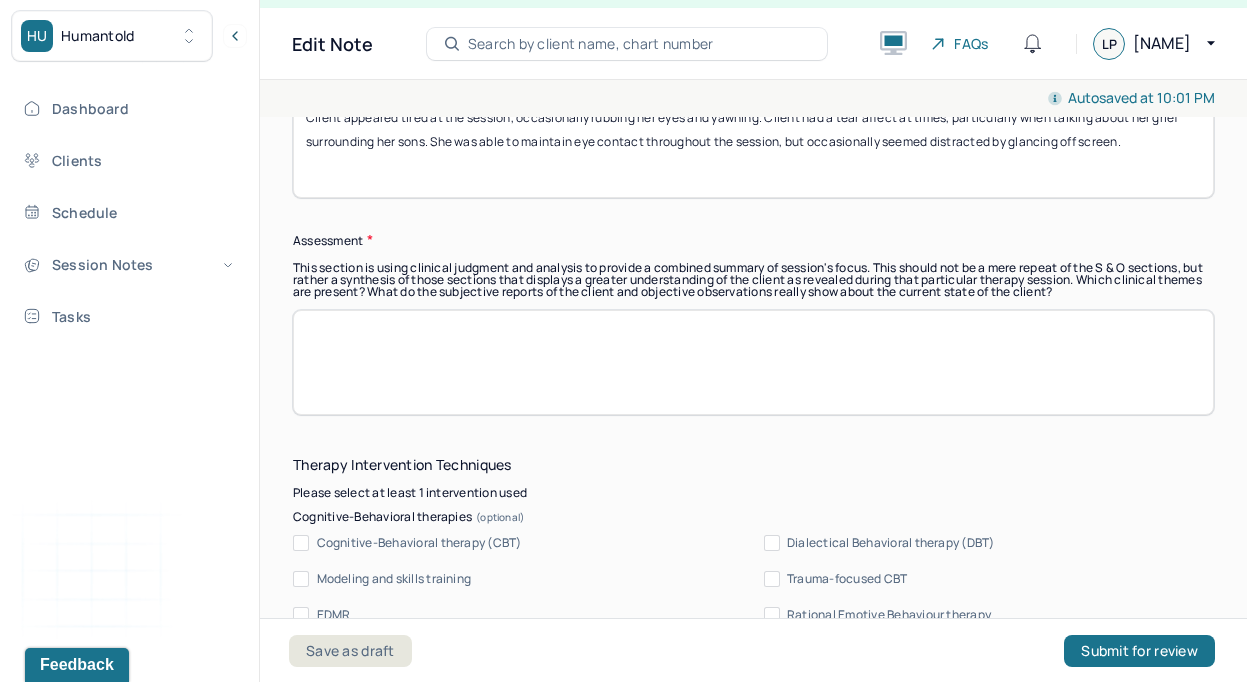 type on "Client appeared tired at the session, occasionally rubbing her eyes and yawning. Client had a tear affect at times, particularly when talking about her grief surrounding her sons. She was able to maintain eye contact throughout the session, but occasionally seemed distracted by glancing off screen." 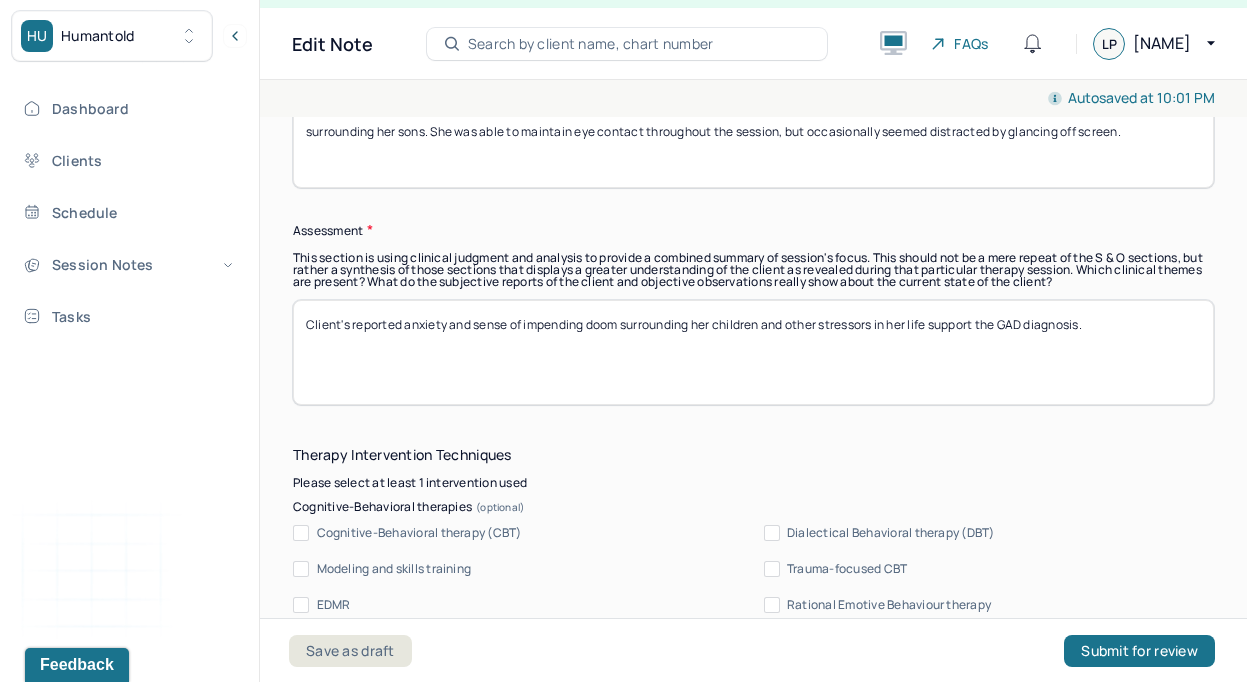 scroll, scrollTop: 1768, scrollLeft: 0, axis: vertical 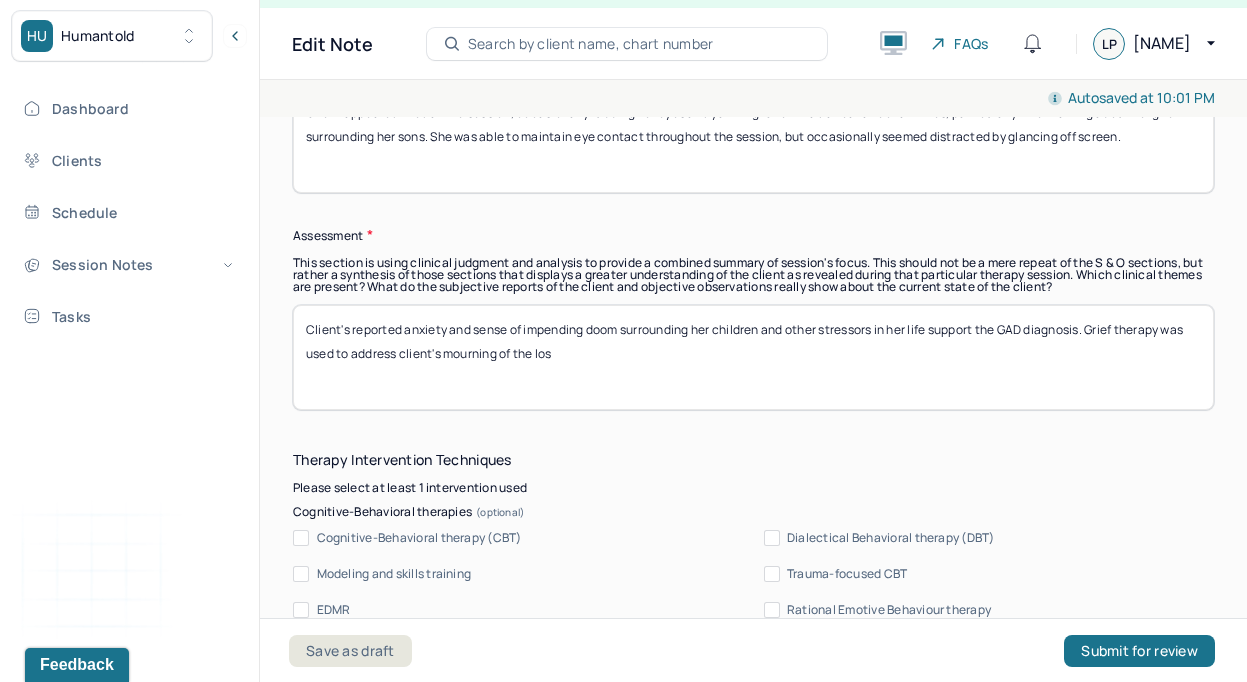 click on "Client's reported anxiety and sense of impending doom surrounding her children and other stressors in her life support the GAD diagnosis. Grief therapy was used to address client's mourning of the los" at bounding box center (753, 357) 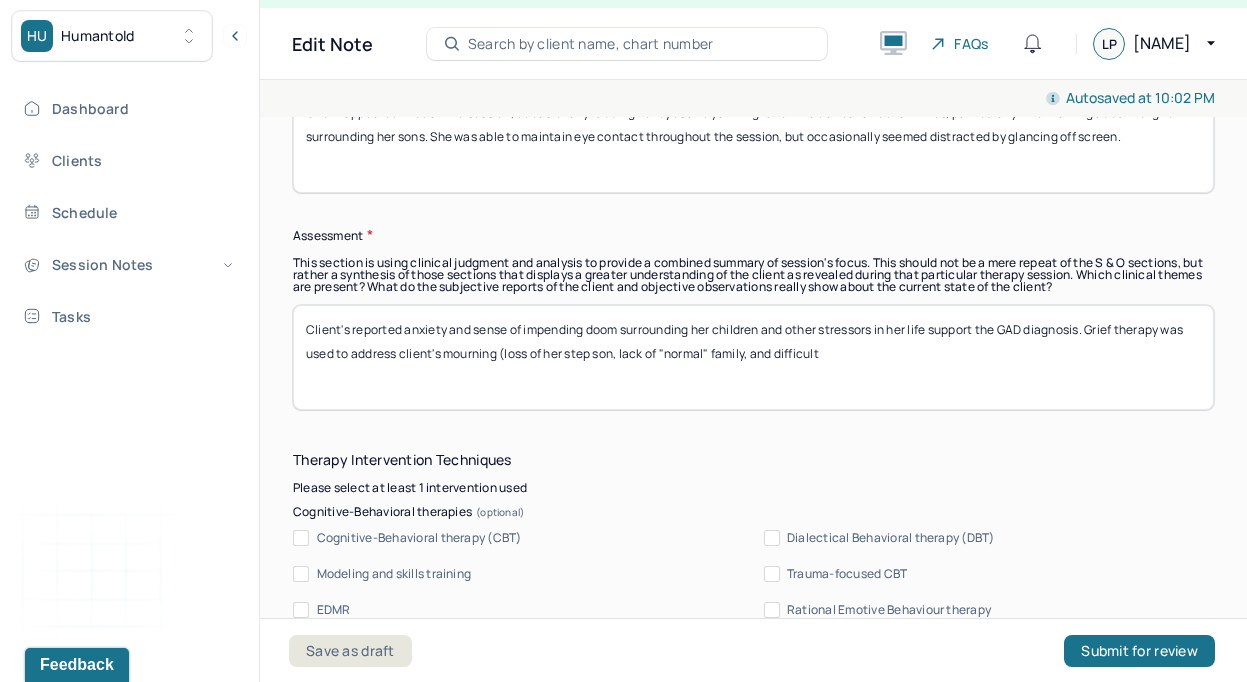 click on "Client's reported anxiety and sense of impending doom surrounding her children and other stressors in her life support the GAD diagnosis. Grief therapy was used to address client's mourning (loss of her step son, lack of "normal" family, and difficult" at bounding box center (753, 357) 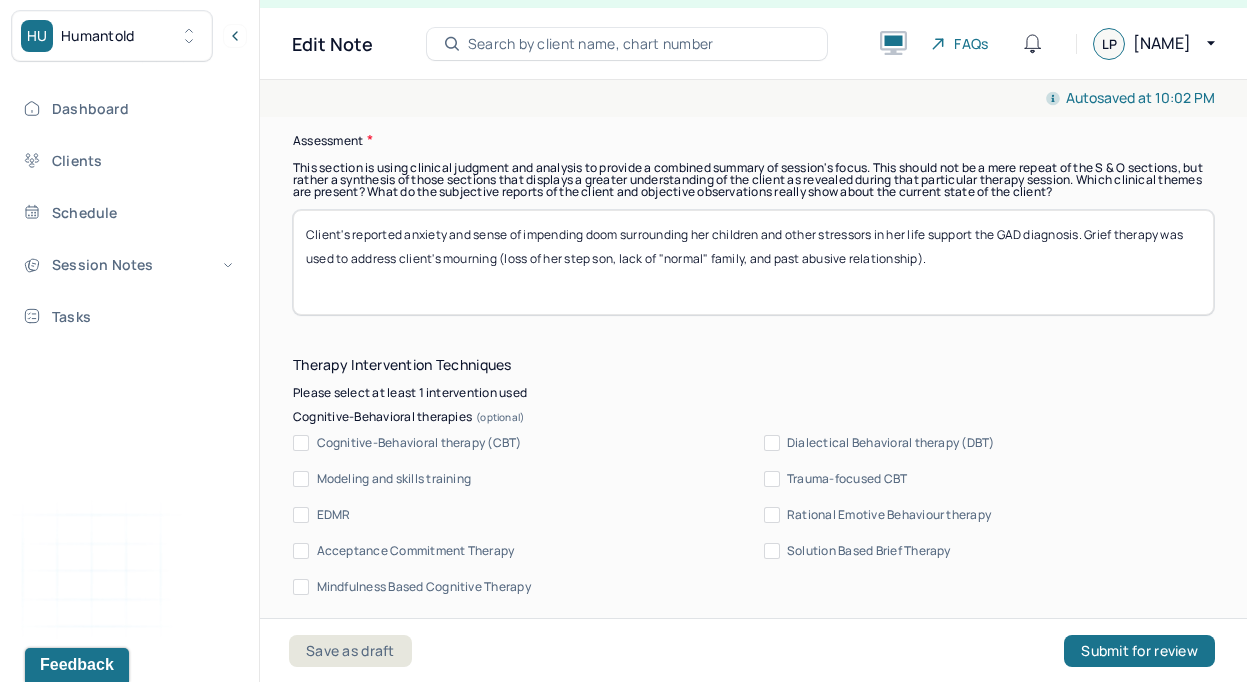 scroll, scrollTop: 1857, scrollLeft: 0, axis: vertical 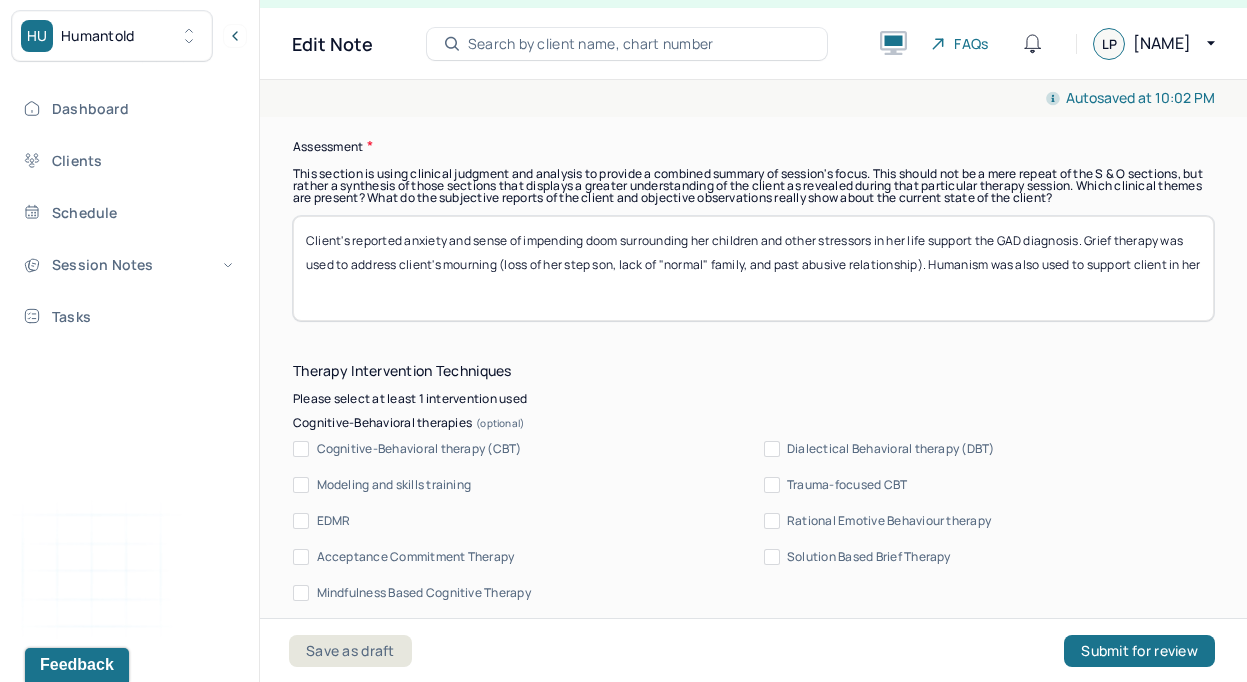 click on "Client's reported anxiety and sense of impending doom surrounding her children and other stressors in her life support the GAD diagnosis. Grief therapy was used to address client's mourning (loss of her step son, lack of "normal" family, and past abusive relationship). Humanism was also used to support client in her" at bounding box center (753, 268) 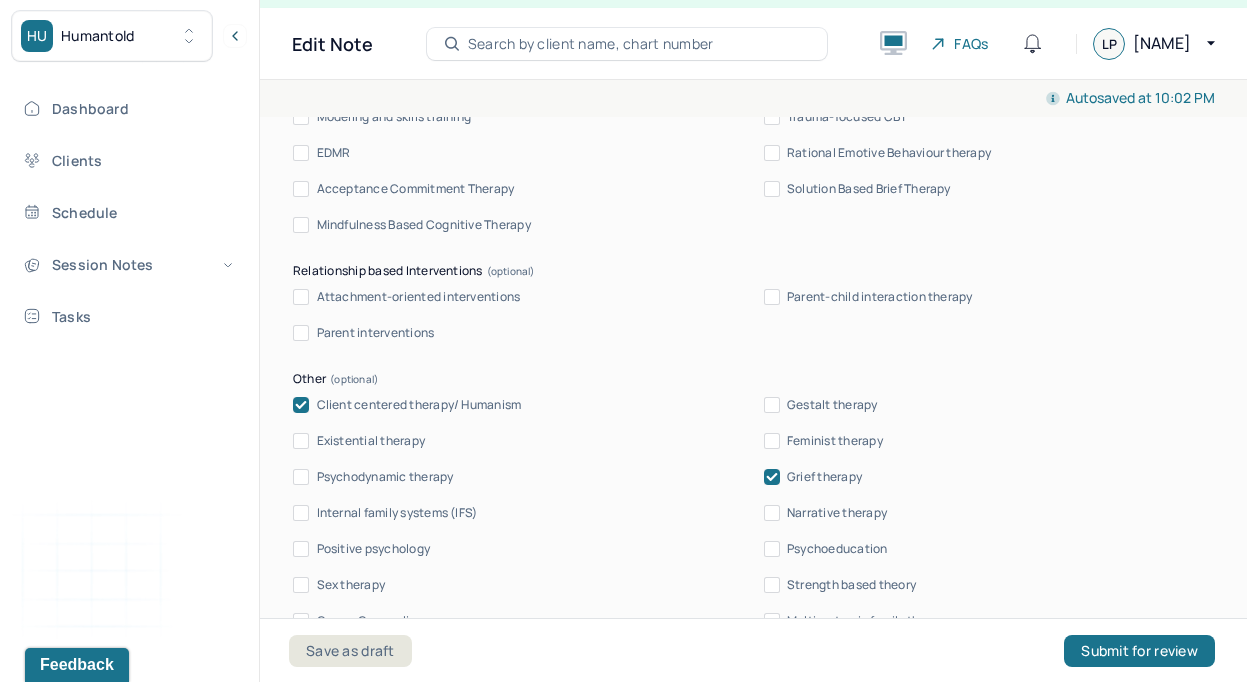 scroll, scrollTop: 2252, scrollLeft: 0, axis: vertical 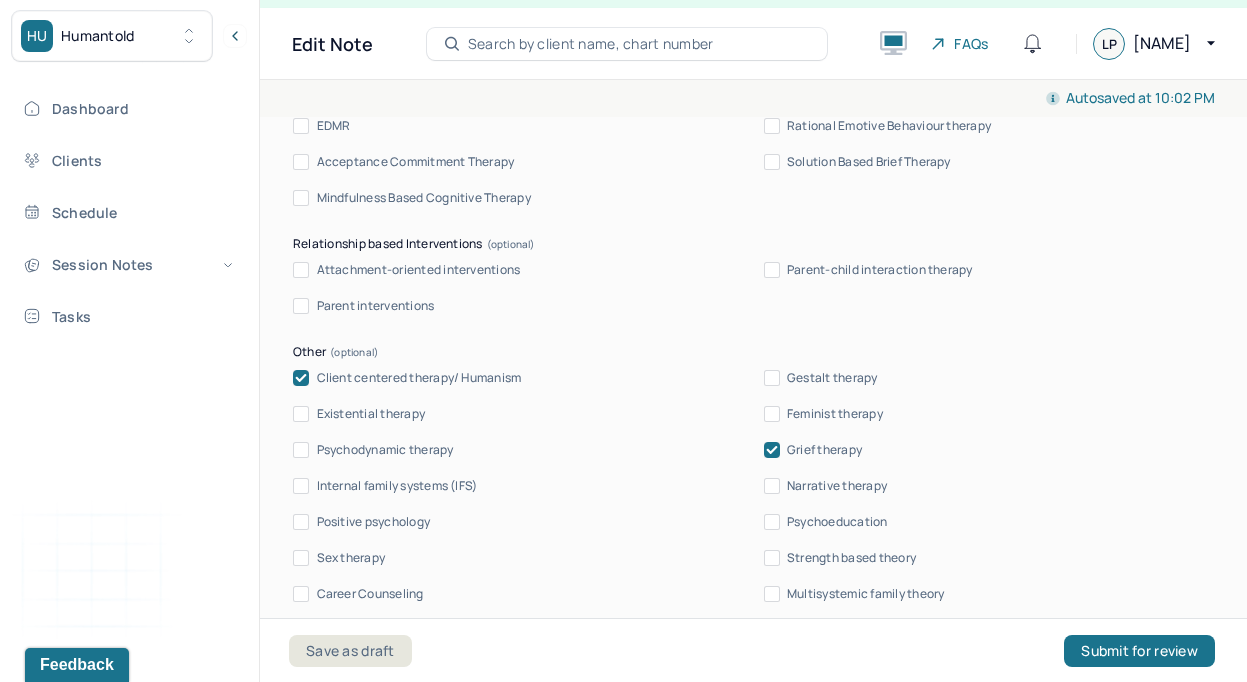 type on "Client's reported anxiety and sense of impending doom surrounding her children and other stressors in her life support the GAD diagnosis. Grief therapy was used to address client's mourning (loss of her step son, lack of "normal" family, and past abusive relationship)." 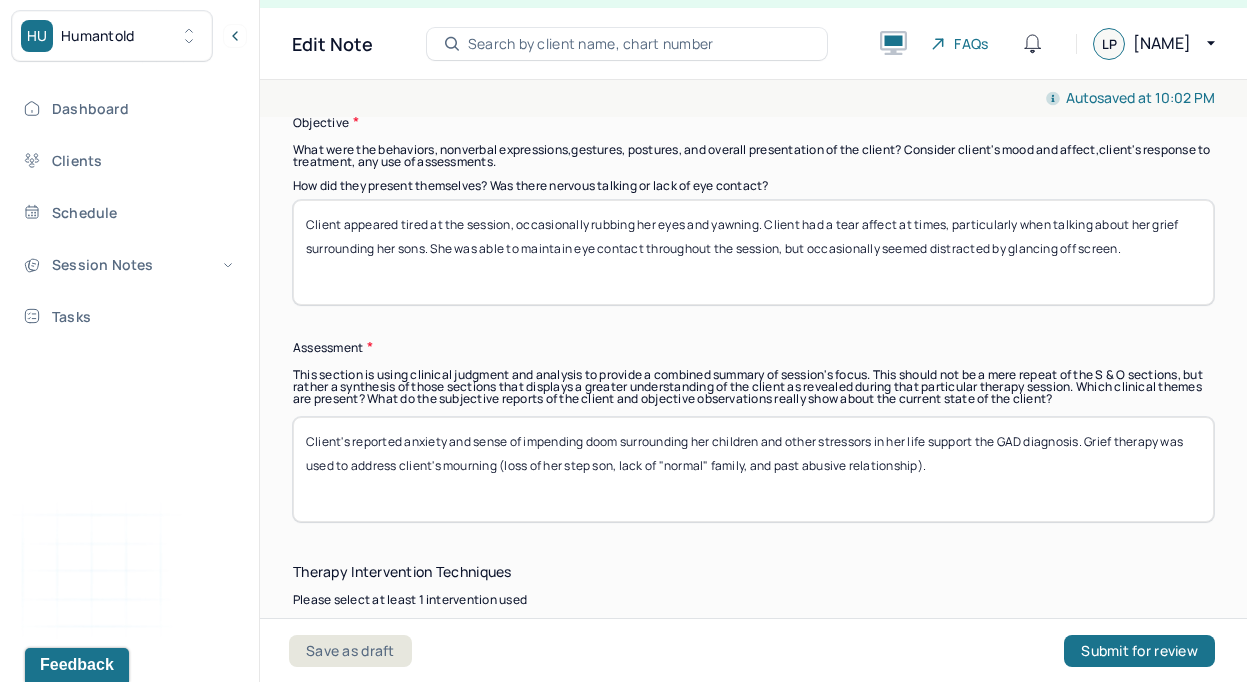 scroll, scrollTop: 1654, scrollLeft: 0, axis: vertical 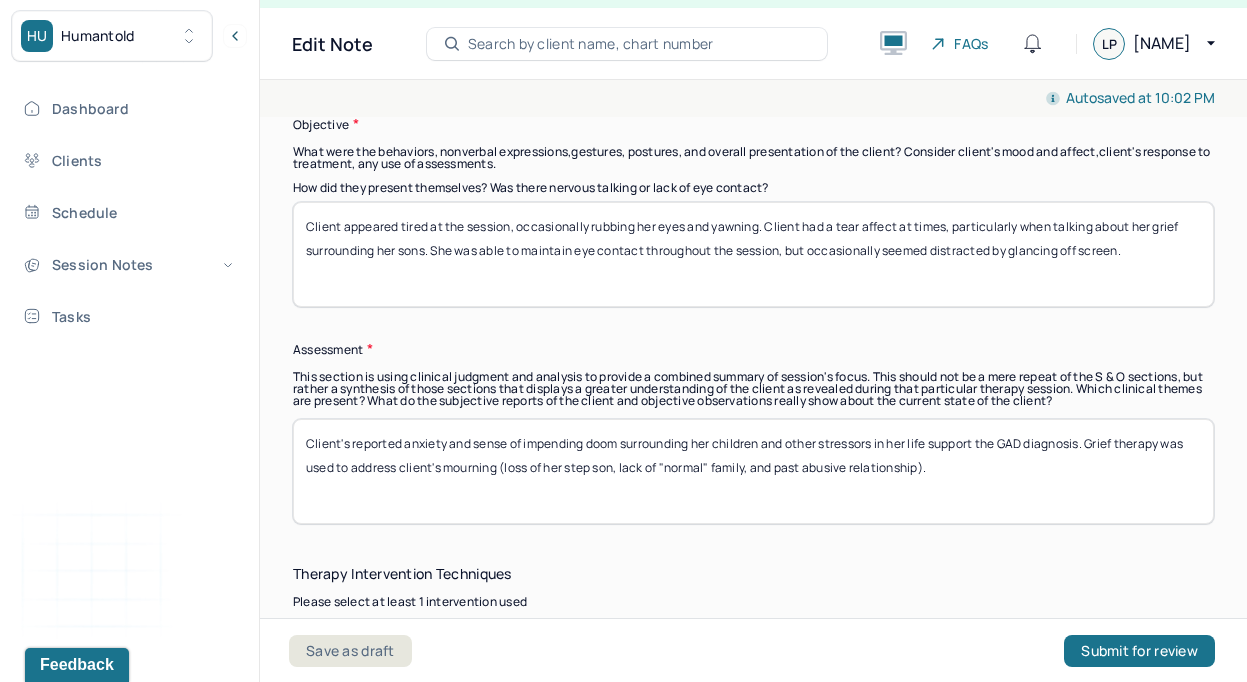 click on "Client's reported anxiety and sense of impending doom surrounding her children and other stressors in her life support the GAD diagnosis. Grief therapy was used to address client's mourning (loss of her step son, lack of "normal" family, and past abusive relationship)." at bounding box center (753, 471) 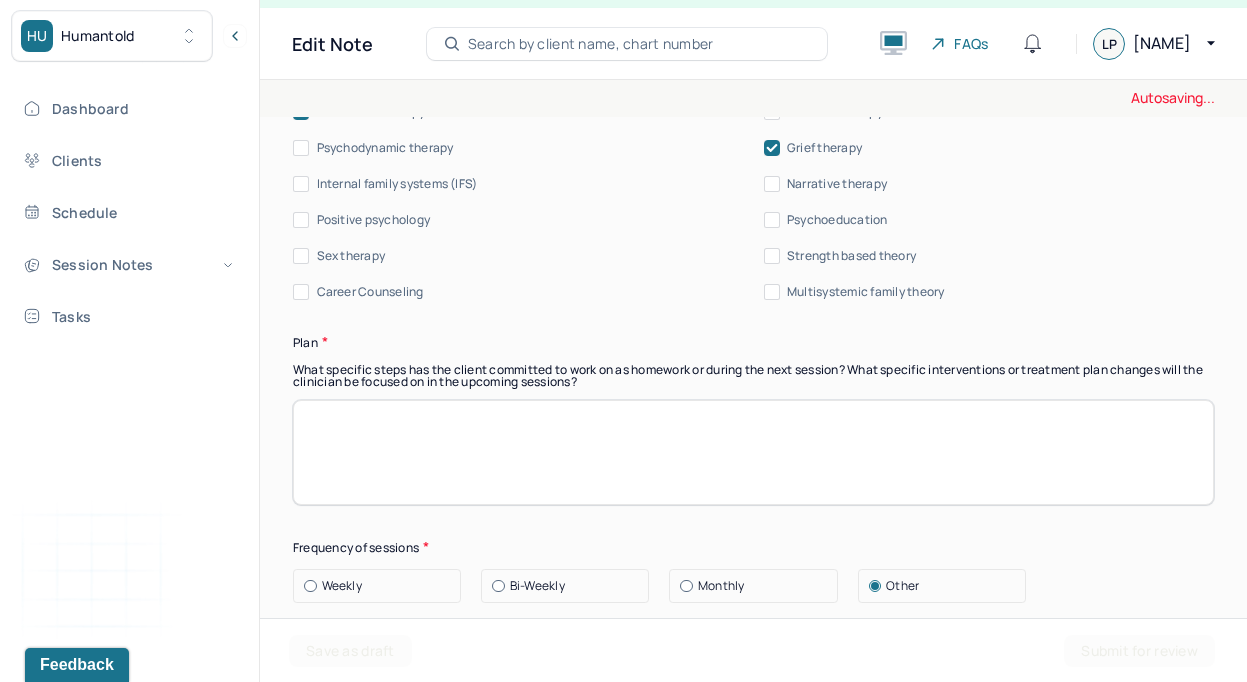scroll, scrollTop: 2555, scrollLeft: 0, axis: vertical 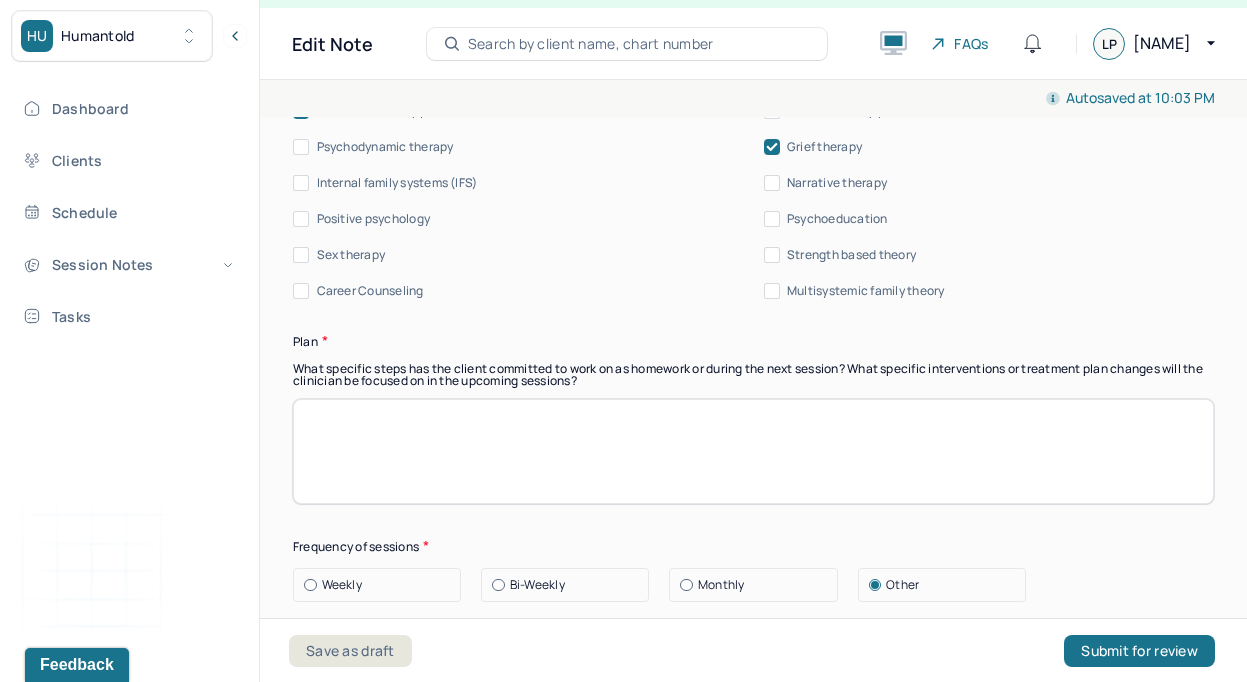 type on "Client's reported anxiety and sense of impending doom surrounding her children and other stressors in her life support the GAD diagnosis. Grief therapy was used to address client's mourning (loss of her step son, lack of "normal" family, and past abusive relationship). Here-and-now approaches were also used to ground the client in the moment and assist with emotion regulation." 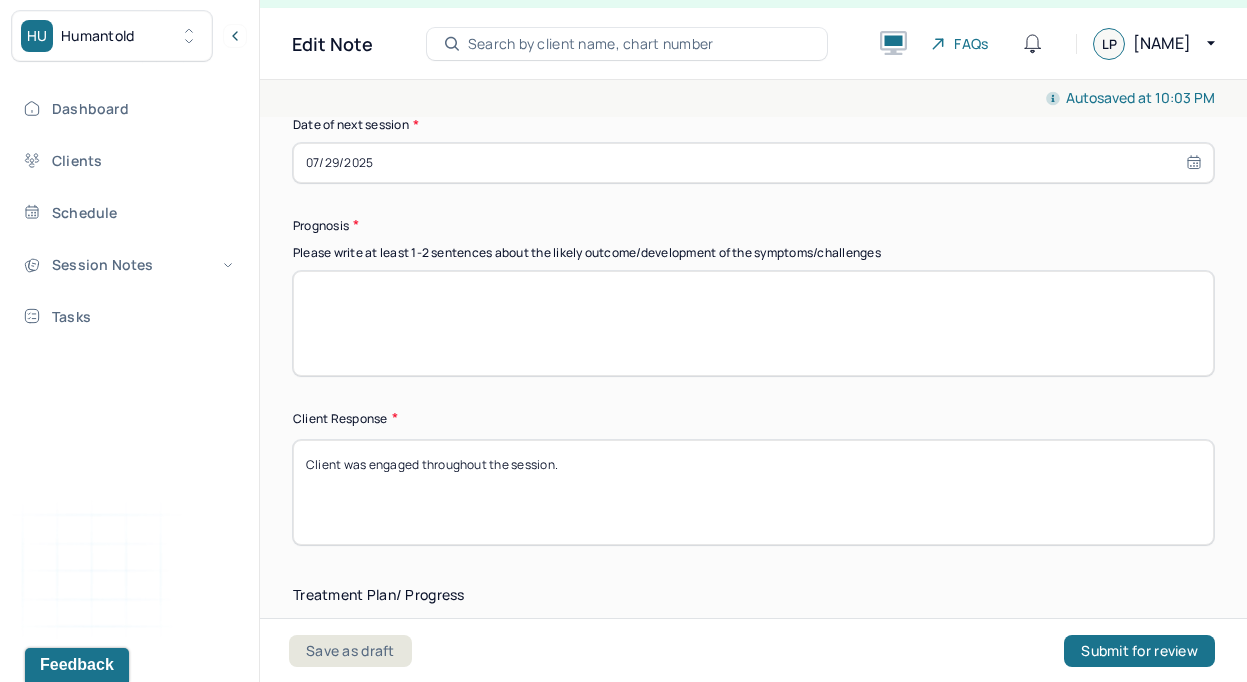 scroll, scrollTop: 3171, scrollLeft: 0, axis: vertical 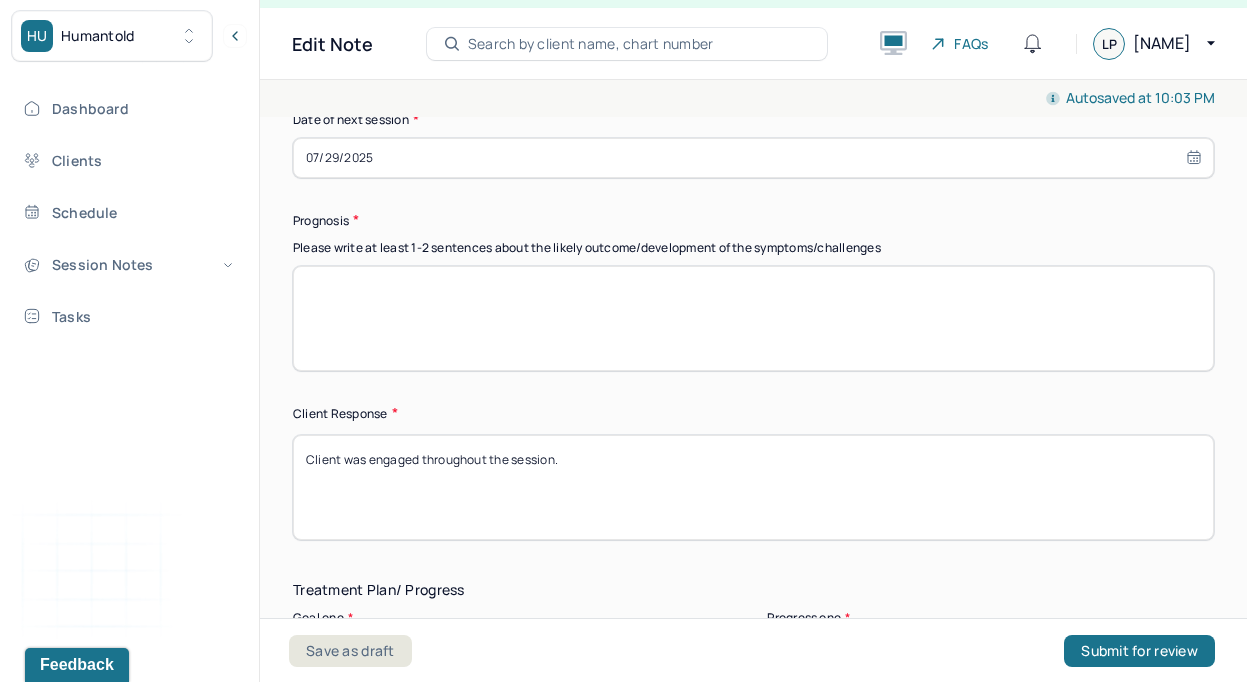 type on "Continue with weekly sessions. Continue exploring client's trauma history and creating space to process." 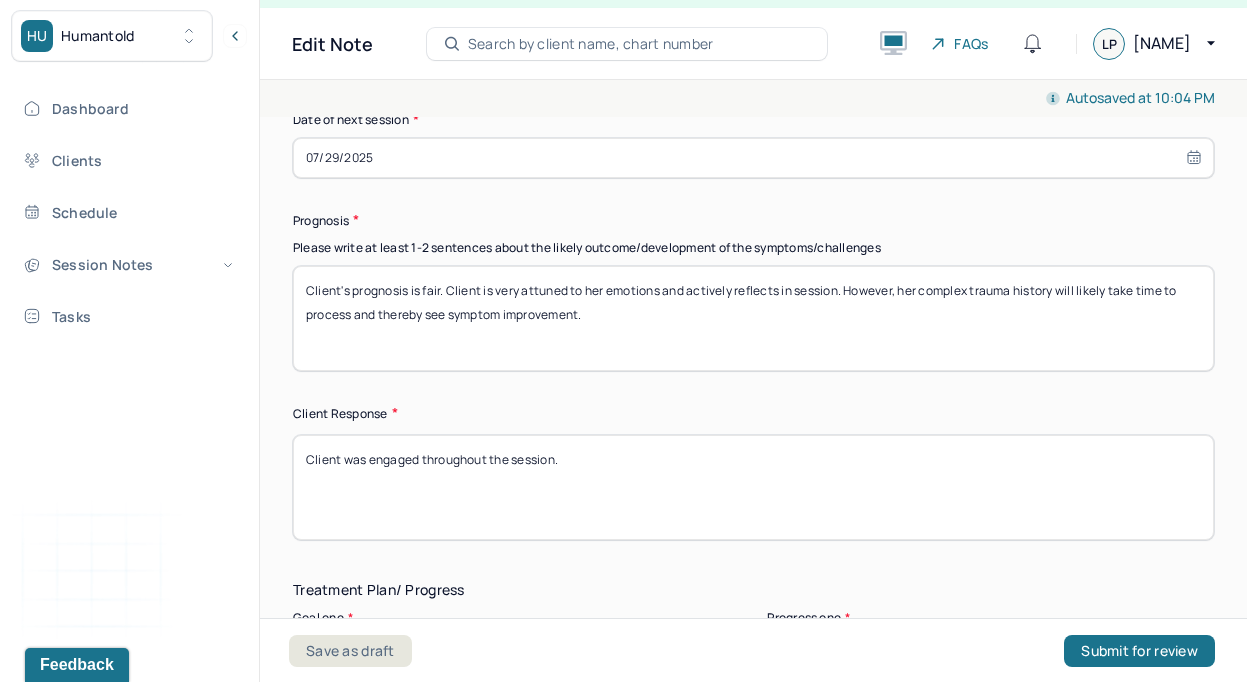 click on "Client's prognosis is fair. Client is very attuned to her emotions and actively reflects in session. However, her complex trauma history will likely take time to process and thereby see symptom improvement." at bounding box center (753, 318) 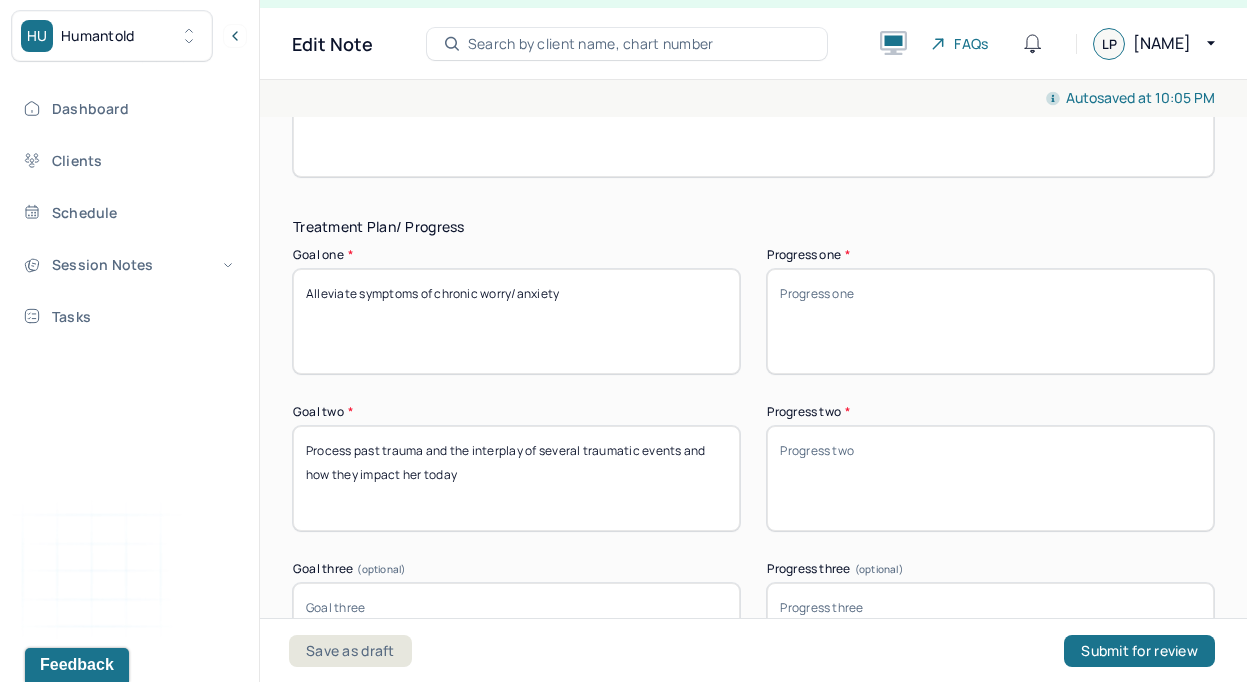 scroll, scrollTop: 3540, scrollLeft: 0, axis: vertical 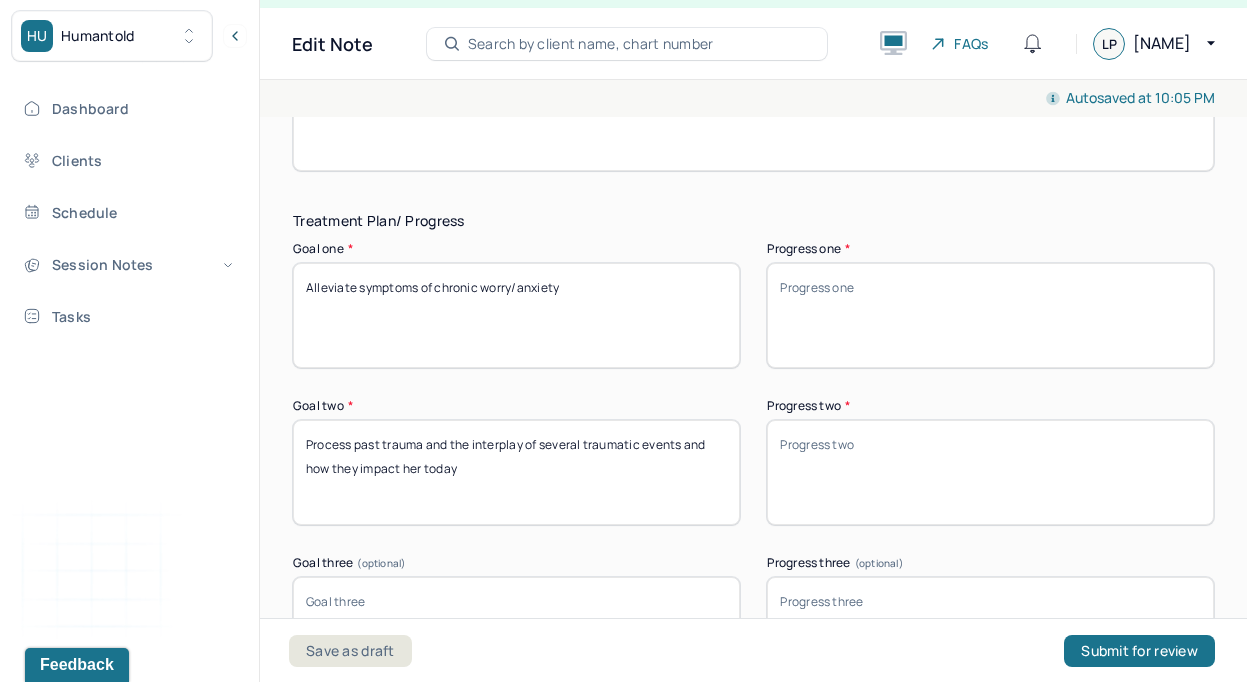type on "Client's prognosis is fair. Client is very attuned to her emotions and actively reflects in session. However, her complex trauma history will likely take time to process and cause slower symptom improvement." 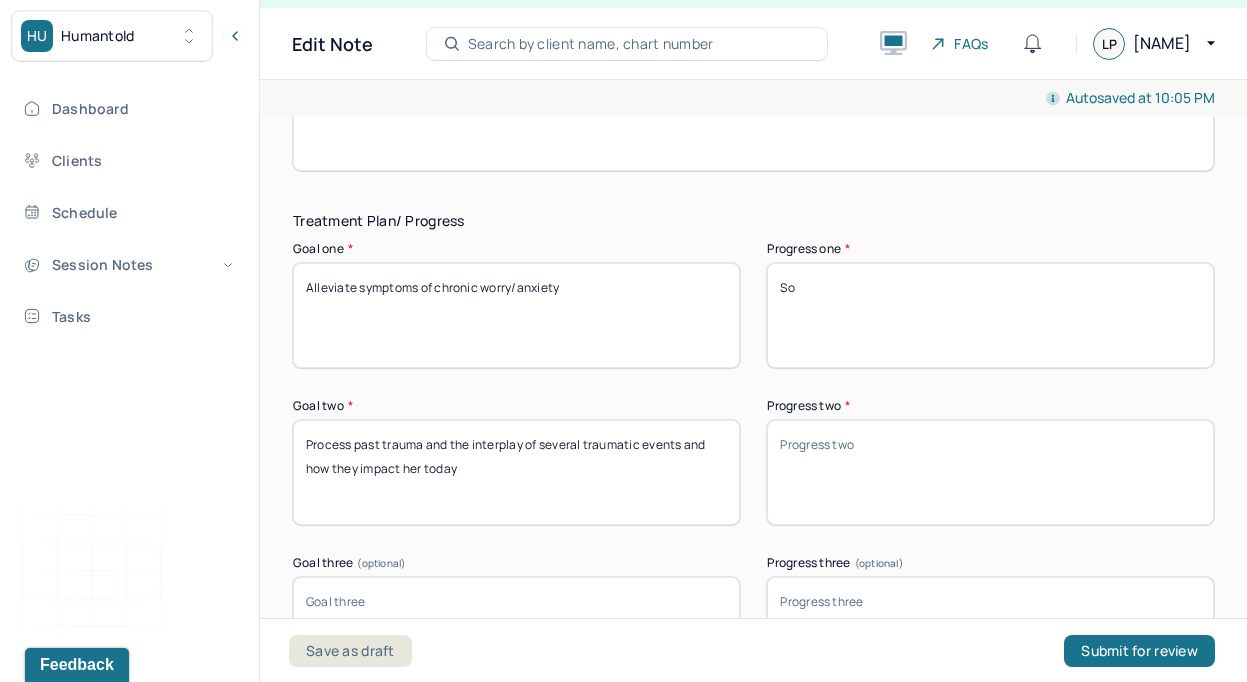 type on "S" 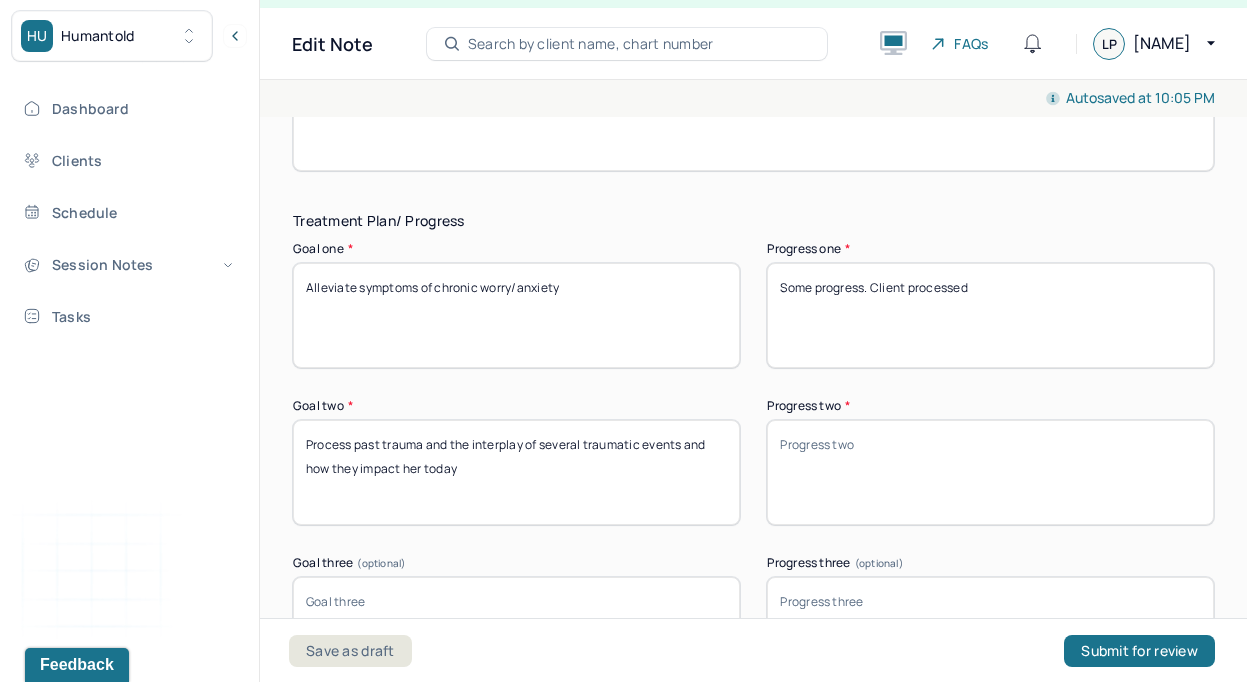 drag, startPoint x: 823, startPoint y: 280, endPoint x: 736, endPoint y: 280, distance: 87 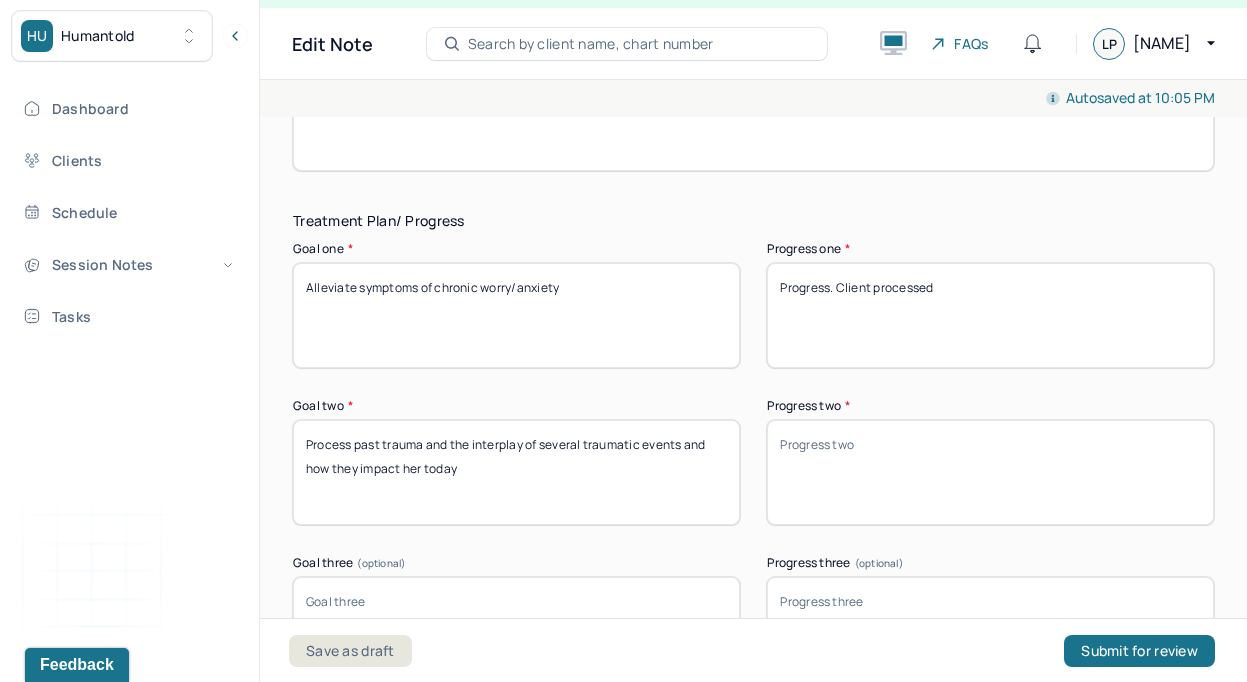 click on "Some progress. Client processed" at bounding box center [990, 315] 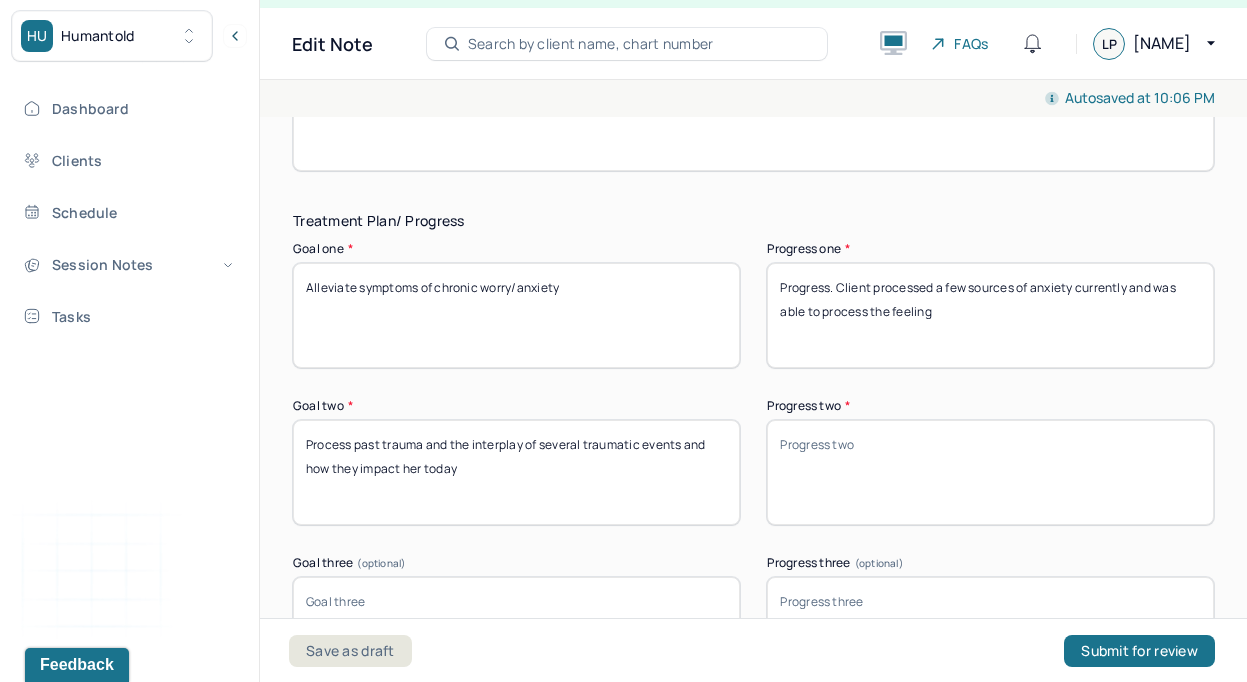 click on "Progress. Client processed a few sources of anxiety currently and was able to process the feeling" at bounding box center [990, 315] 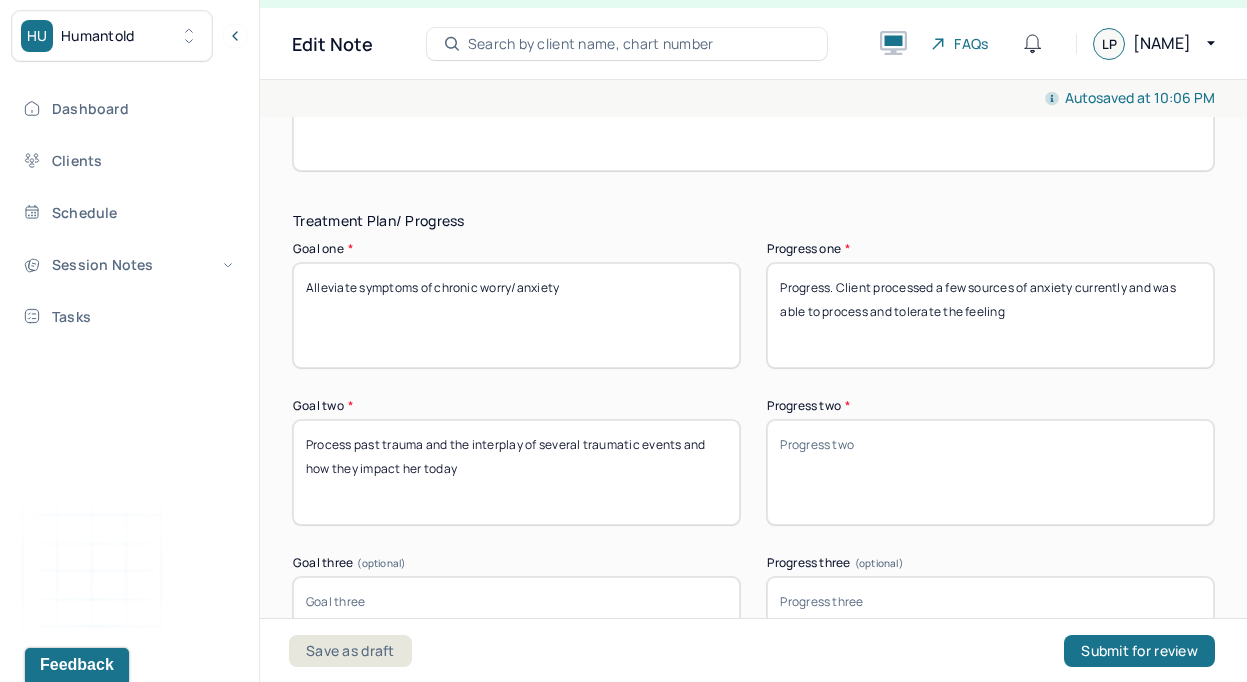 click on "Progress. Client processed a few sources of anxiety currently and was able to process the feeling" at bounding box center (990, 315) 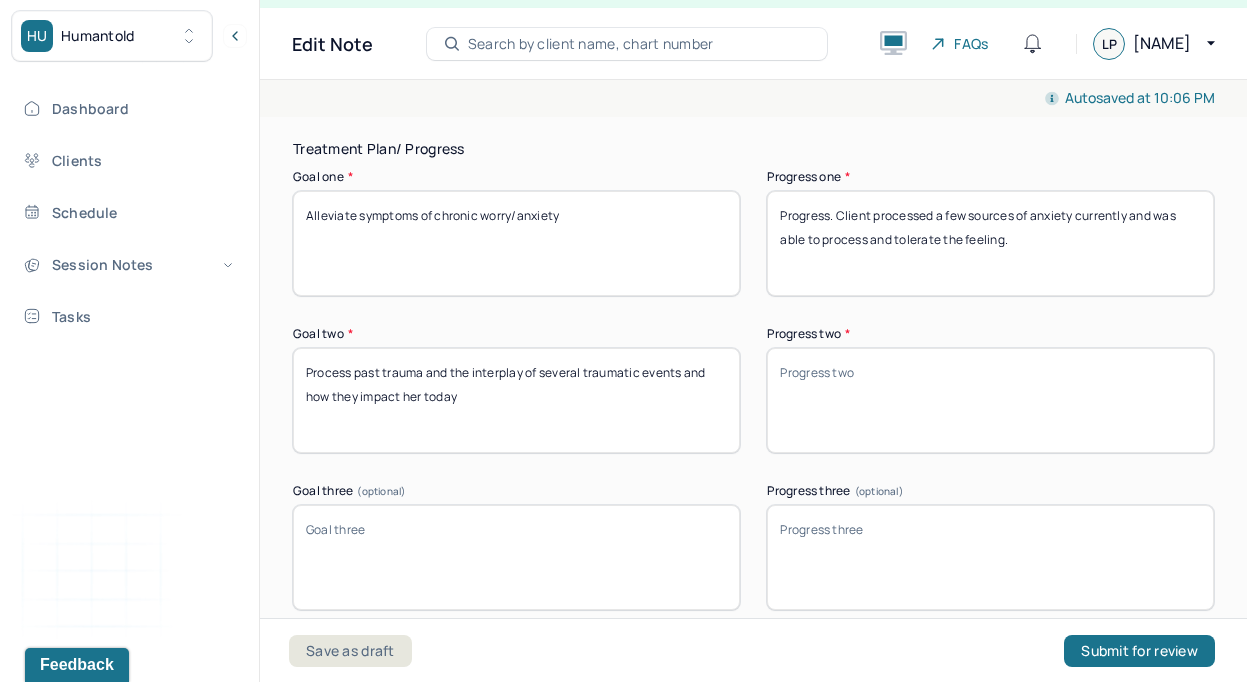 scroll, scrollTop: 3619, scrollLeft: 0, axis: vertical 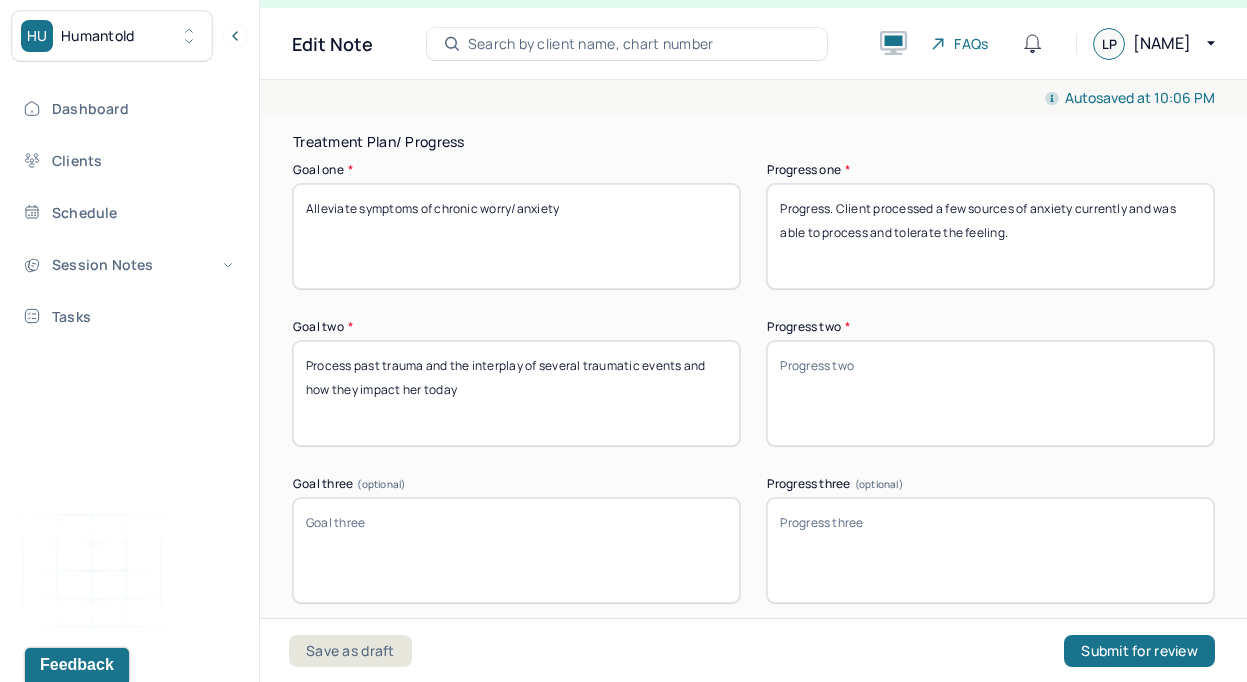 type on "Progress. Client processed a few sources of anxiety currently and was able to process and tolerate the feeling." 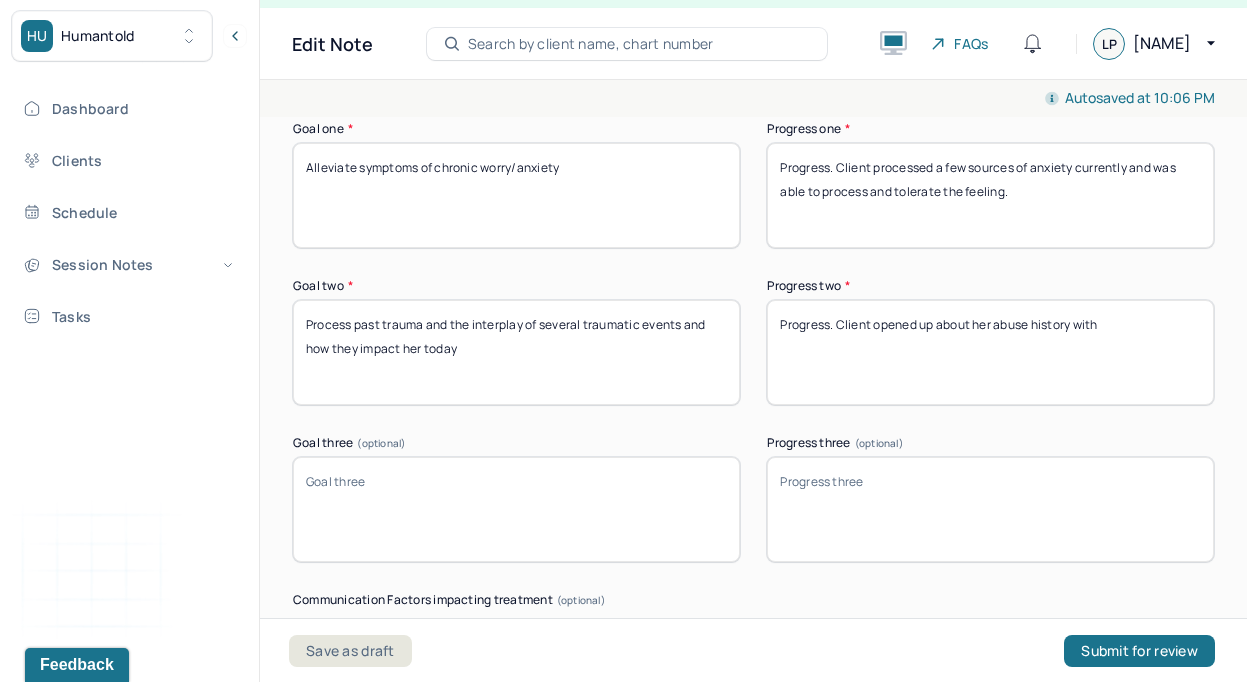 scroll, scrollTop: 3665, scrollLeft: 0, axis: vertical 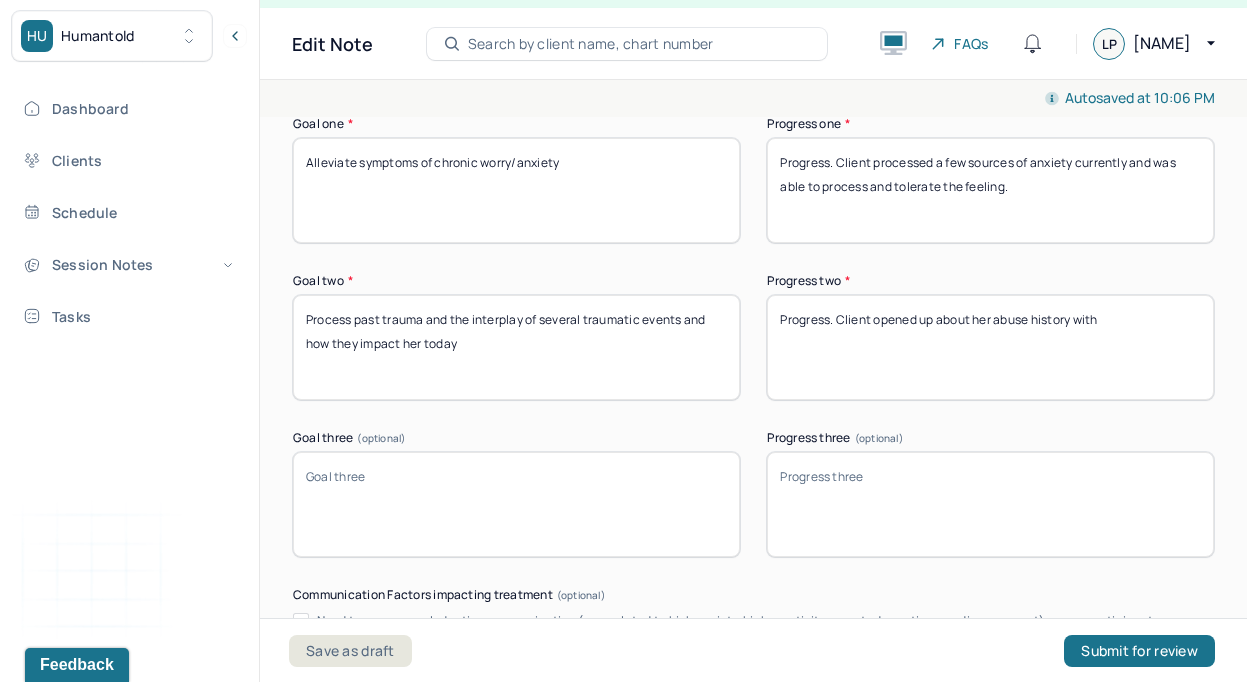 click on "Progress. Client opened up about her abuse history with" at bounding box center (990, 347) 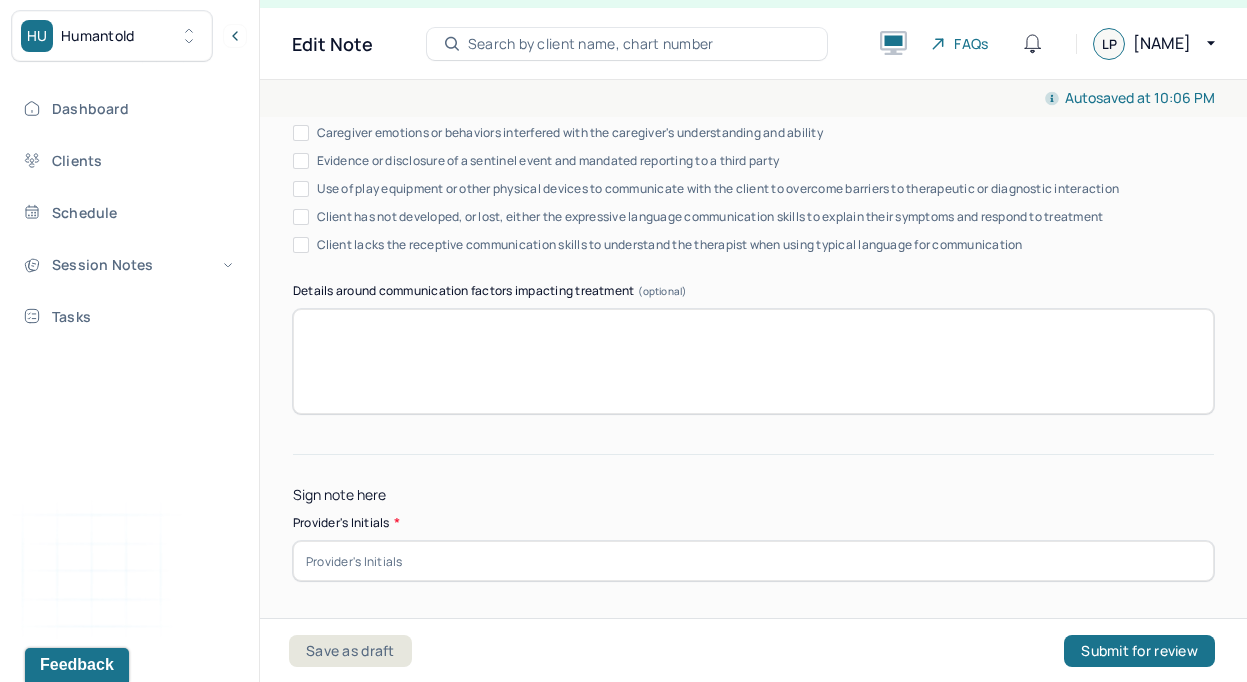 scroll, scrollTop: 4249, scrollLeft: 0, axis: vertical 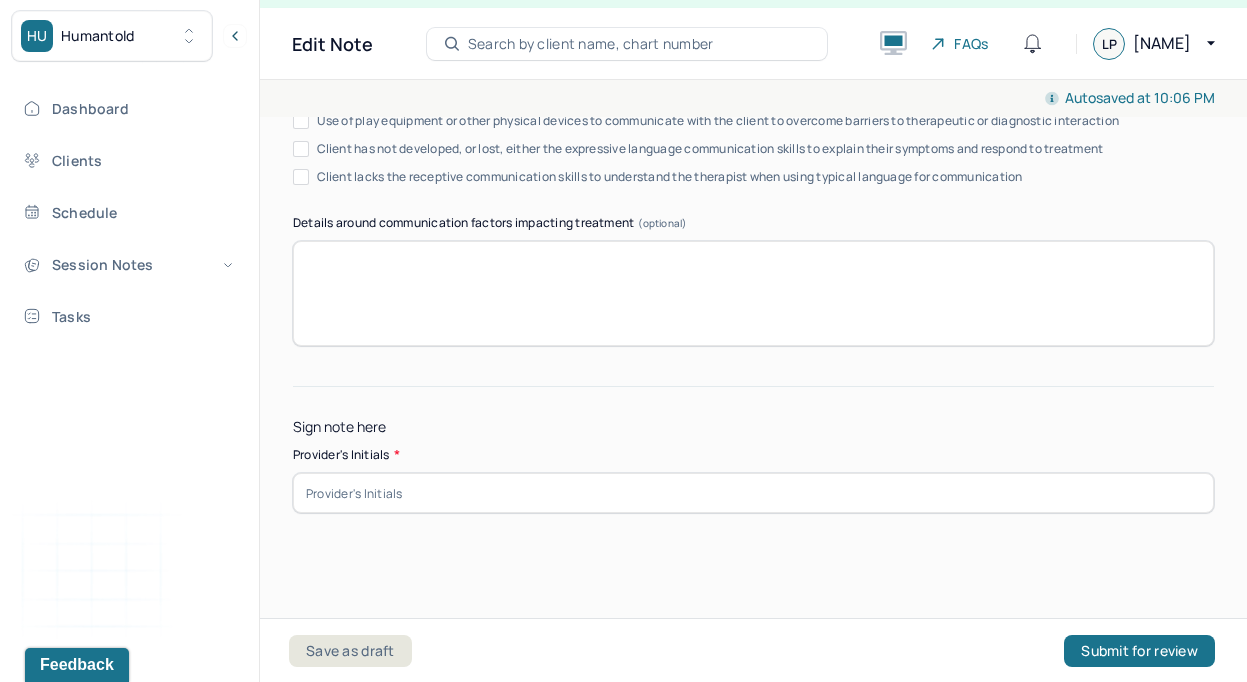 type on "Progress. Client opened up about her relationship with her ex husband and how it impacts her mental health currently." 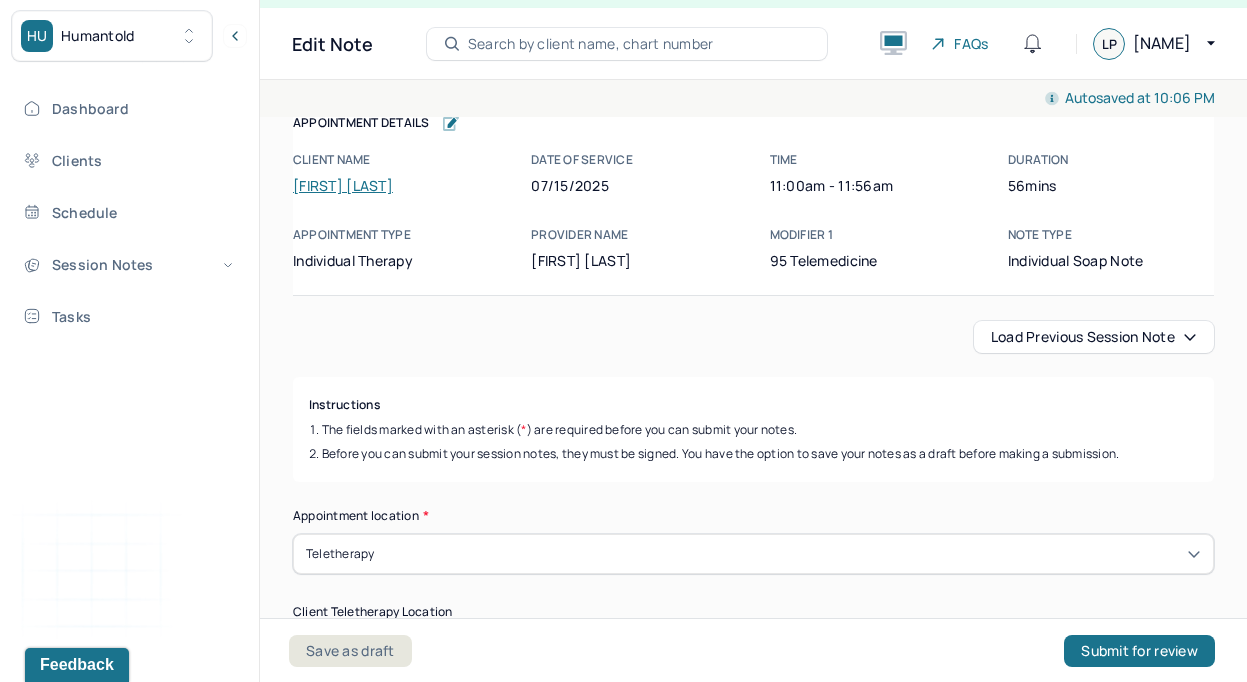 scroll, scrollTop: 0, scrollLeft: 0, axis: both 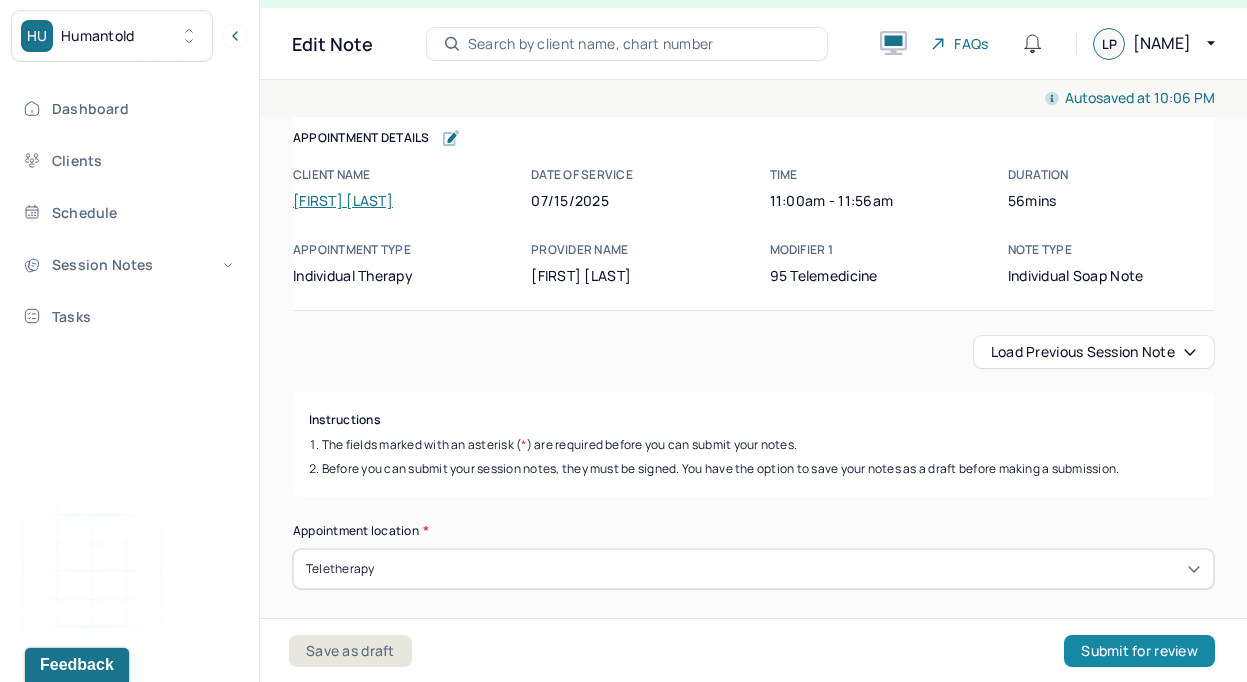 type on "LP" 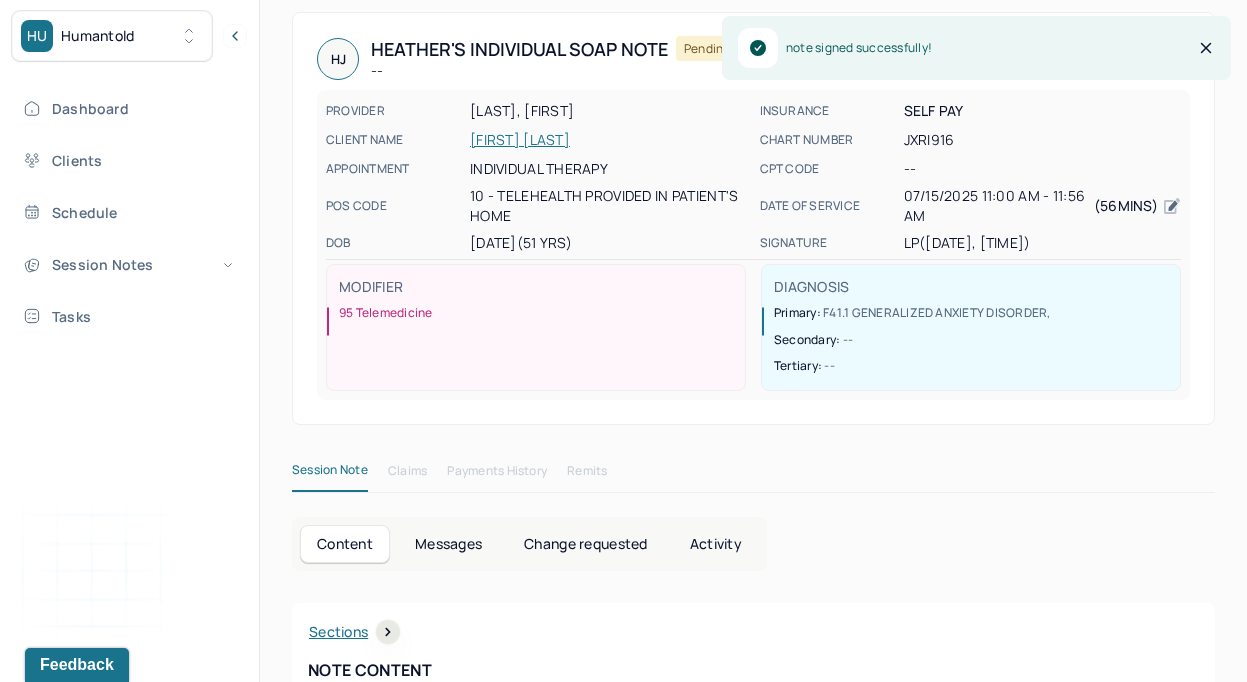 scroll, scrollTop: 166, scrollLeft: 0, axis: vertical 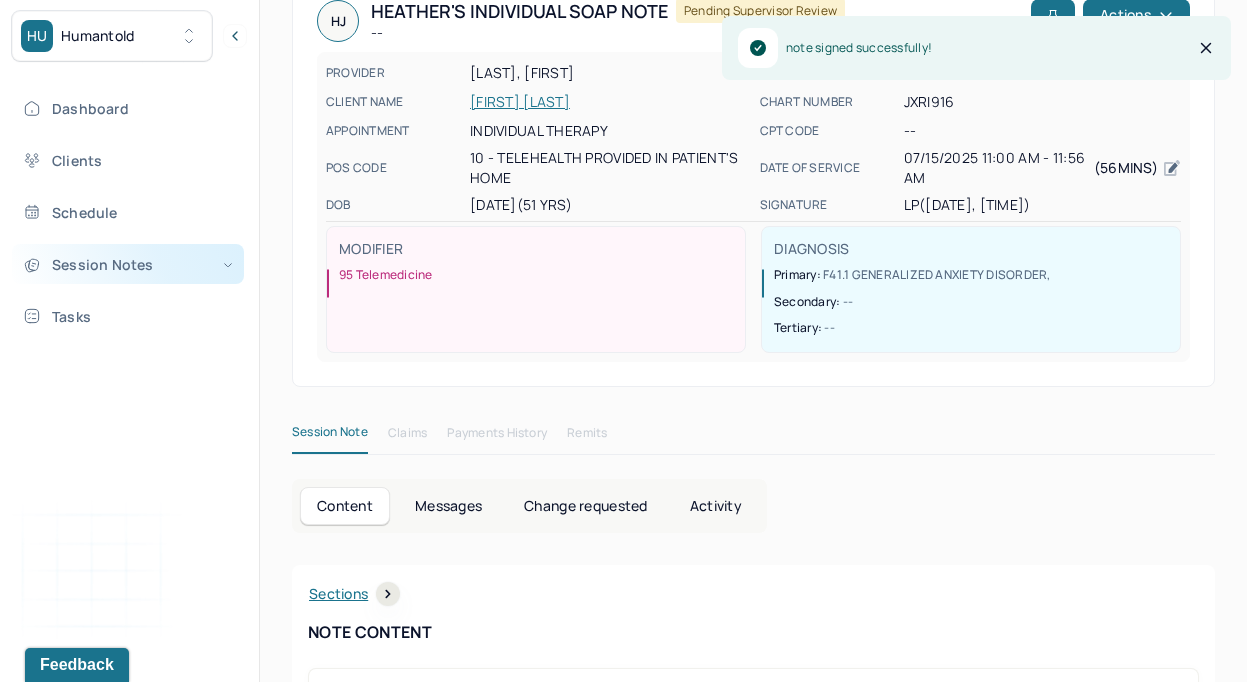 click on "Session Notes" at bounding box center [128, 264] 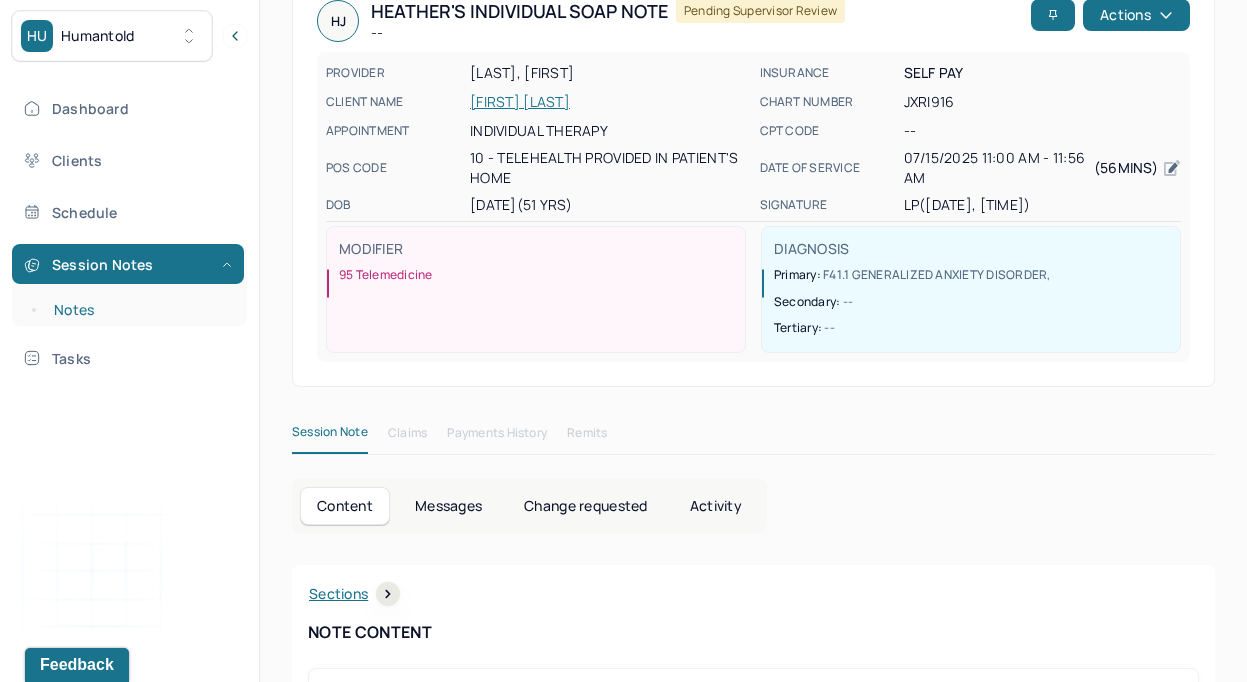 click on "Notes" at bounding box center (139, 310) 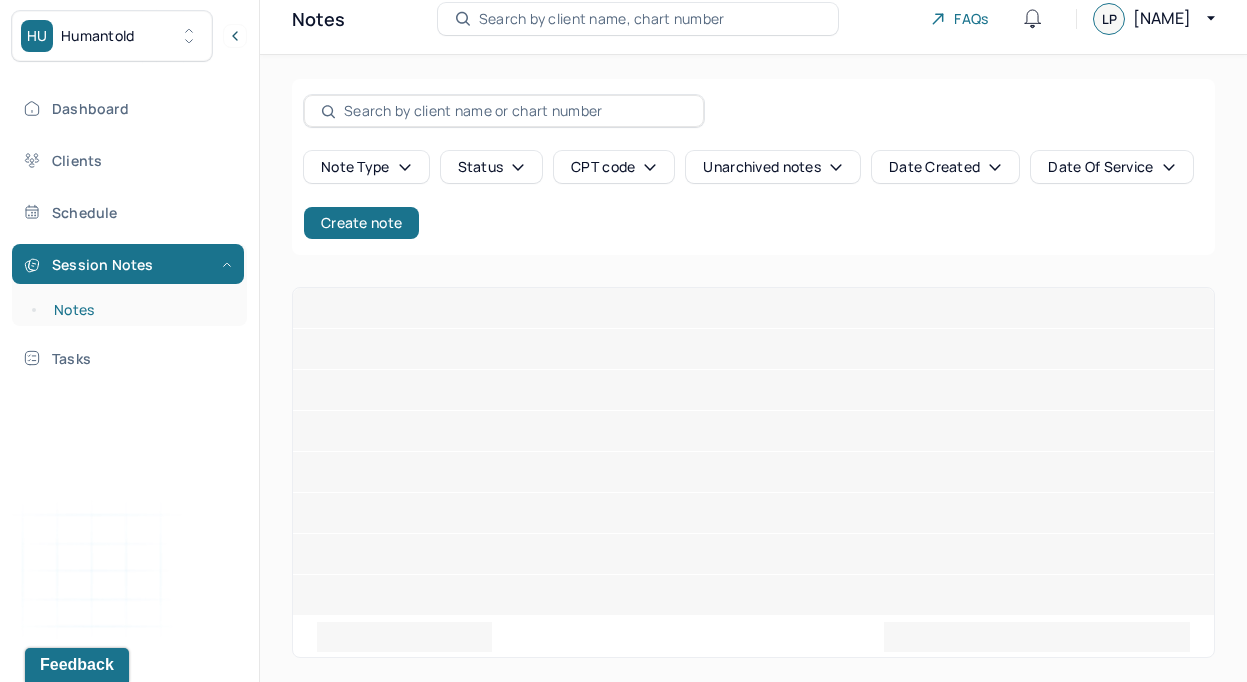 scroll, scrollTop: 0, scrollLeft: 0, axis: both 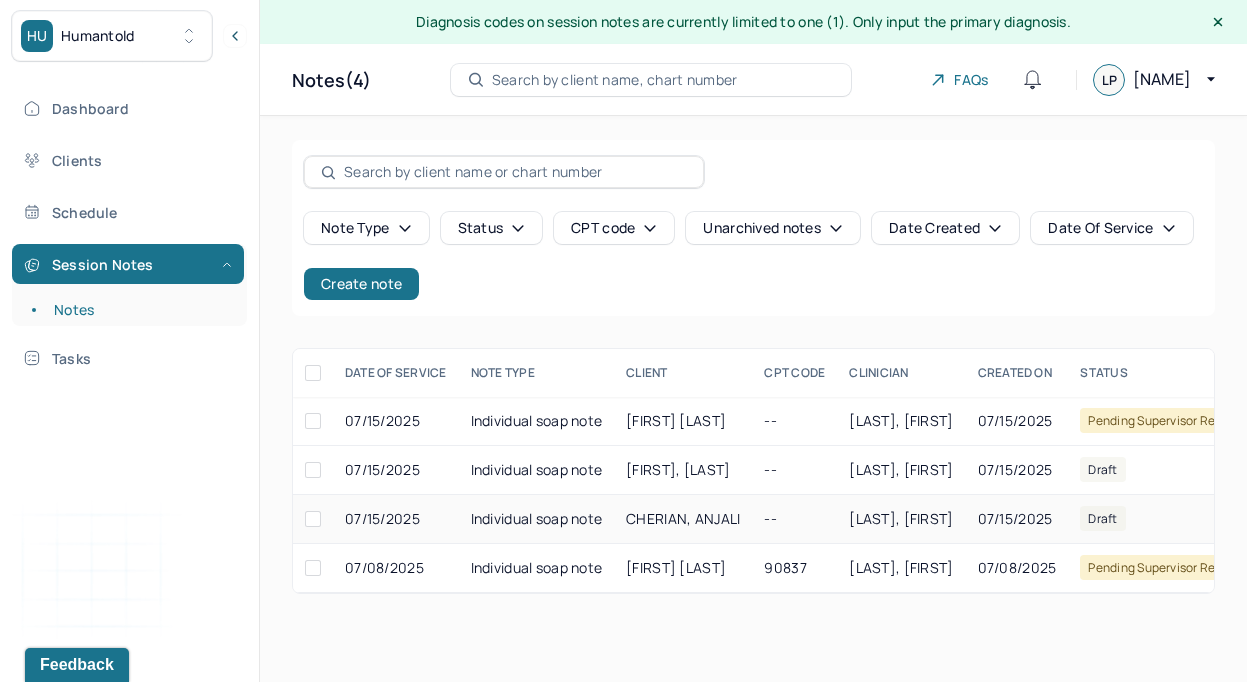 click on "Individual soap note" at bounding box center [537, 519] 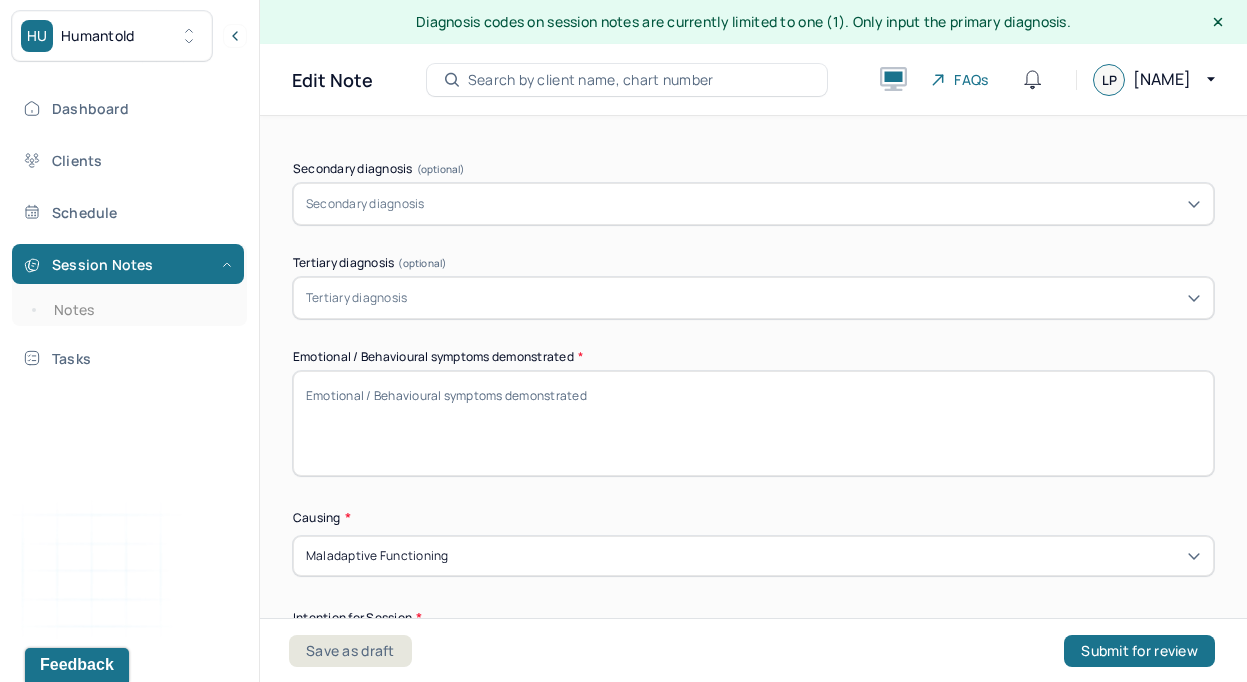 scroll, scrollTop: 843, scrollLeft: 0, axis: vertical 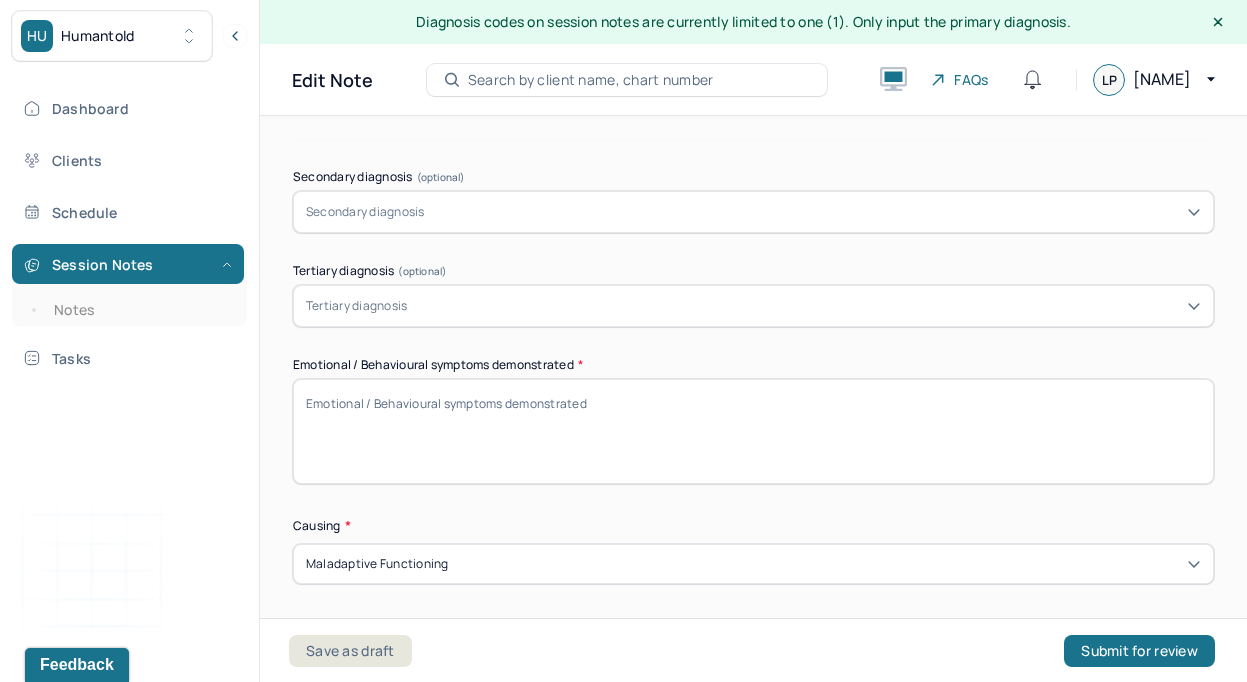 click on "Emotional / Behavioural symptoms demonstrated *" at bounding box center [753, 431] 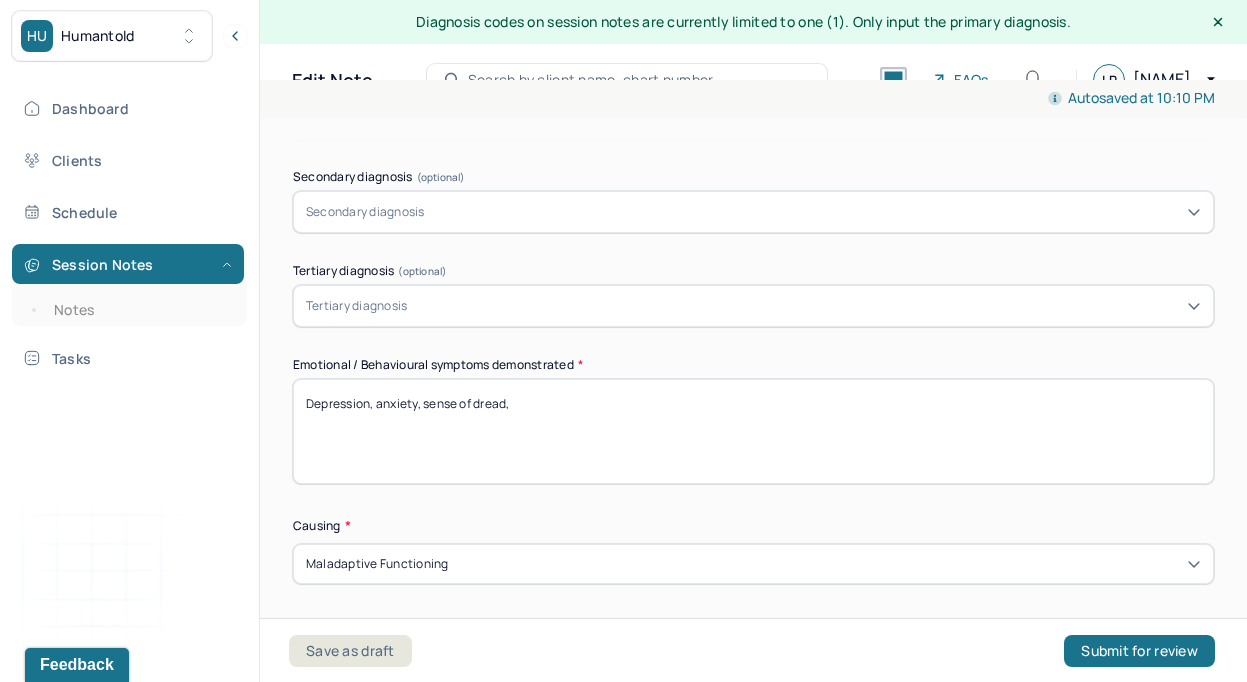 click on "Depression, anxiety, sense of dread," at bounding box center [753, 431] 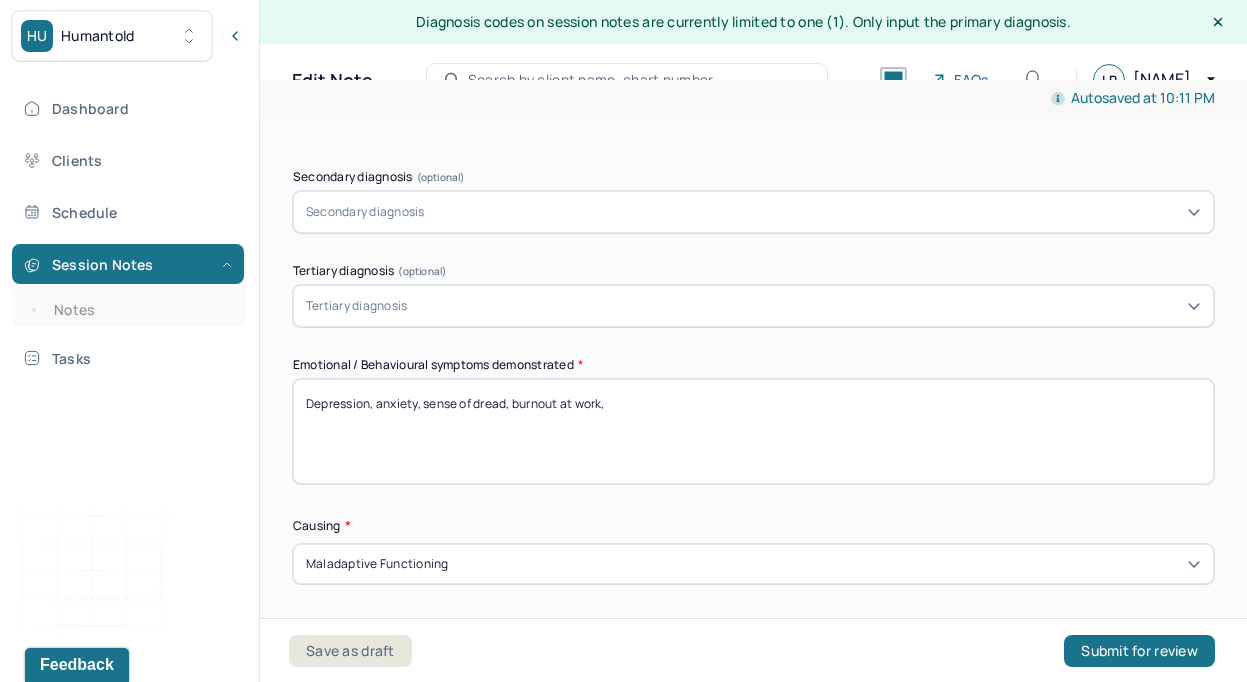 click on "Depression, anxiety, sense of dread, burnout at work," at bounding box center [753, 431] 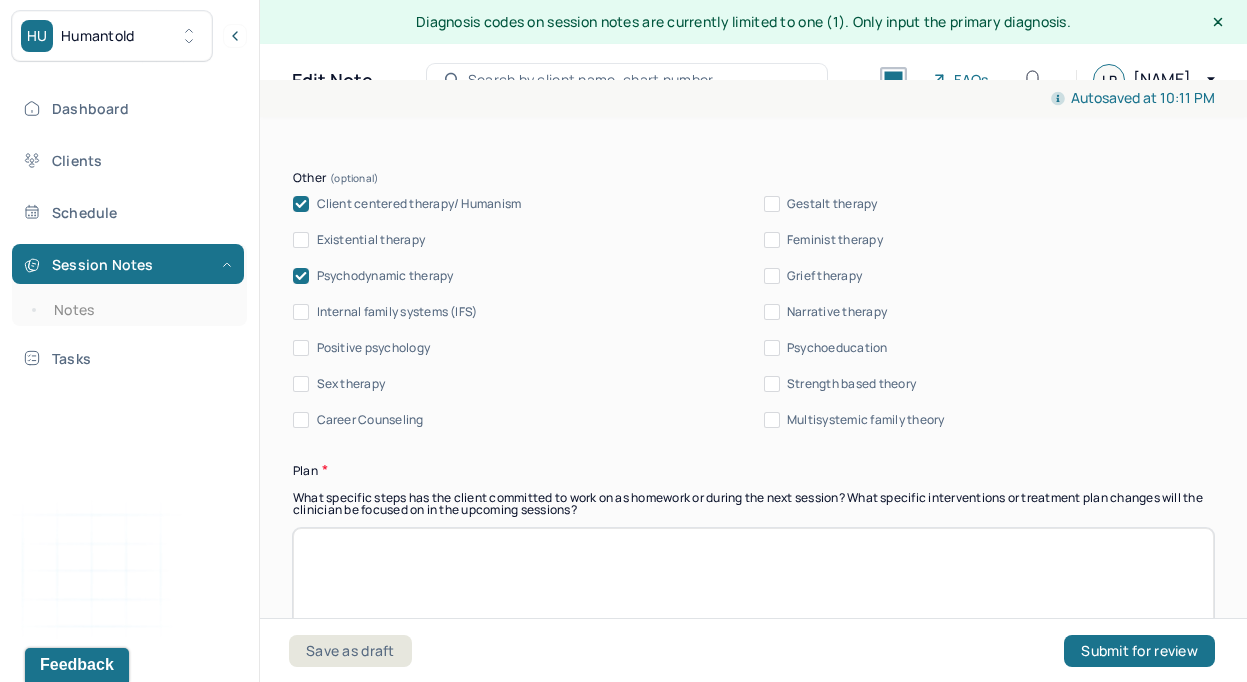 scroll, scrollTop: 2469, scrollLeft: 0, axis: vertical 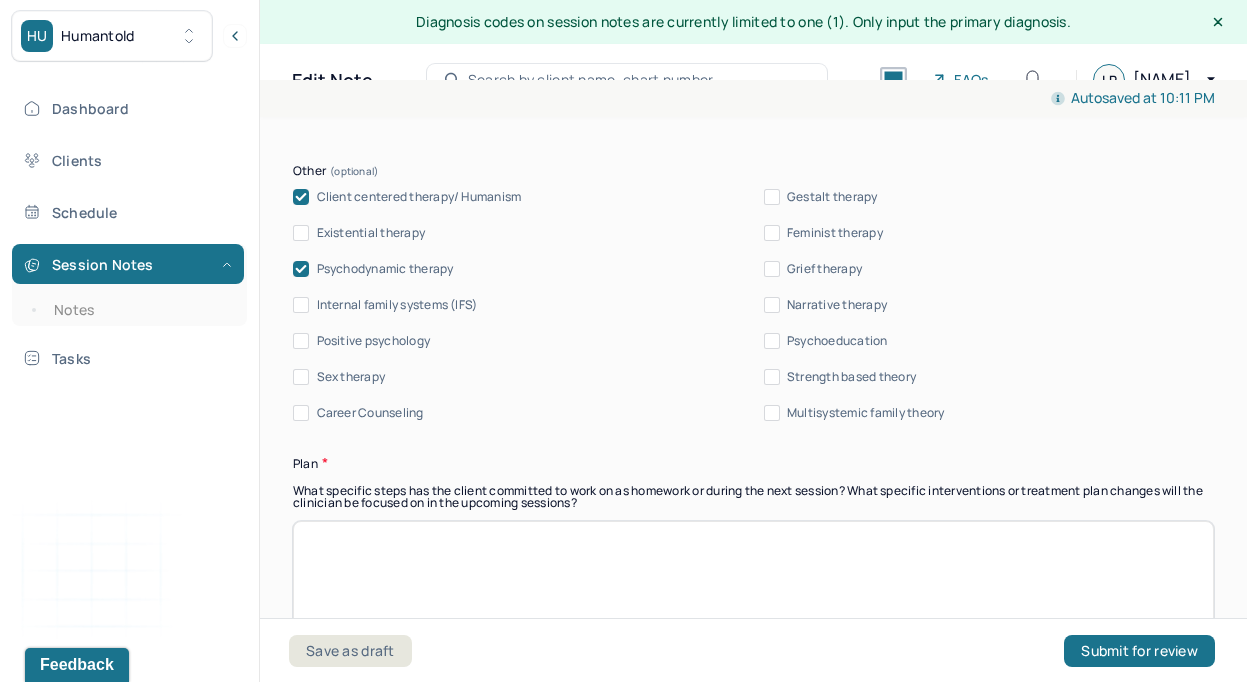 type on "Depression, anxiety, sense of dread, burnout at work, and compartmentalization of emotions" 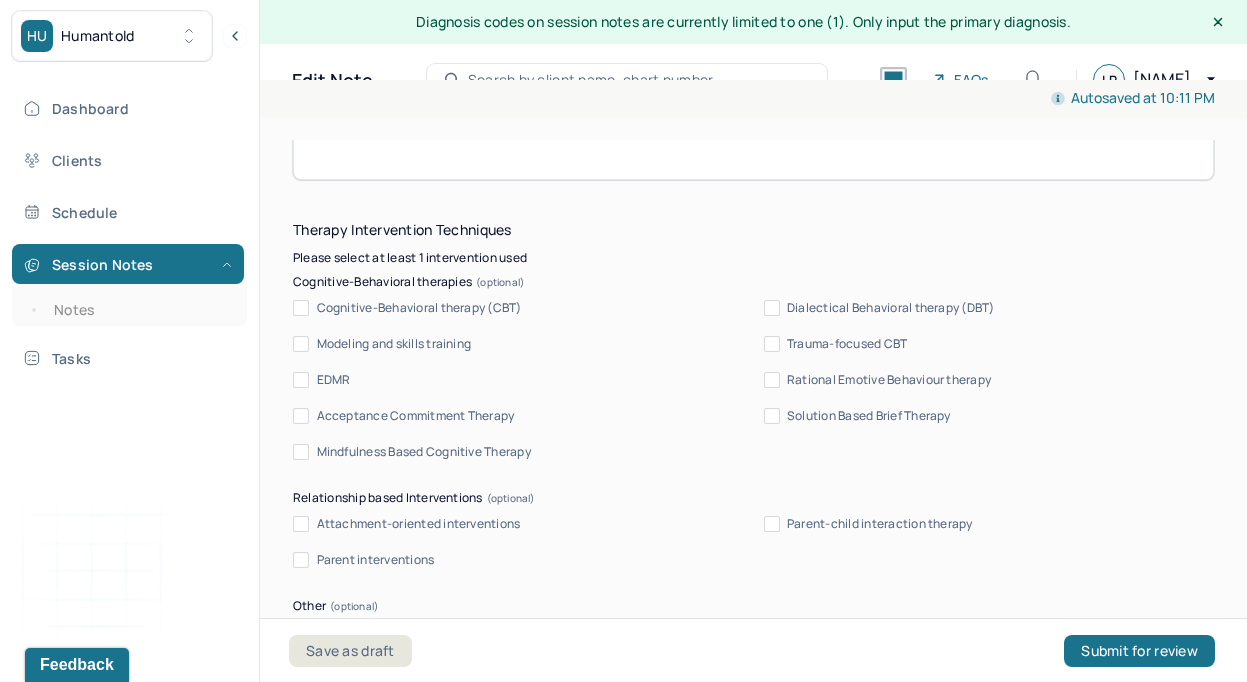 scroll, scrollTop: 2033, scrollLeft: 0, axis: vertical 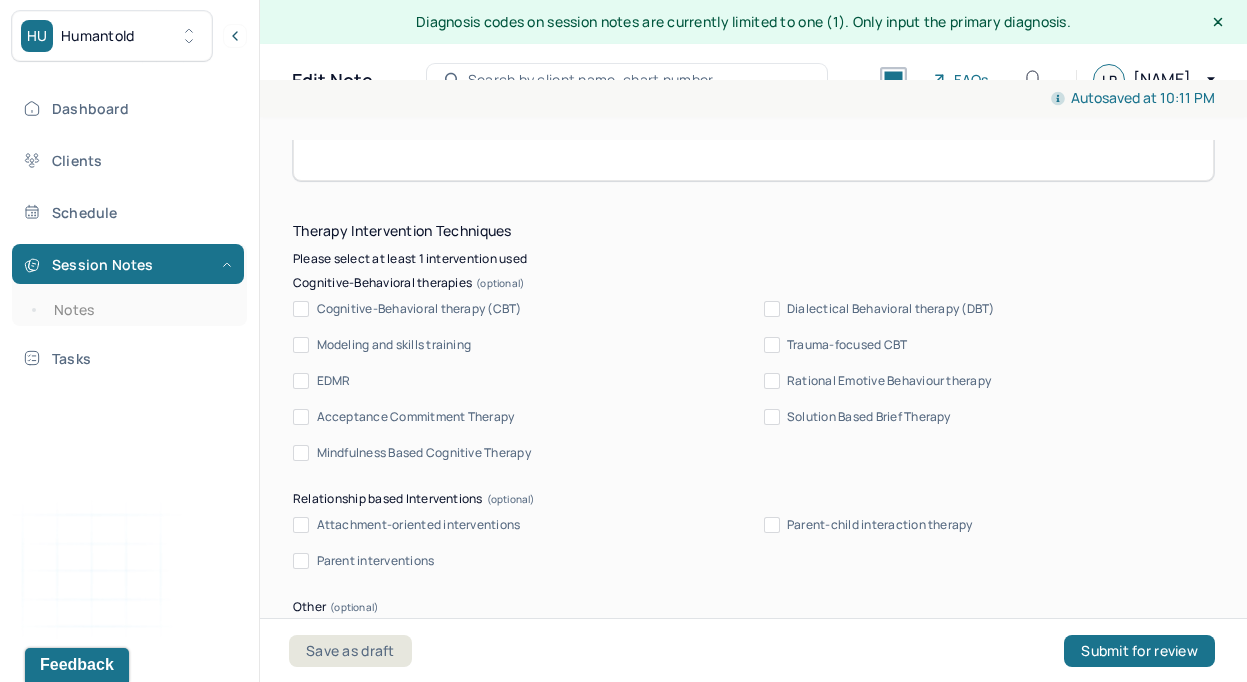 click on "Cognitive-Behavioral therapy (CBT)" at bounding box center [419, 309] 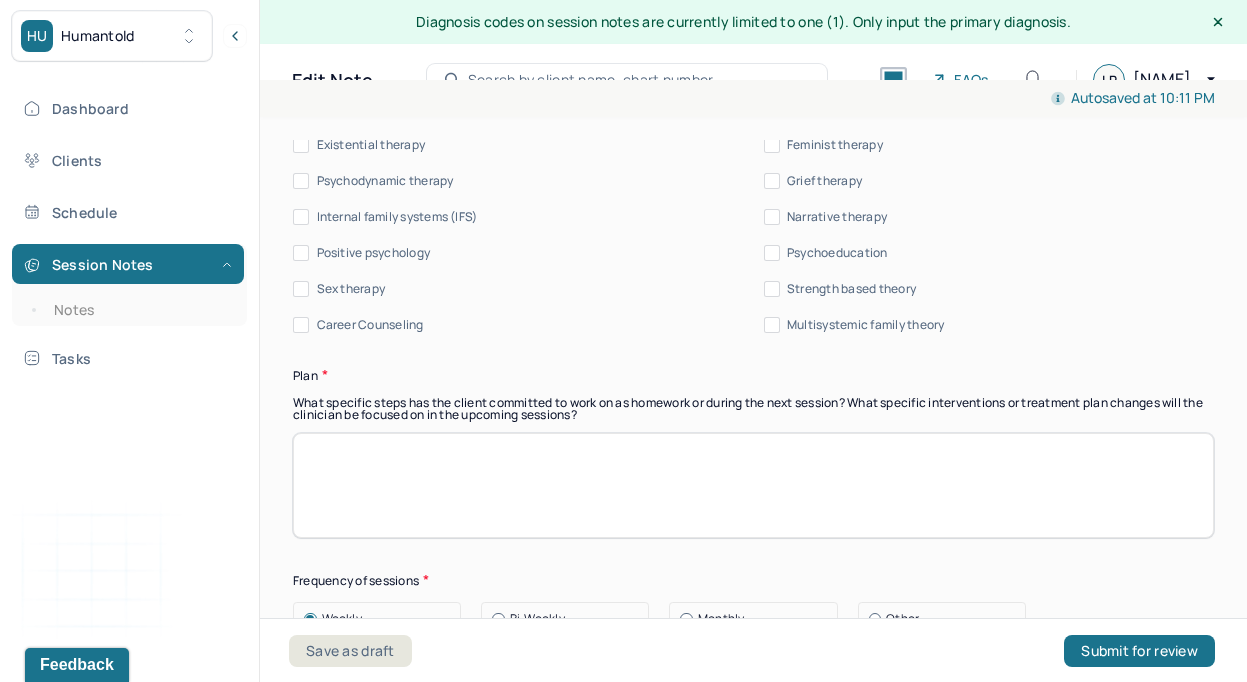 scroll, scrollTop: 2573, scrollLeft: 0, axis: vertical 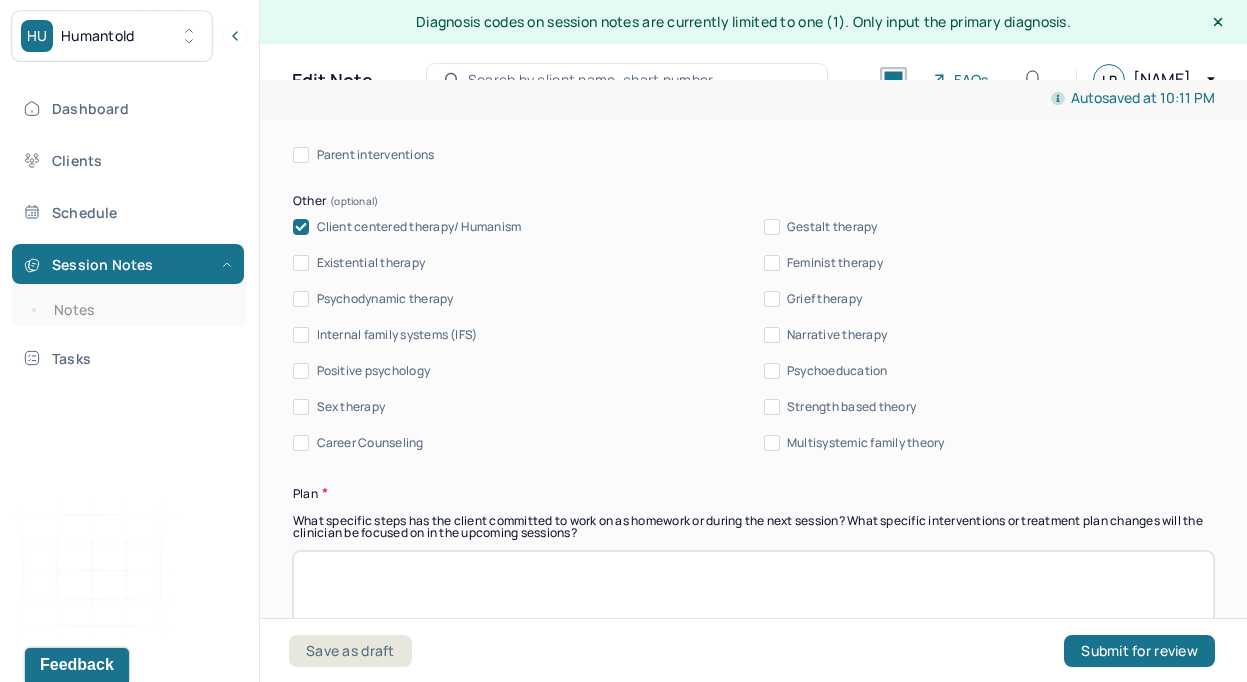 click on "Psychodynamic therapy" at bounding box center [385, 299] 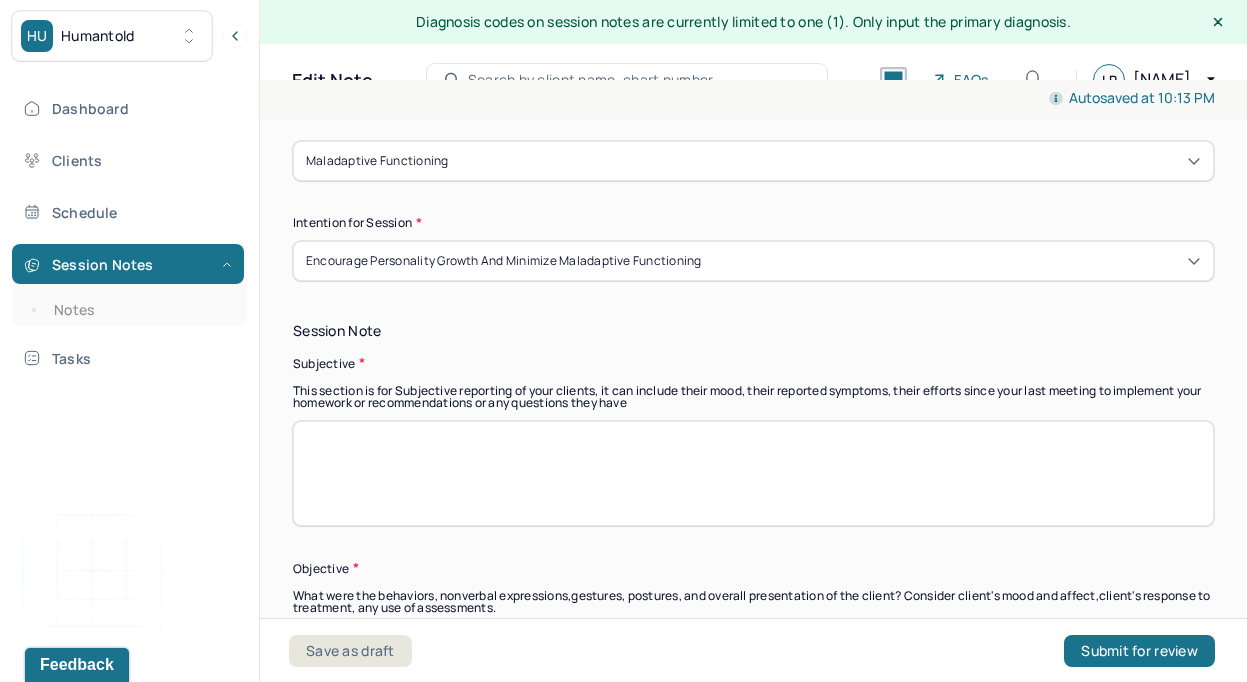 scroll, scrollTop: 1254, scrollLeft: 0, axis: vertical 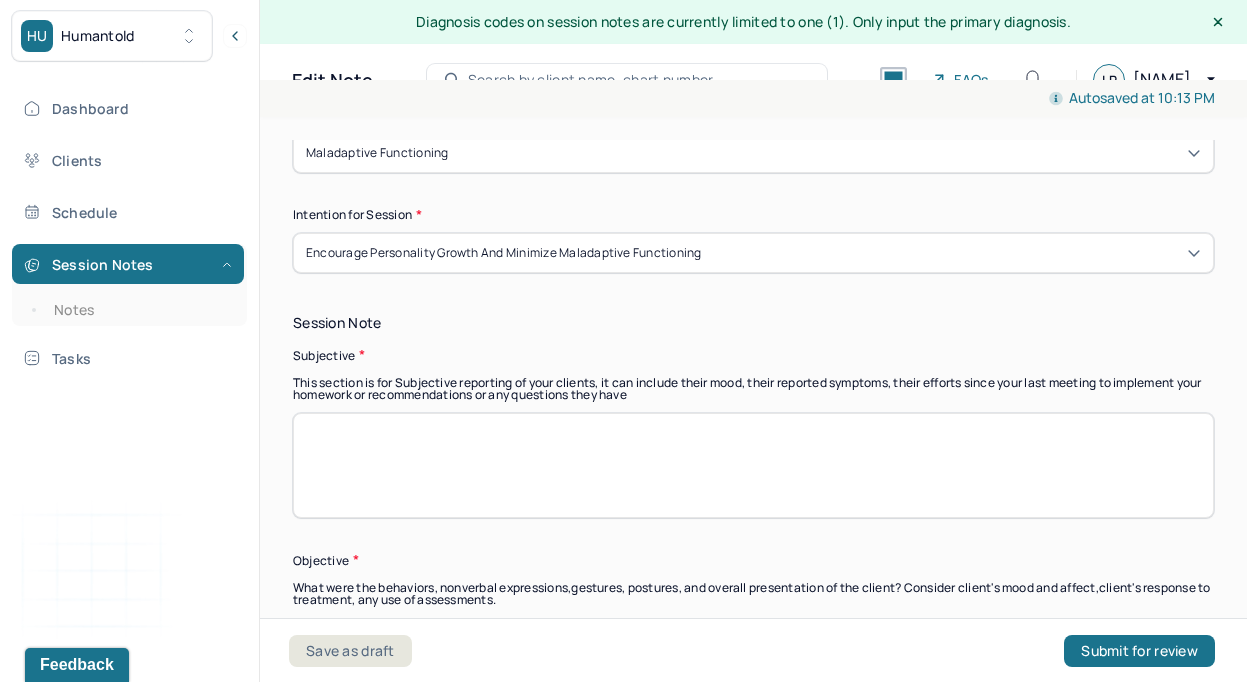 click at bounding box center (753, 465) 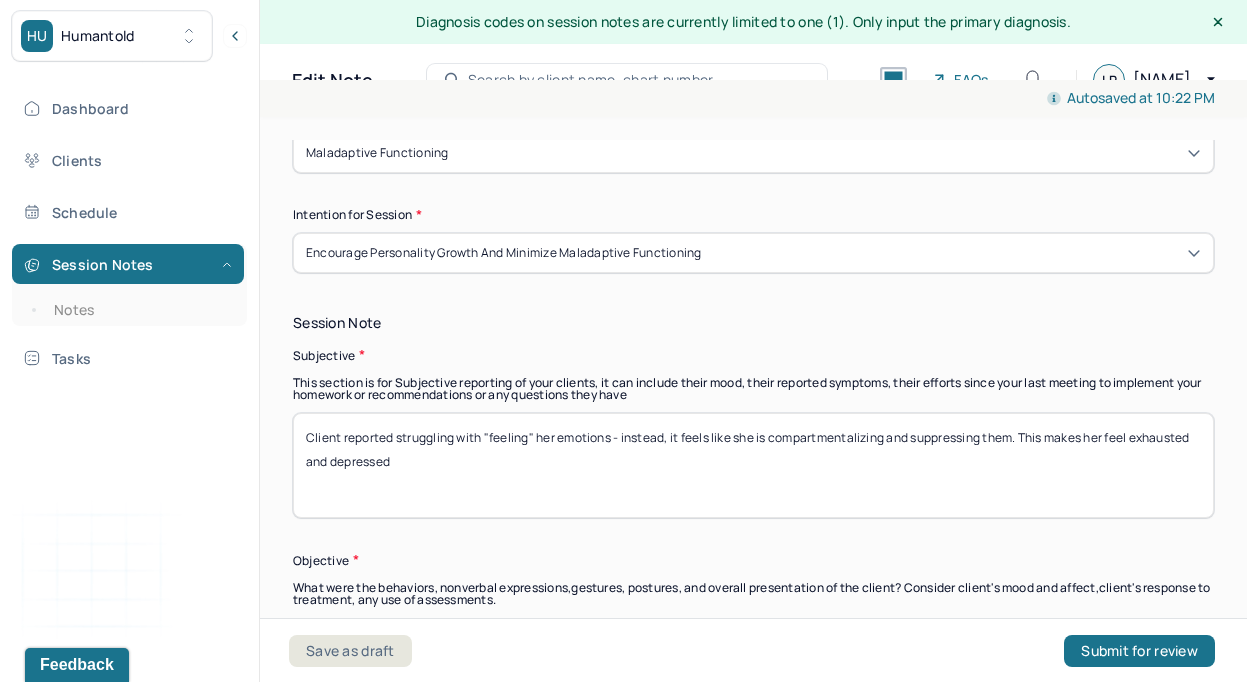 click on "Client reported struggling with "feeling" her emotions - instead, it feels like she is compartmentalizing and suppressing them. This makes her feel exhausted and depressed" at bounding box center (753, 465) 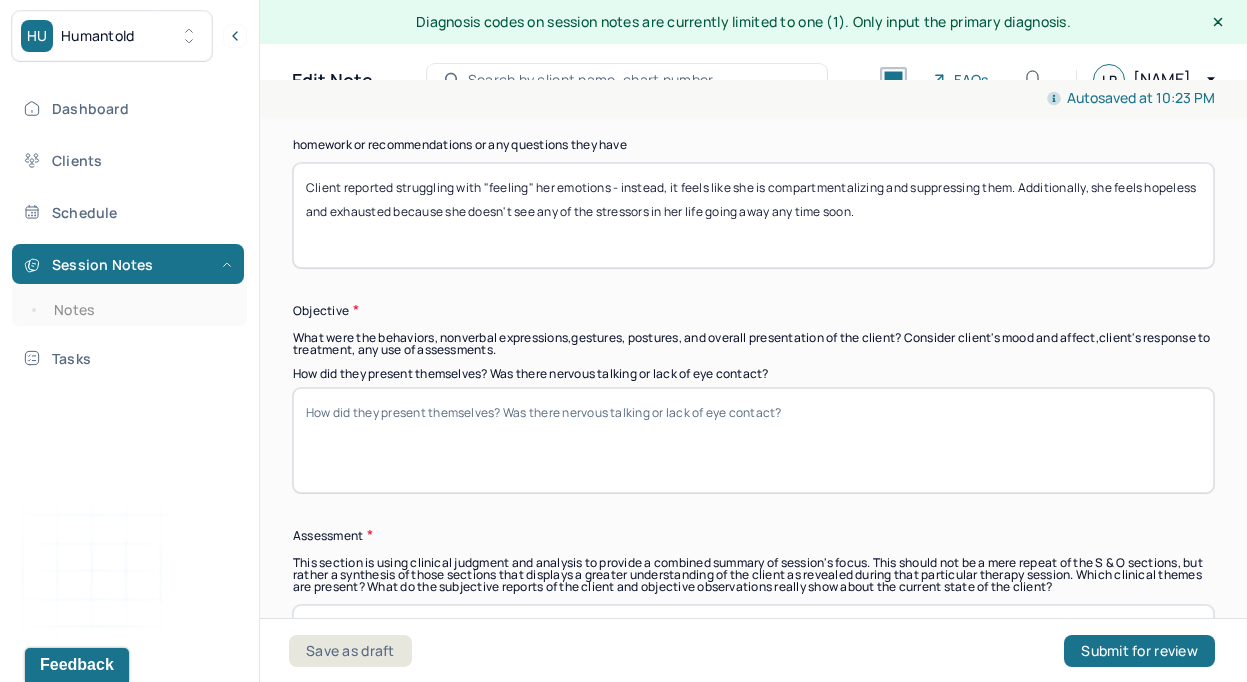 scroll, scrollTop: 1473, scrollLeft: 0, axis: vertical 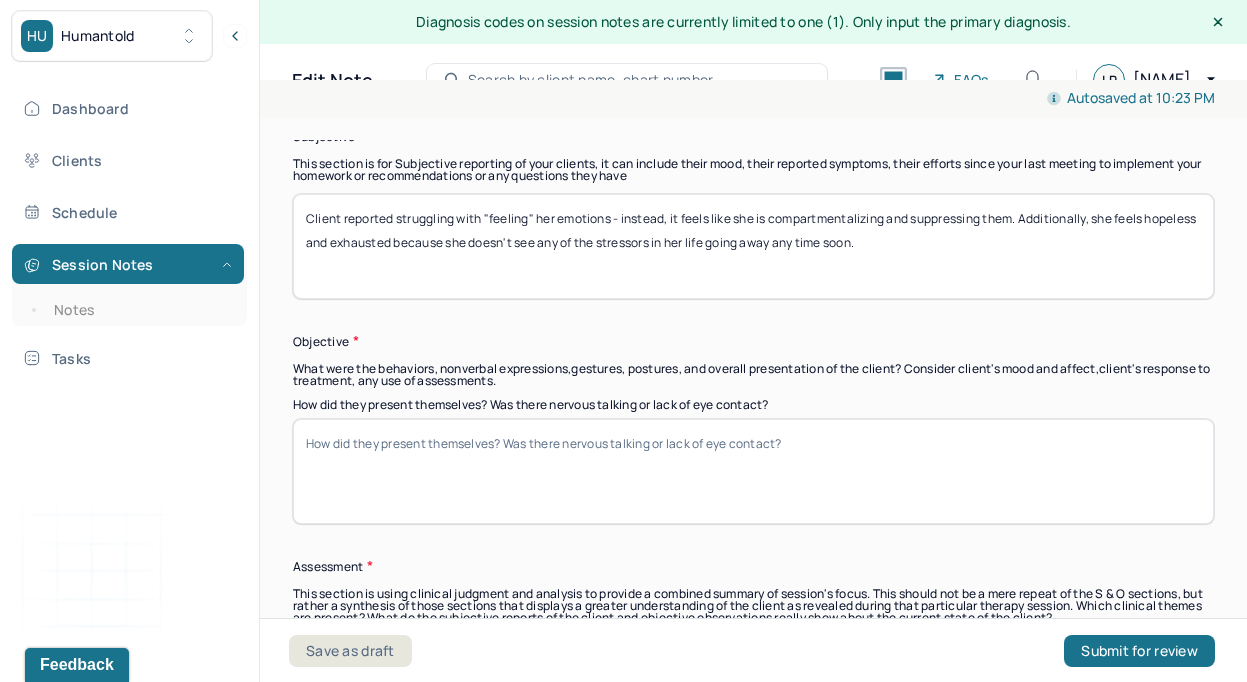 type on "Client reported struggling with "feeling" her emotions - instead, it feels like she is compartmentalizing and suppressing them. Additionally, she feels hopeless and exhausted because she doesn't see any of the stressors in her life going away any time soon." 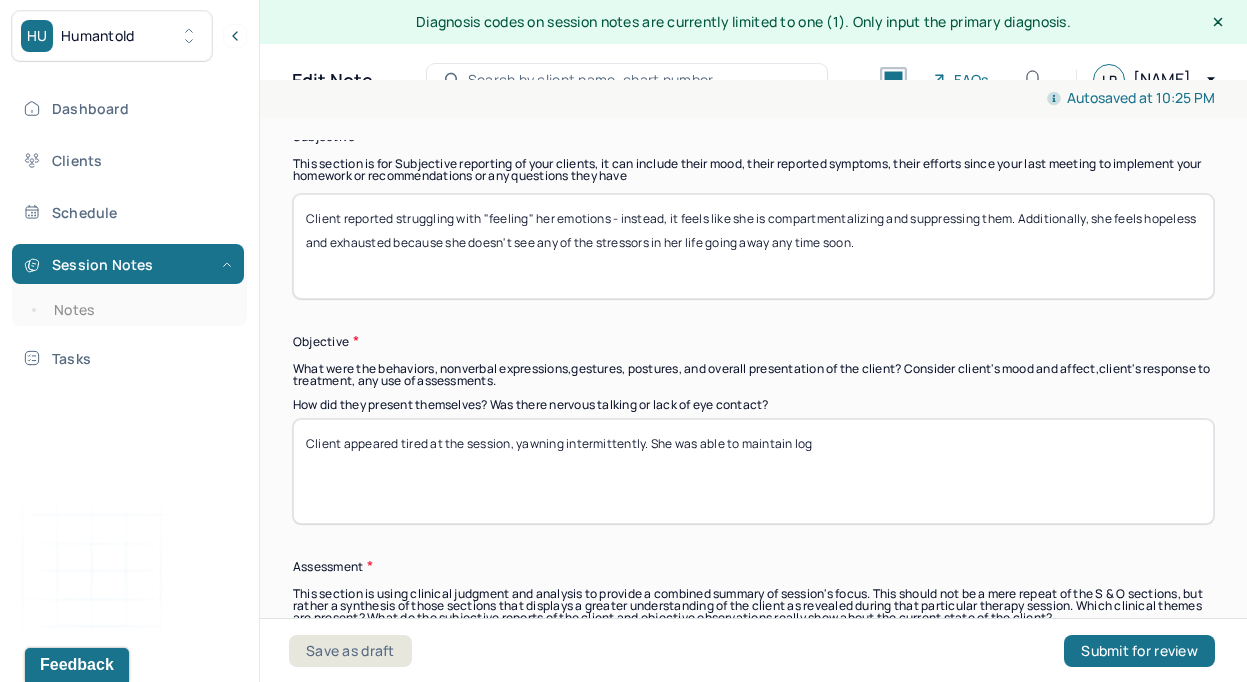 click on "Client appeared tired at the session, yawning intermittently. She was able to maintain log" at bounding box center (753, 471) 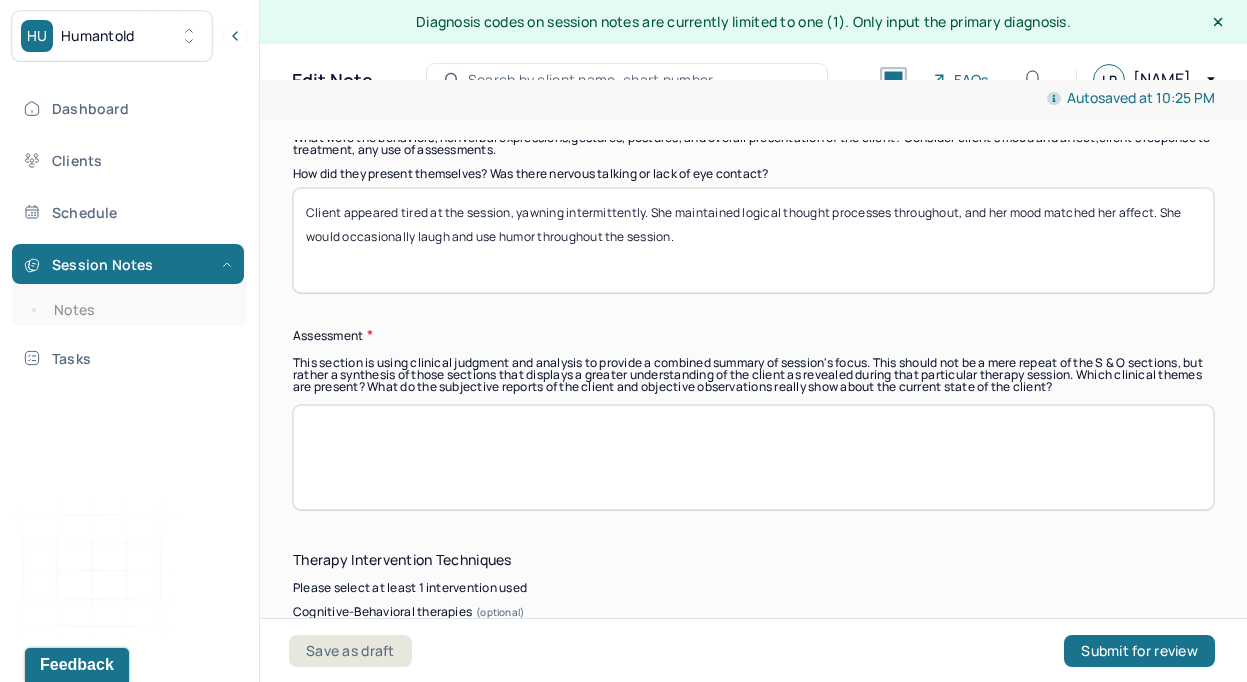 scroll, scrollTop: 1834, scrollLeft: 0, axis: vertical 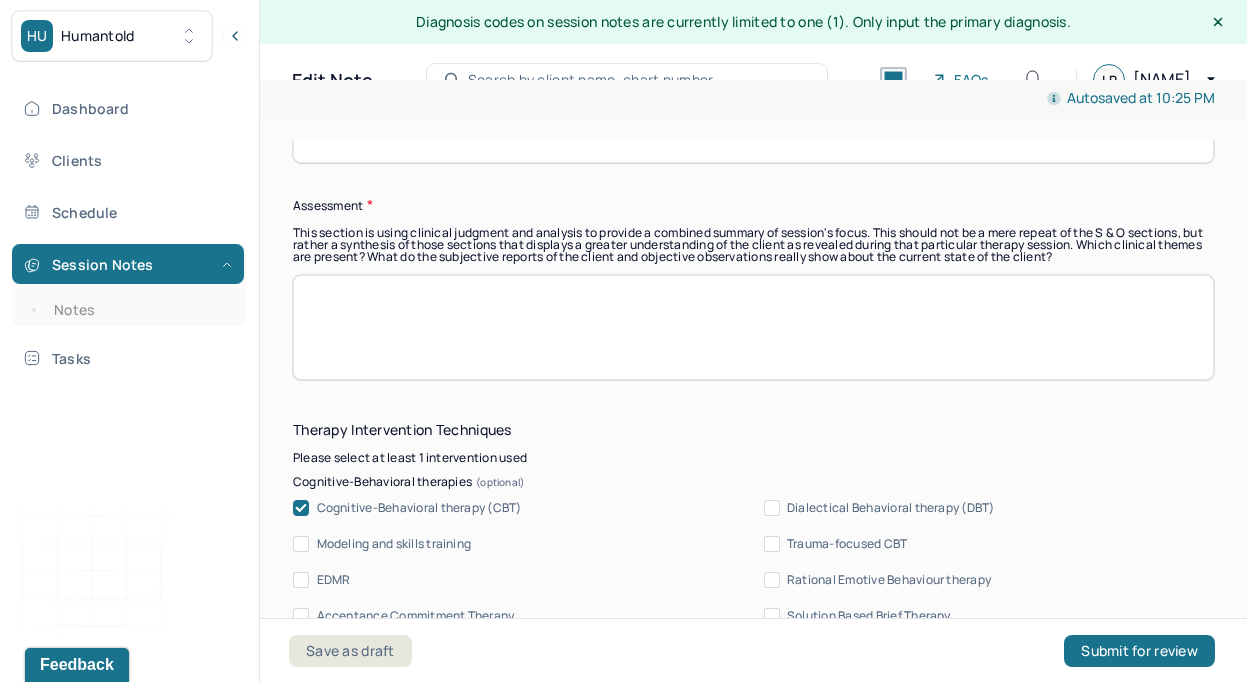 type on "Client appeared tired at the session, yawning intermittently. She maintained logical thought processes throughout, and her mood matched her affect. She would occasionally laugh and use humor throughout the session." 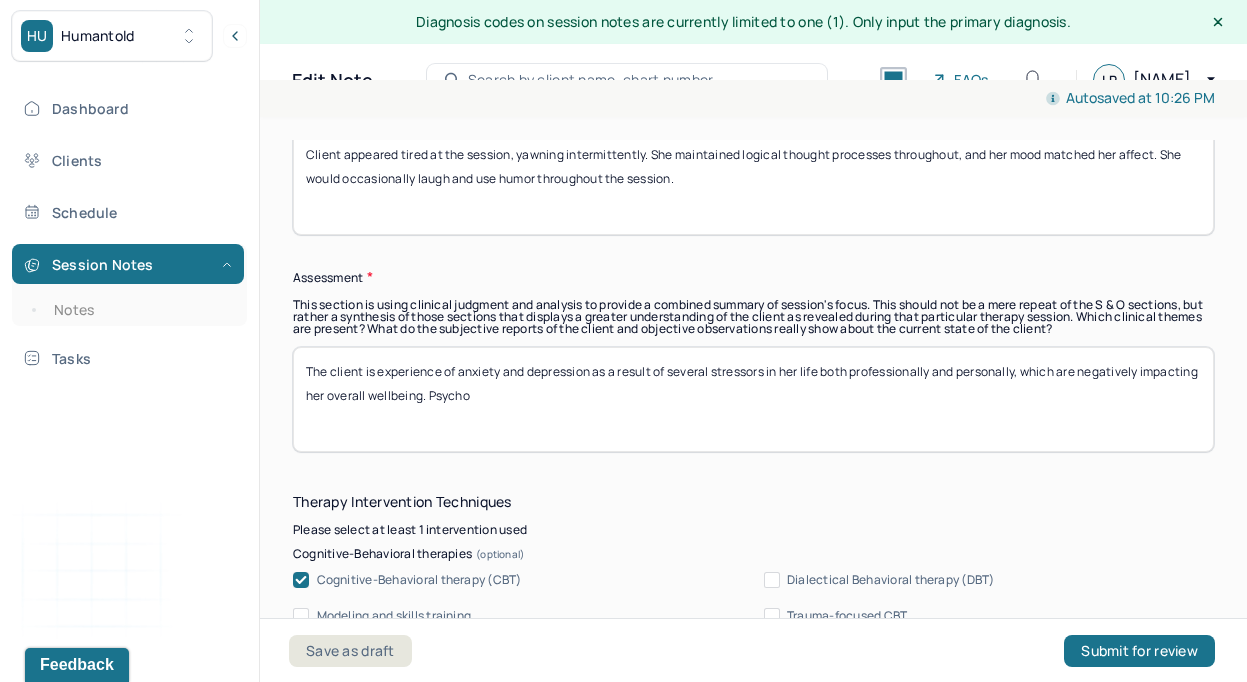 scroll, scrollTop: 1707, scrollLeft: 0, axis: vertical 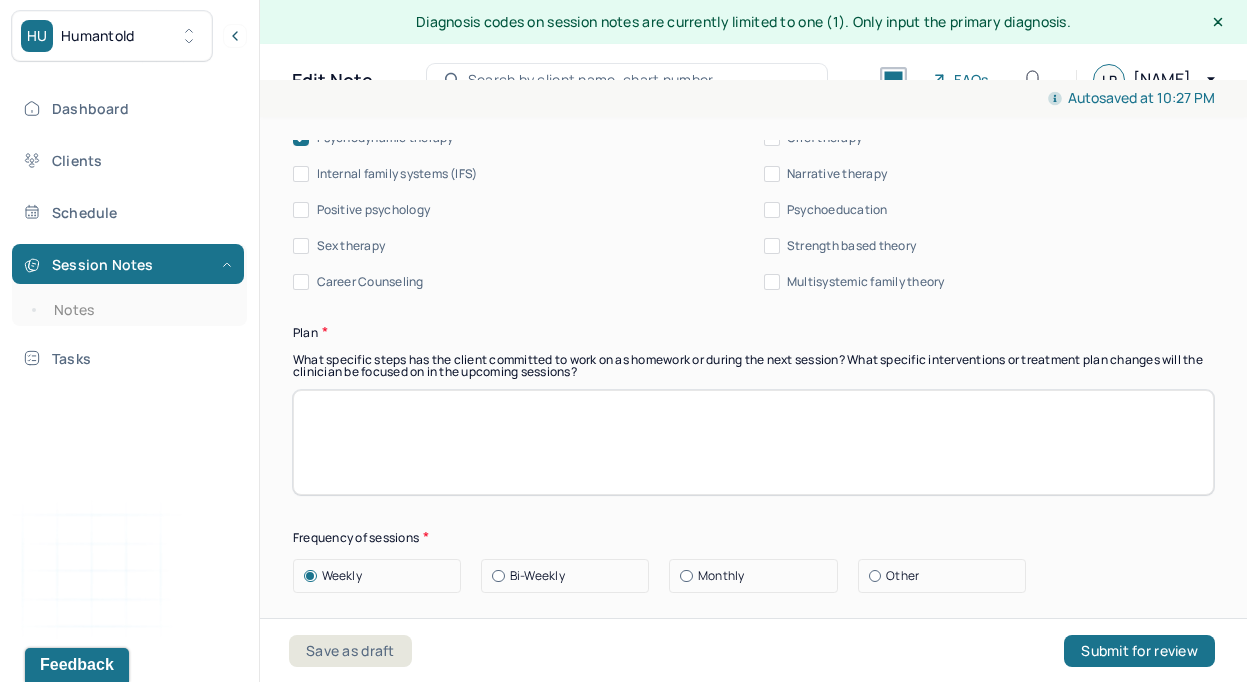 type on "The client is experience of anxiety and depression as a result of several stressors in her life both professionally and personally, which are negatively impacting her overall wellbeing. Psychodynamic therapy was used to explore her use of compartmentalization and intellectualization as defense mechanisms. Additionally CBT was used to reframe anxious thought patterns." 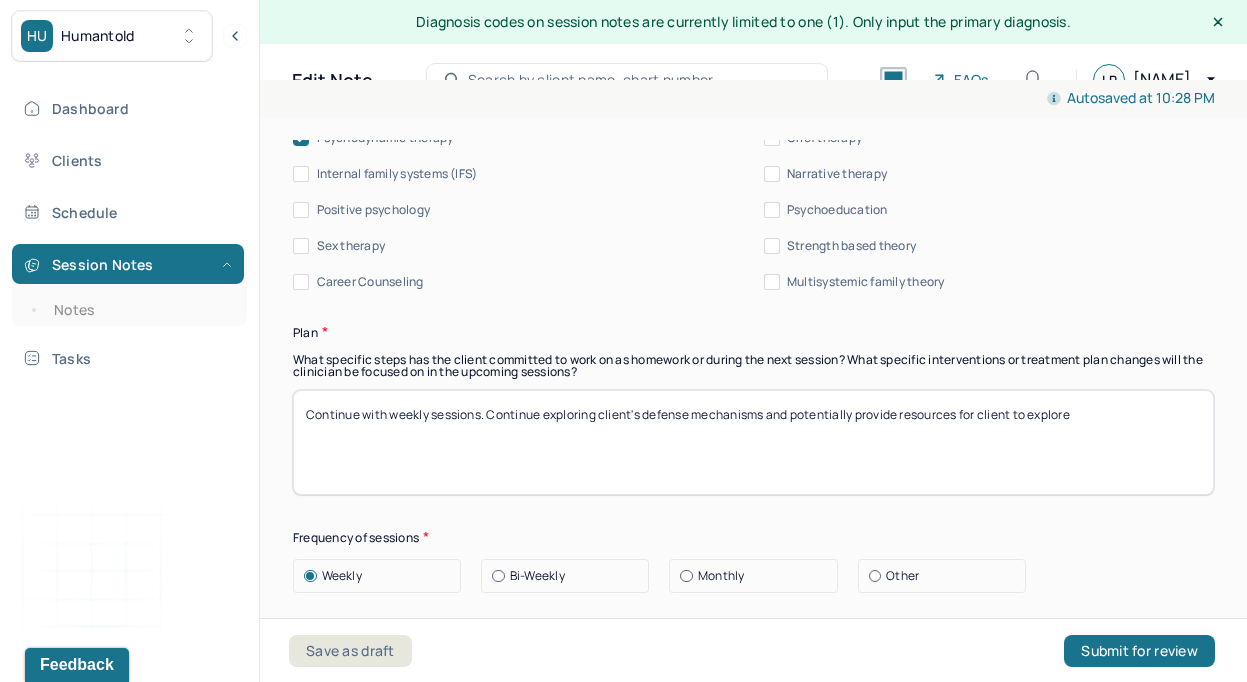 click on "Continue with weekly sessions. Continue exploring client's defense mechanisms and potentially provide resources for client to explore" at bounding box center [753, 442] 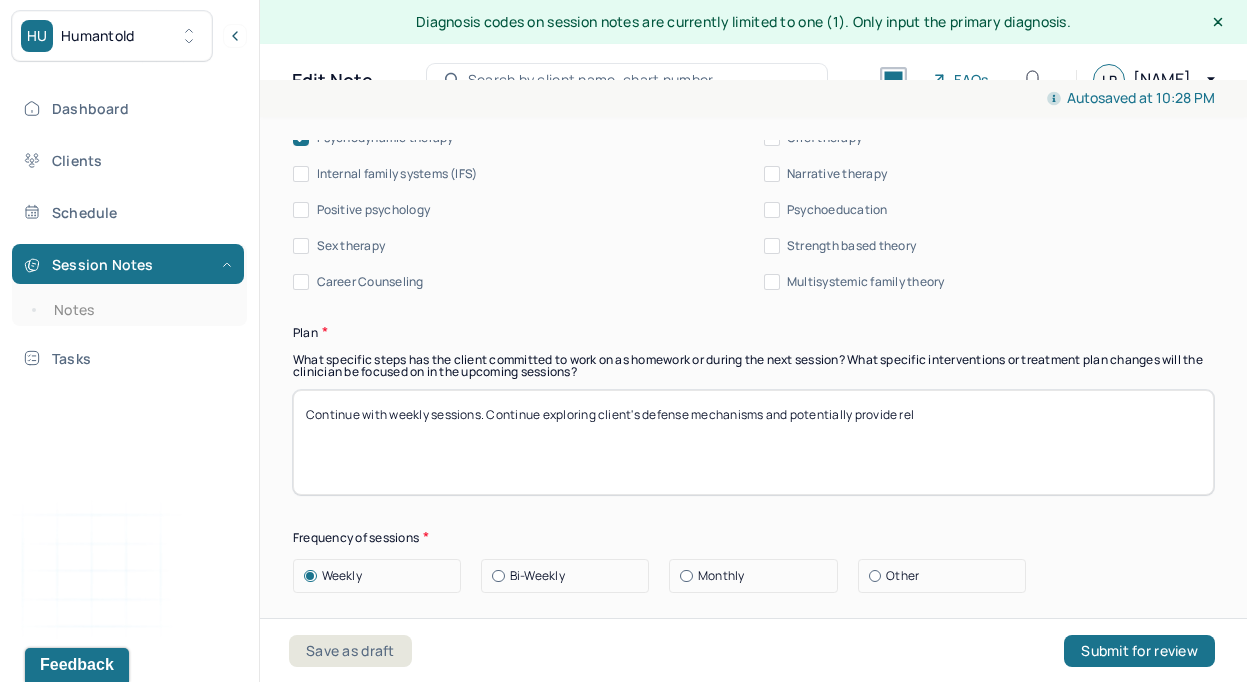 click on "Continue with weekly sessions. Continue exploring client's defense mechanisms and potentially provide rel" at bounding box center [753, 442] 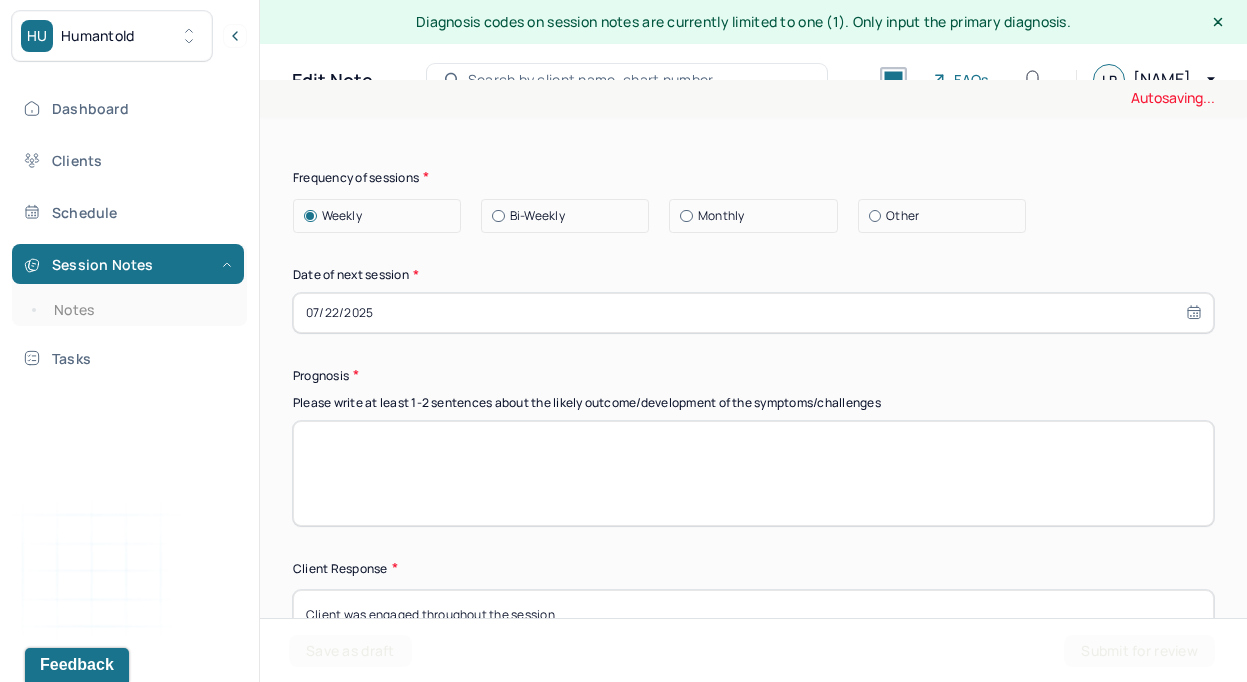 scroll, scrollTop: 3066, scrollLeft: 0, axis: vertical 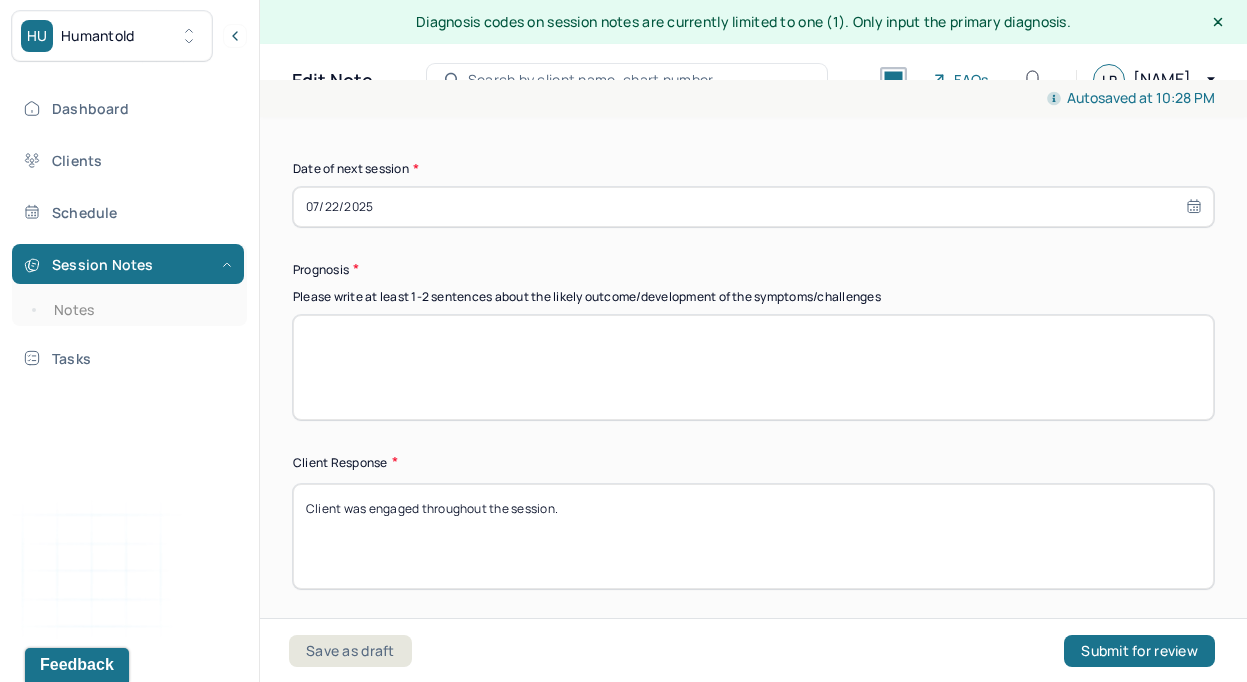 type on "Continue with weekly sessions. Continue exploring client's defense mechanisms and incorporate grounding techniques to help her connect to her body and emotions." 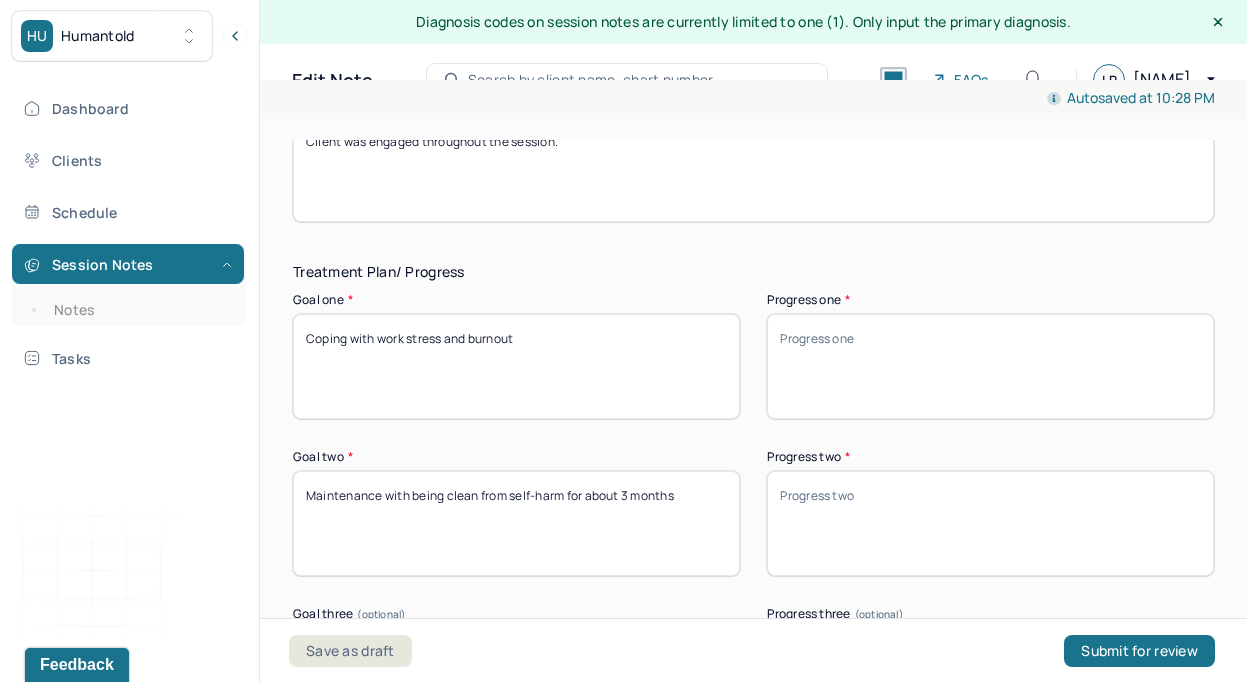 scroll, scrollTop: 3430, scrollLeft: 0, axis: vertical 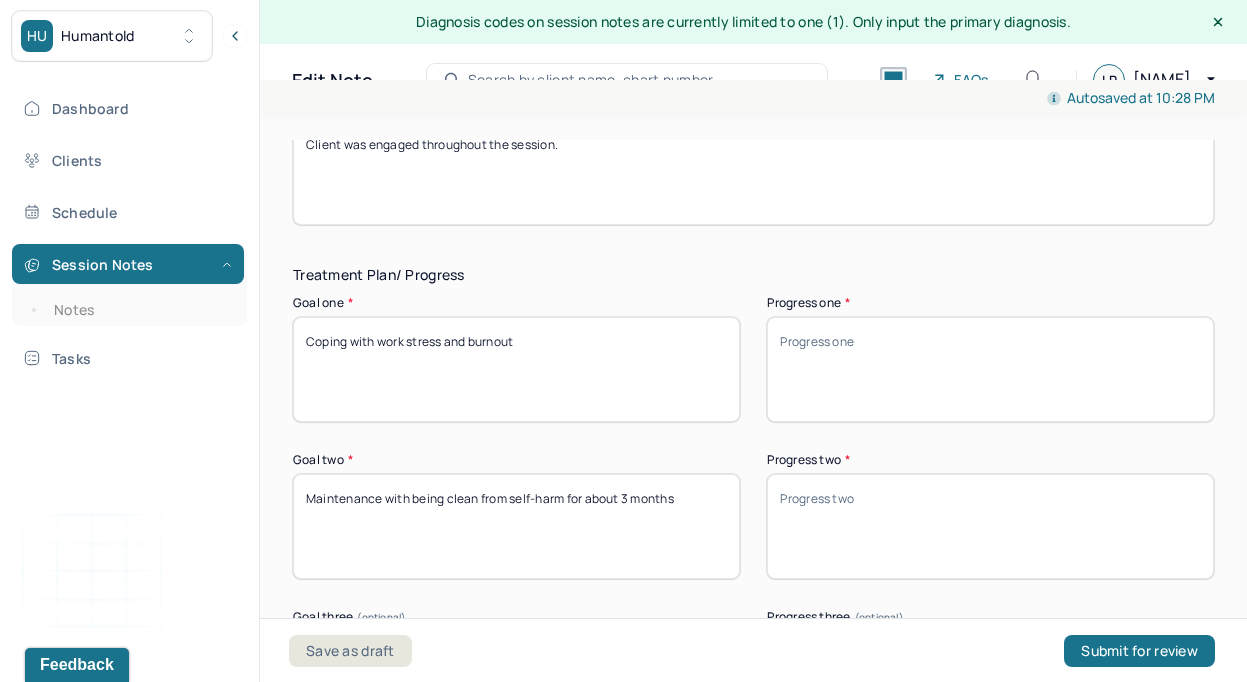 type on "Client's prognosis is favorable. Client has a highly intellectual nature and demonstrates an eagerness to work on her symptoms." 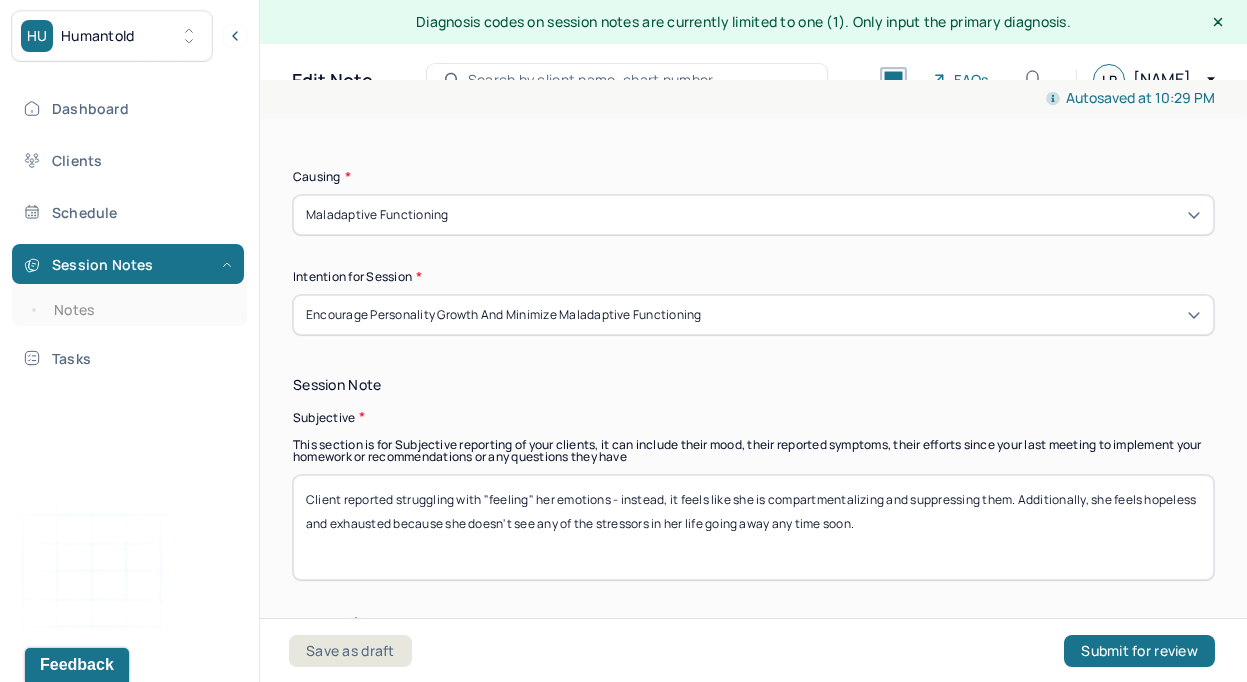 scroll, scrollTop: 623, scrollLeft: 0, axis: vertical 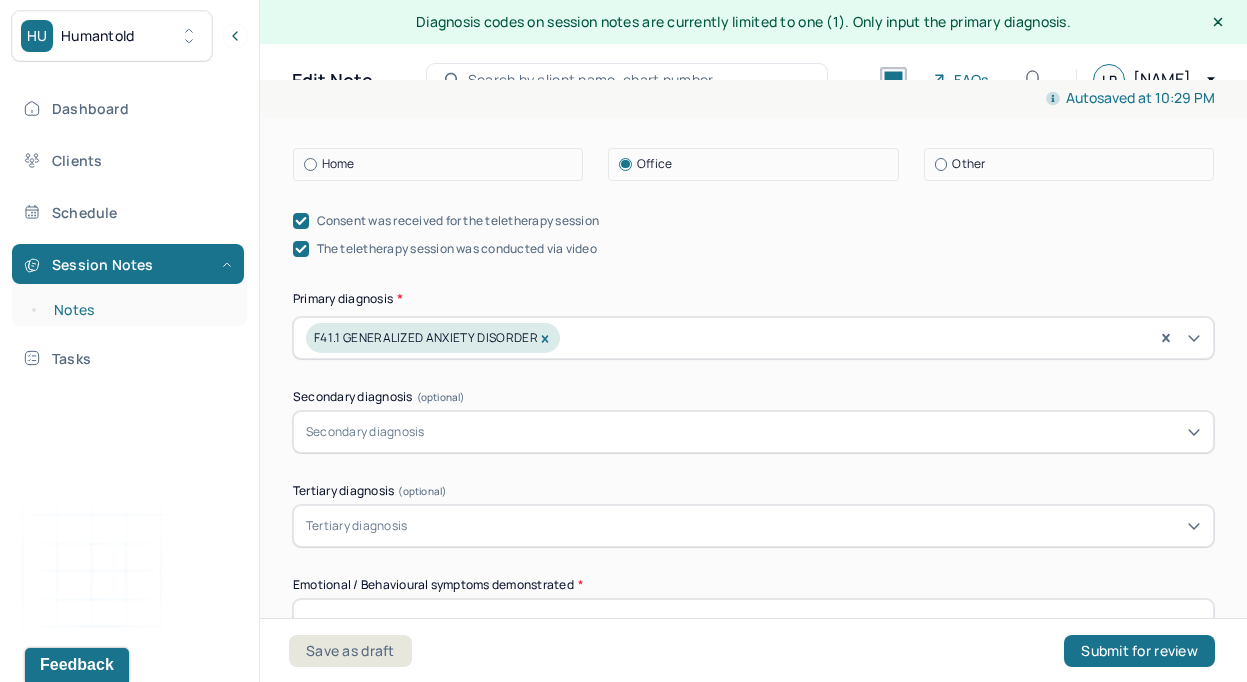 type on "Some progress. Exploration of her defense mechanisms were used in the context of her work stress" 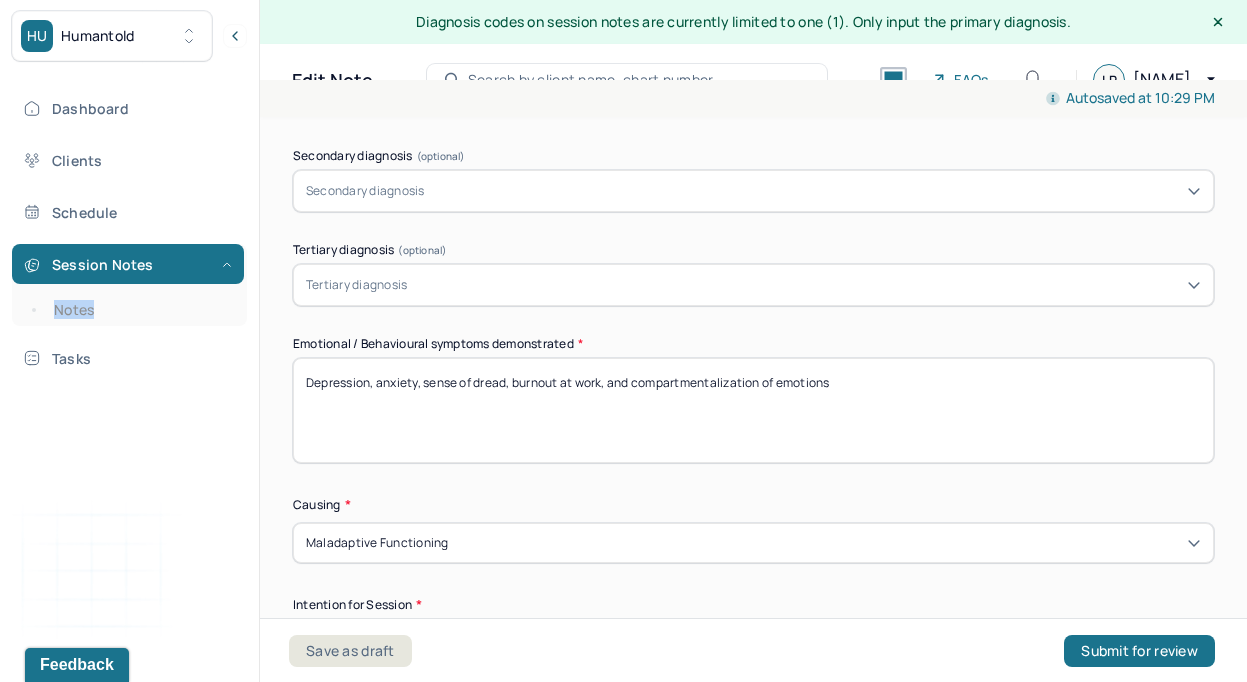 scroll, scrollTop: 841, scrollLeft: 0, axis: vertical 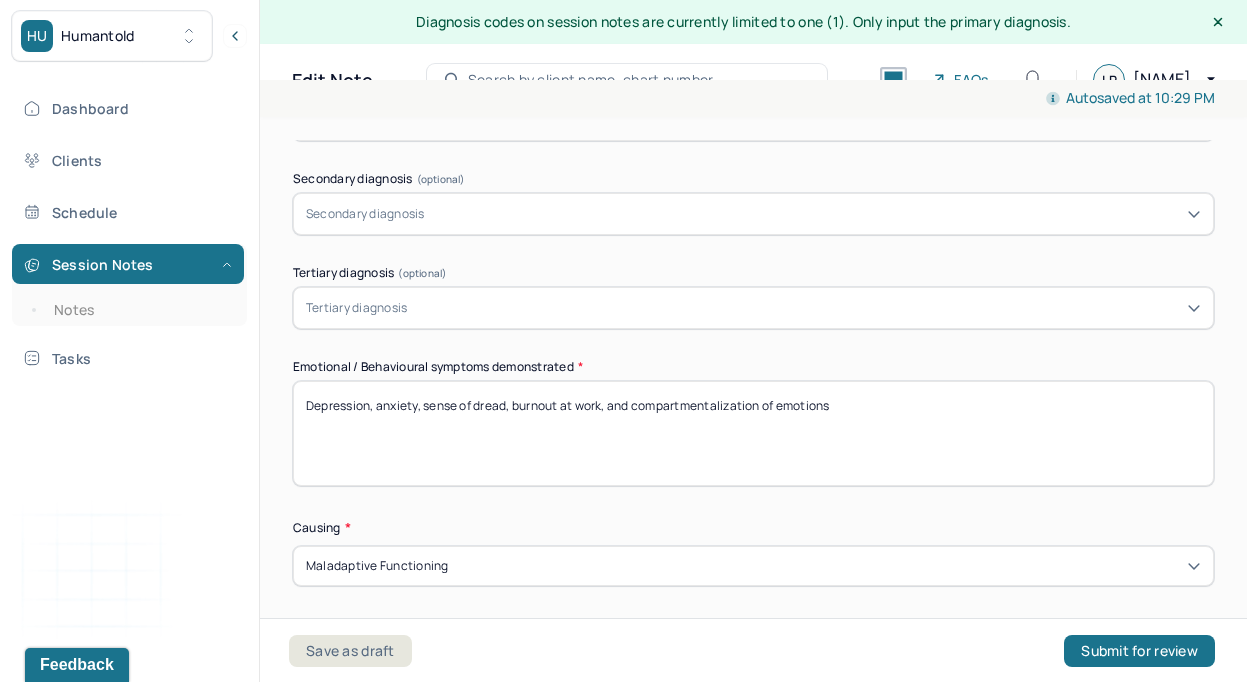 click on "Depression, anxiety, sense of dread, burnout at work, and compartmentalization of emotions" at bounding box center (753, 433) 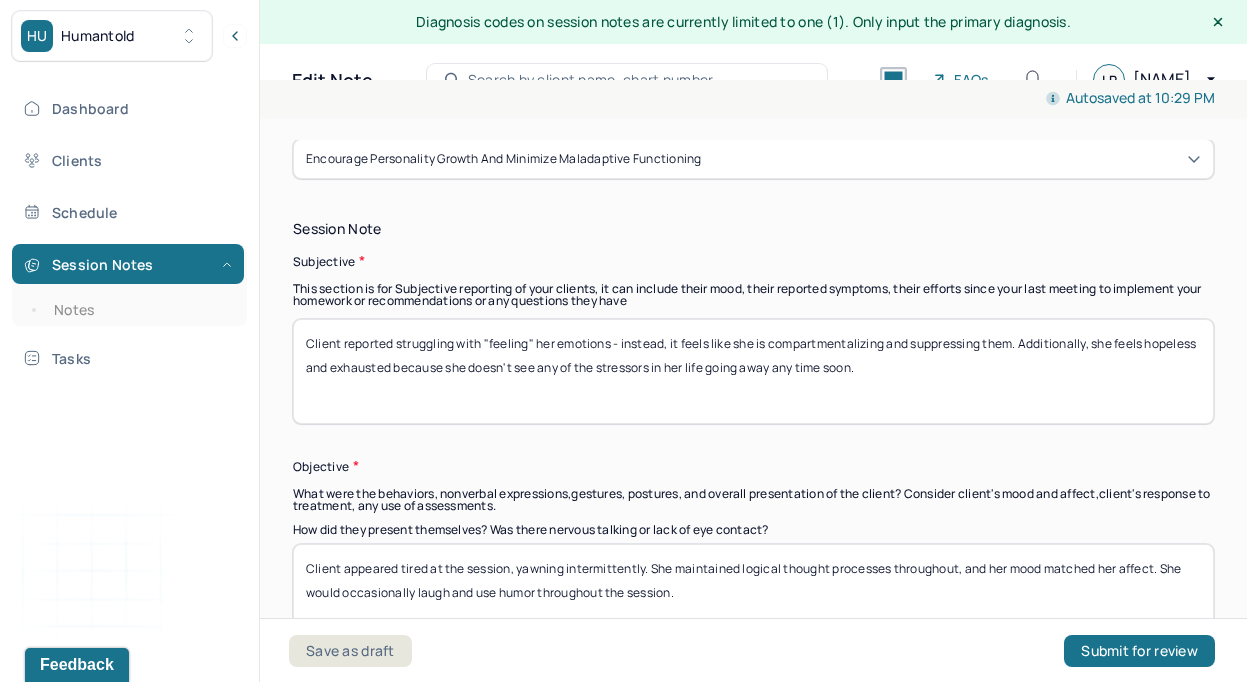 scroll, scrollTop: 1427, scrollLeft: 0, axis: vertical 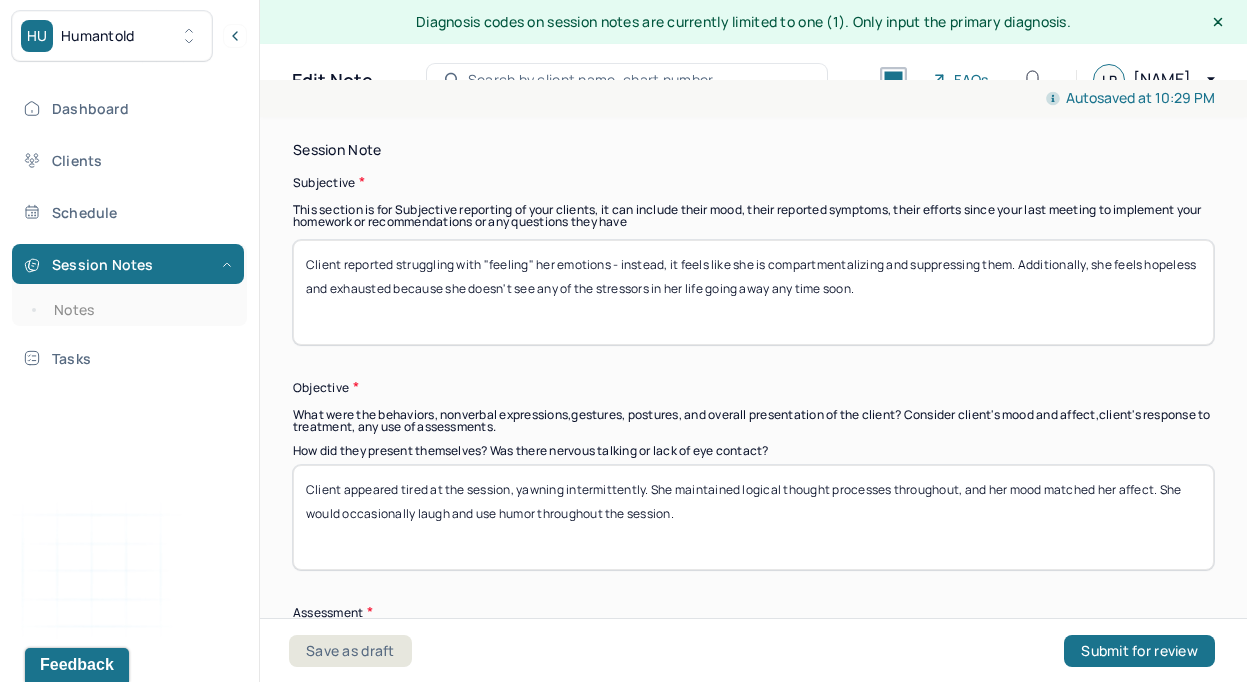 type 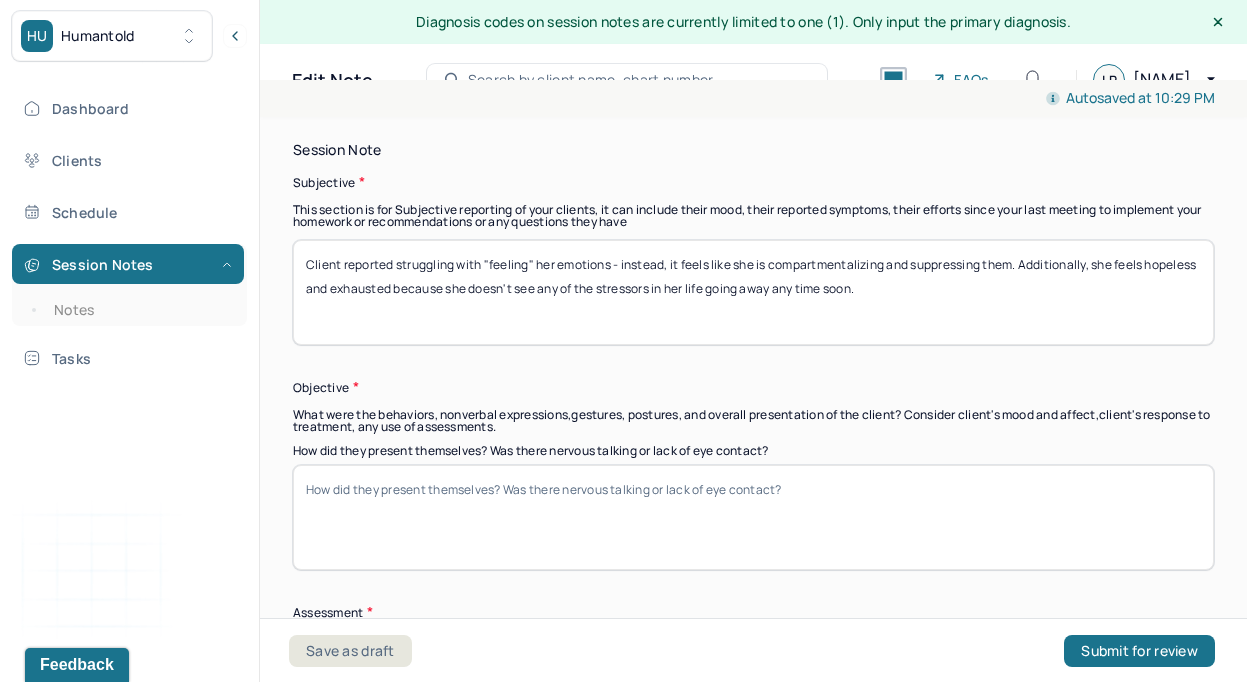 type on "Client appeared tired at the session, yawning intermittently. She maintained logical thought processes throughout, and her mood matched her affect. She would occasionally laugh and use humor throughout the session." 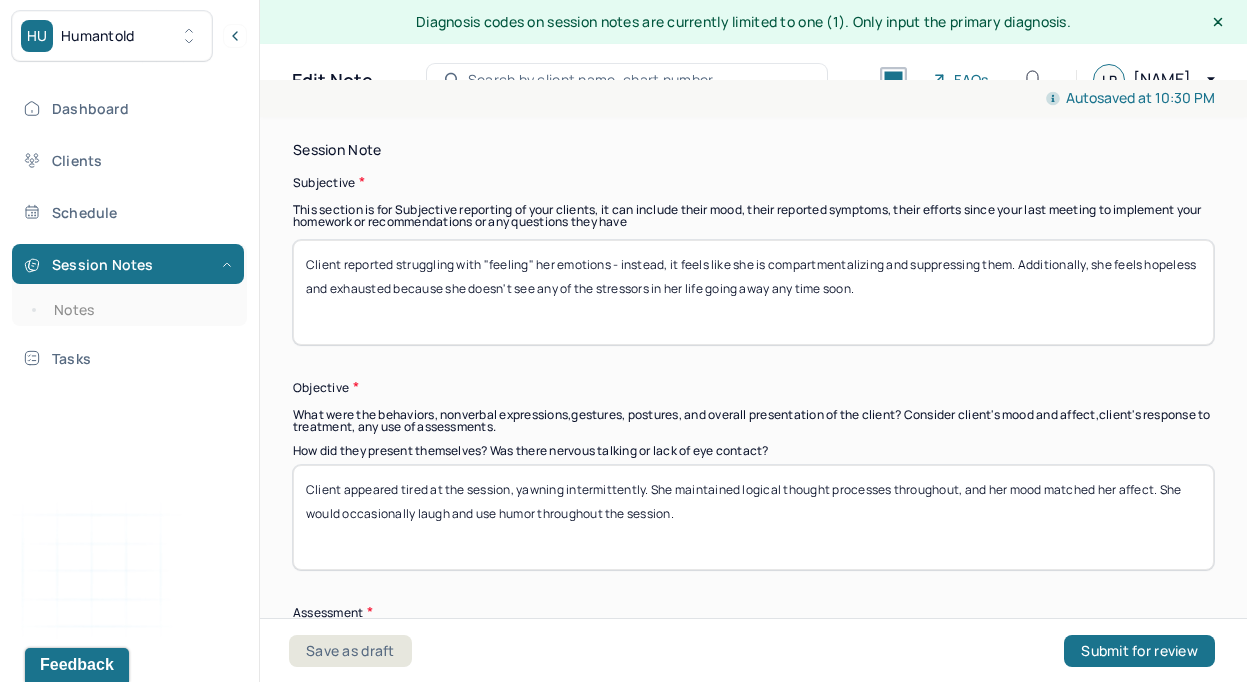 click on "Client reported struggling with "feeling" her emotions - instead, it feels like she is compartmentalizing and suppressing them. Additionally, she feels hopeless and exhausted because she doesn't see any of the stressors in her life going away any time soon." at bounding box center (753, 292) 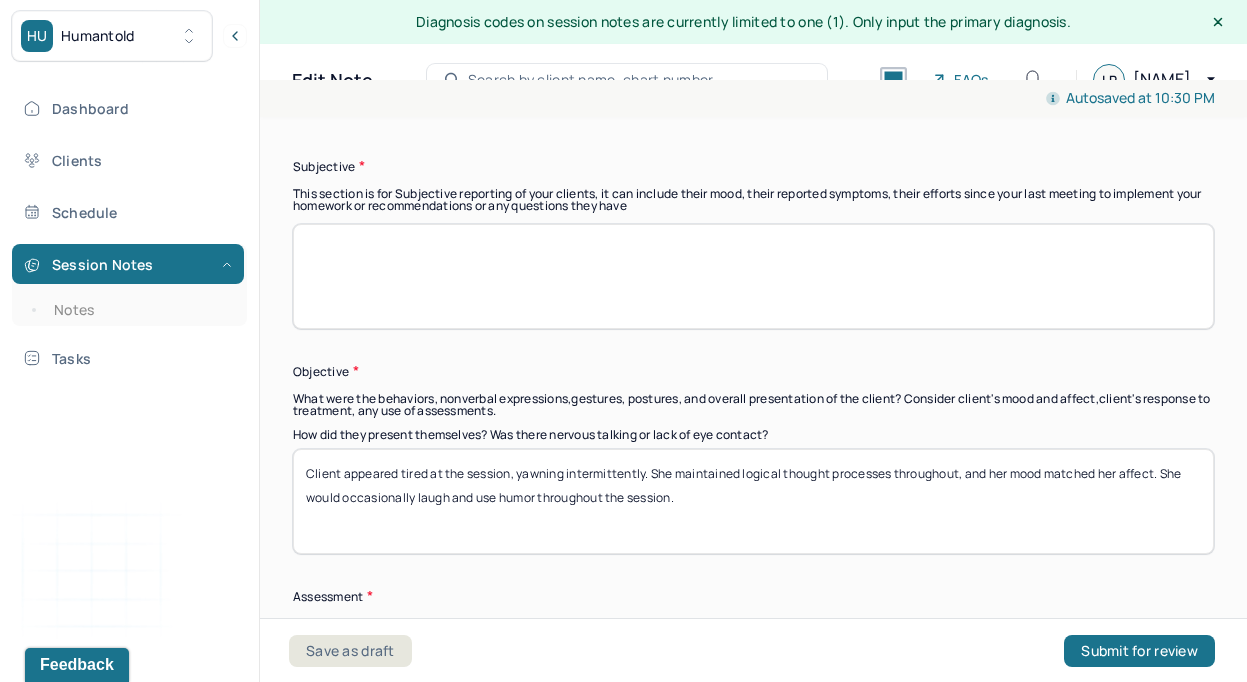 scroll, scrollTop: 1514, scrollLeft: 0, axis: vertical 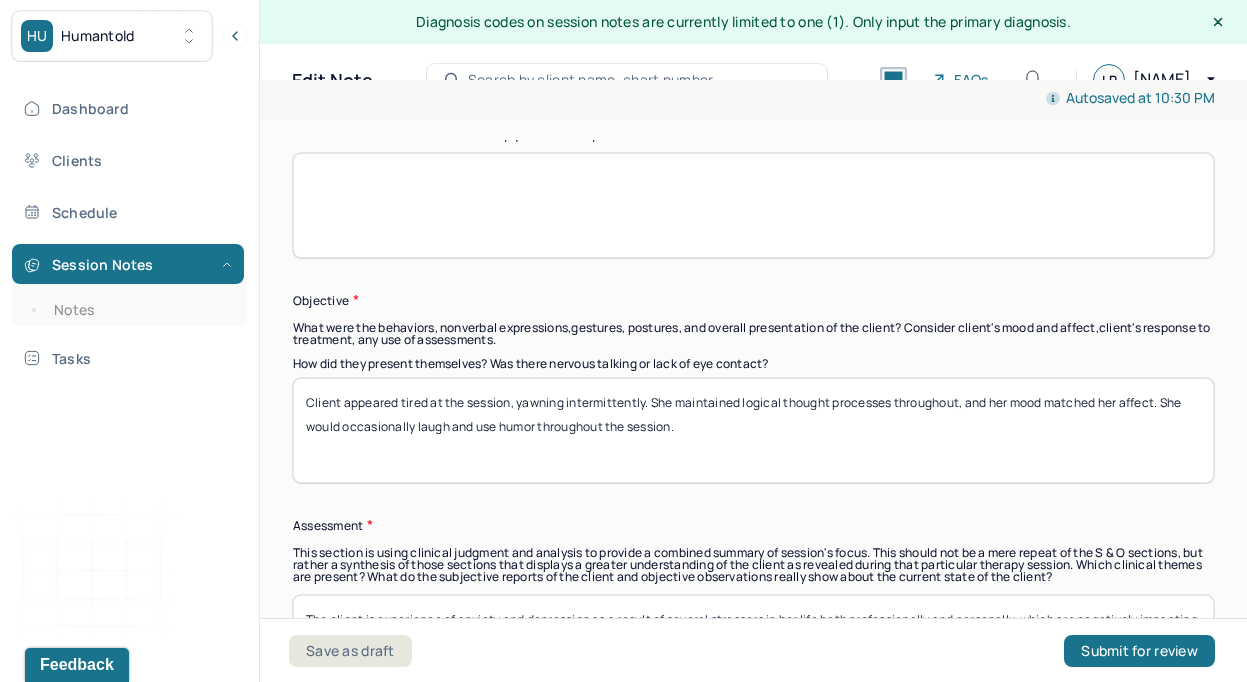 type 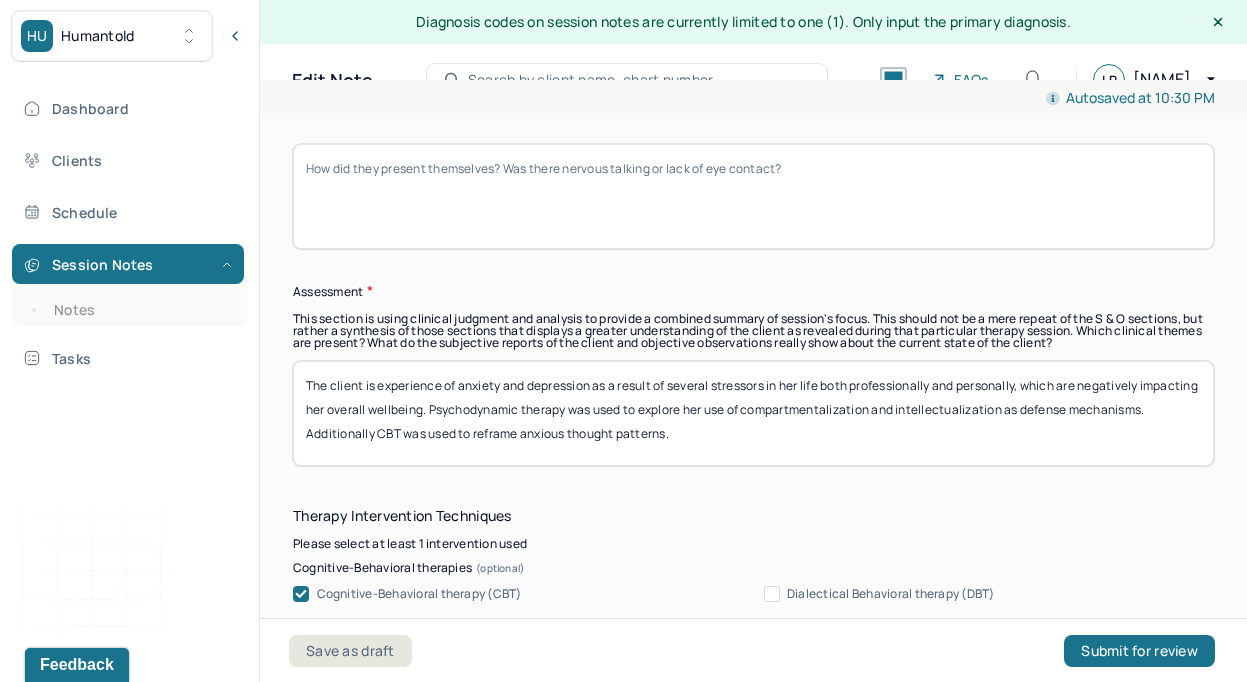 scroll, scrollTop: 1786, scrollLeft: 0, axis: vertical 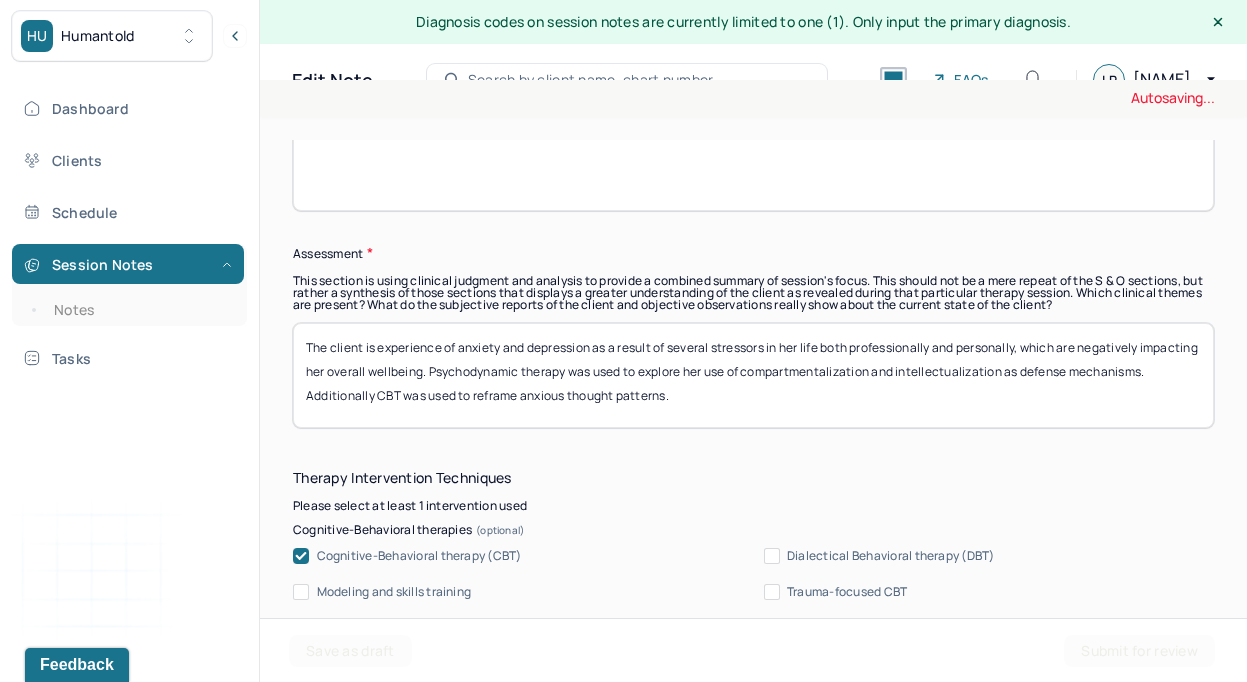 type 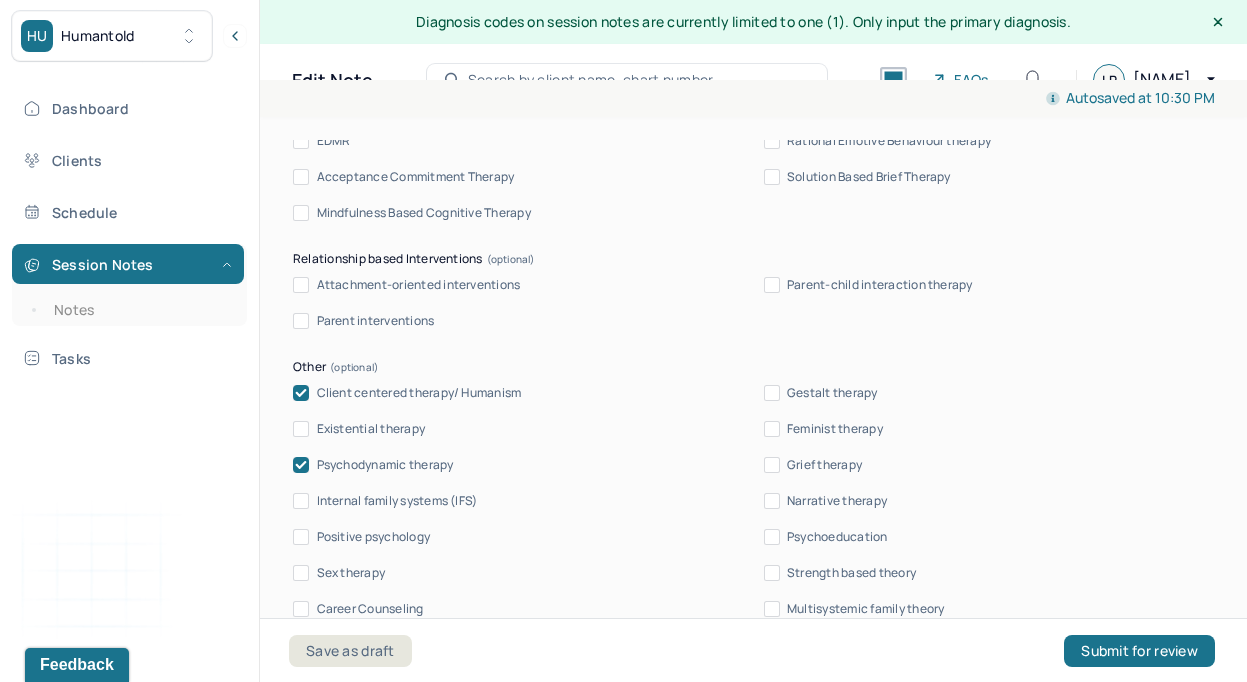 scroll, scrollTop: 2300, scrollLeft: 0, axis: vertical 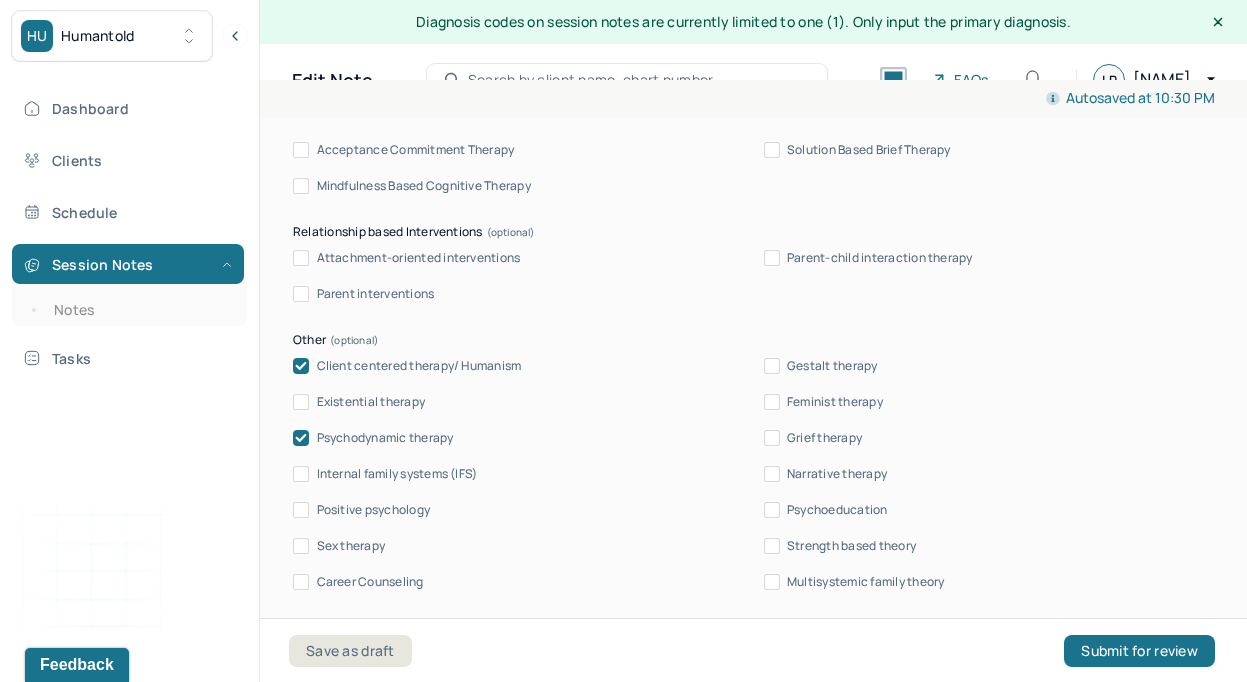 type 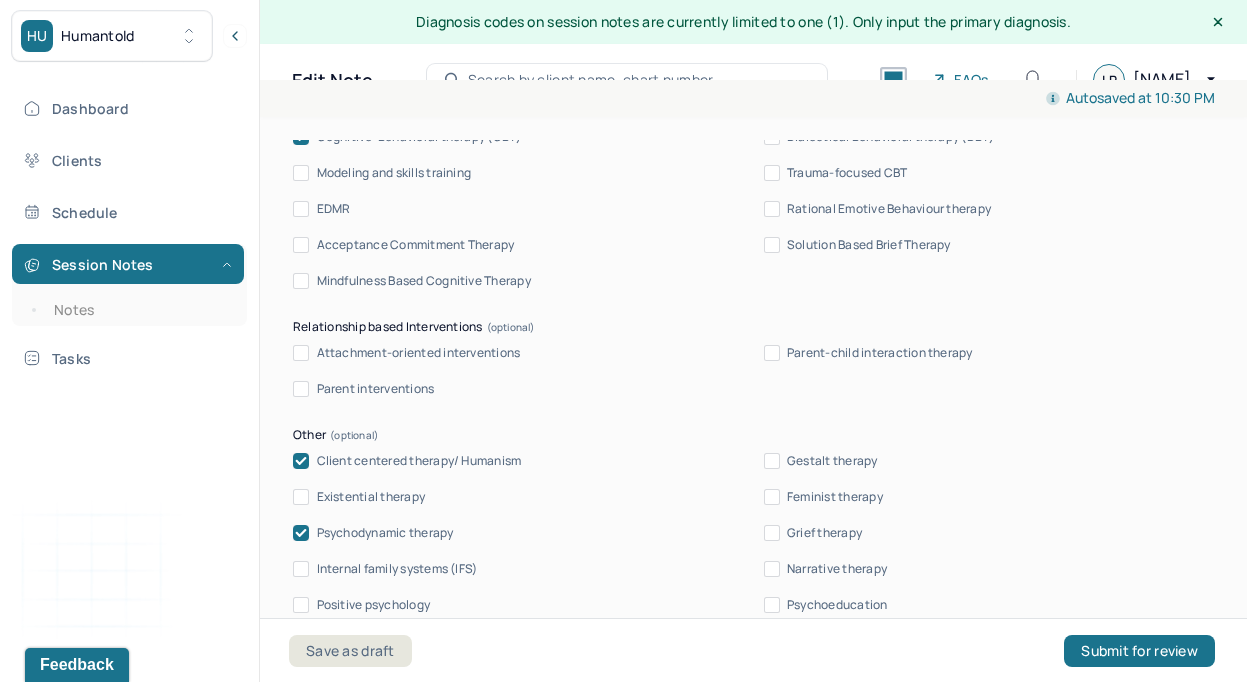 scroll, scrollTop: 2178, scrollLeft: 0, axis: vertical 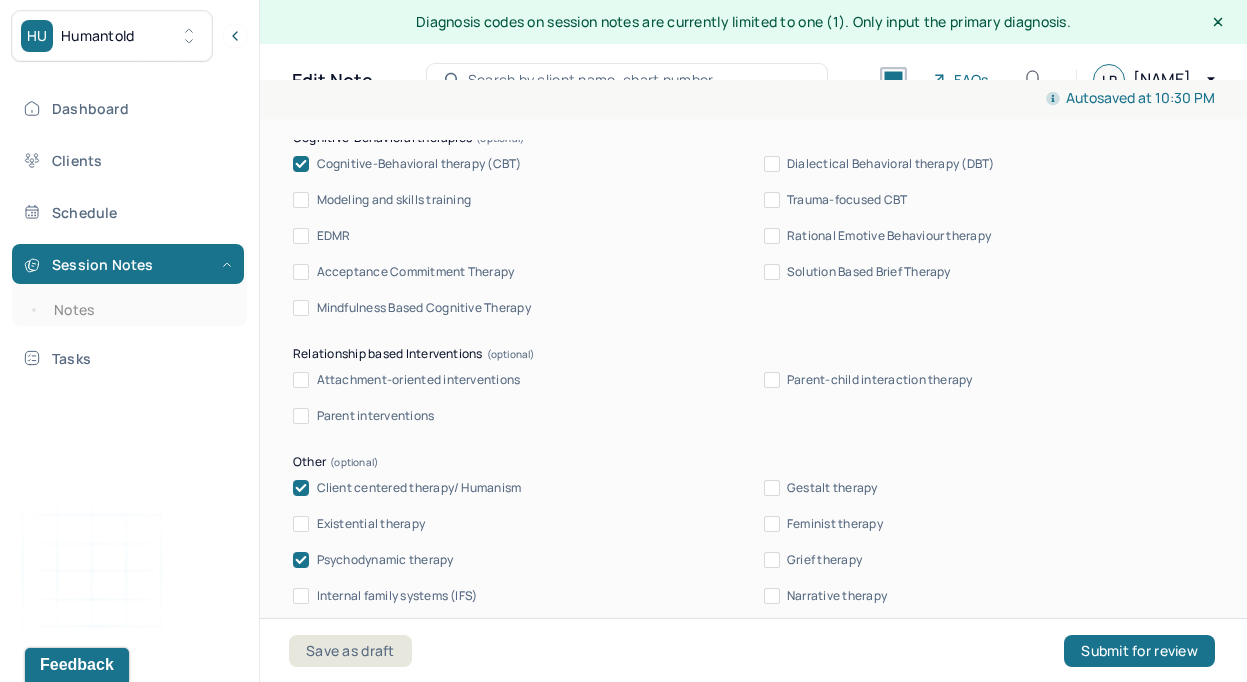 click on "Cognitive-Behavioral therapy (CBT)" at bounding box center (419, 164) 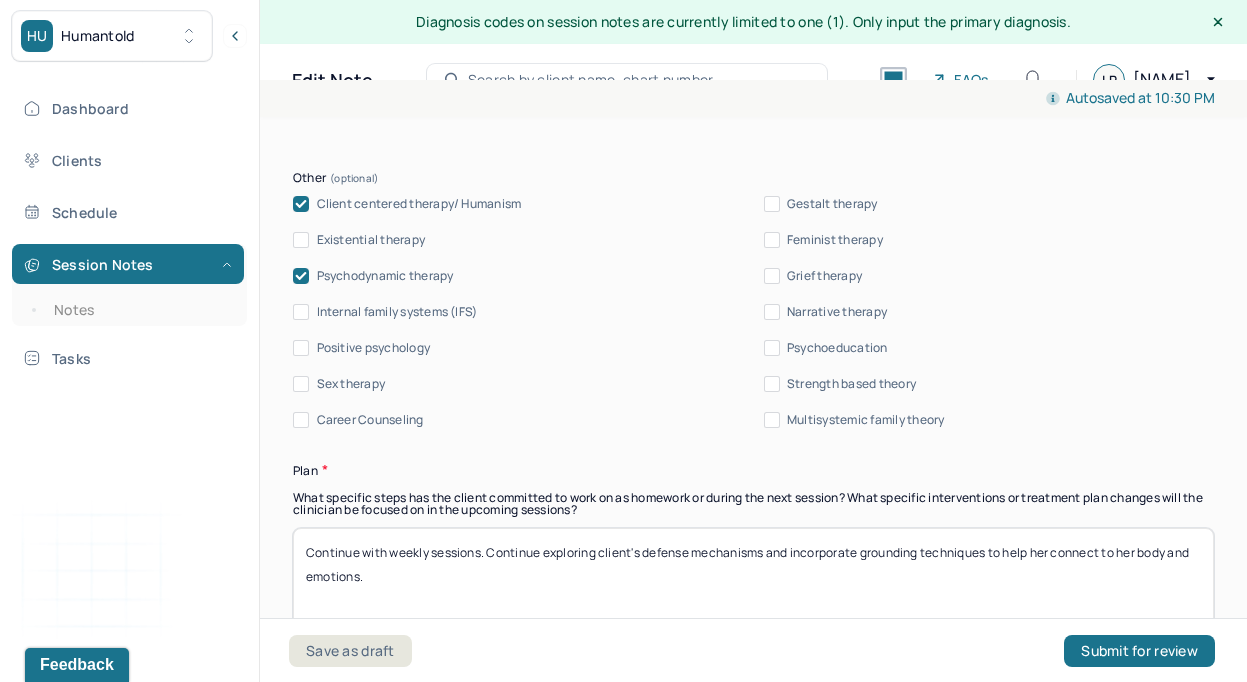 scroll, scrollTop: 2595, scrollLeft: 0, axis: vertical 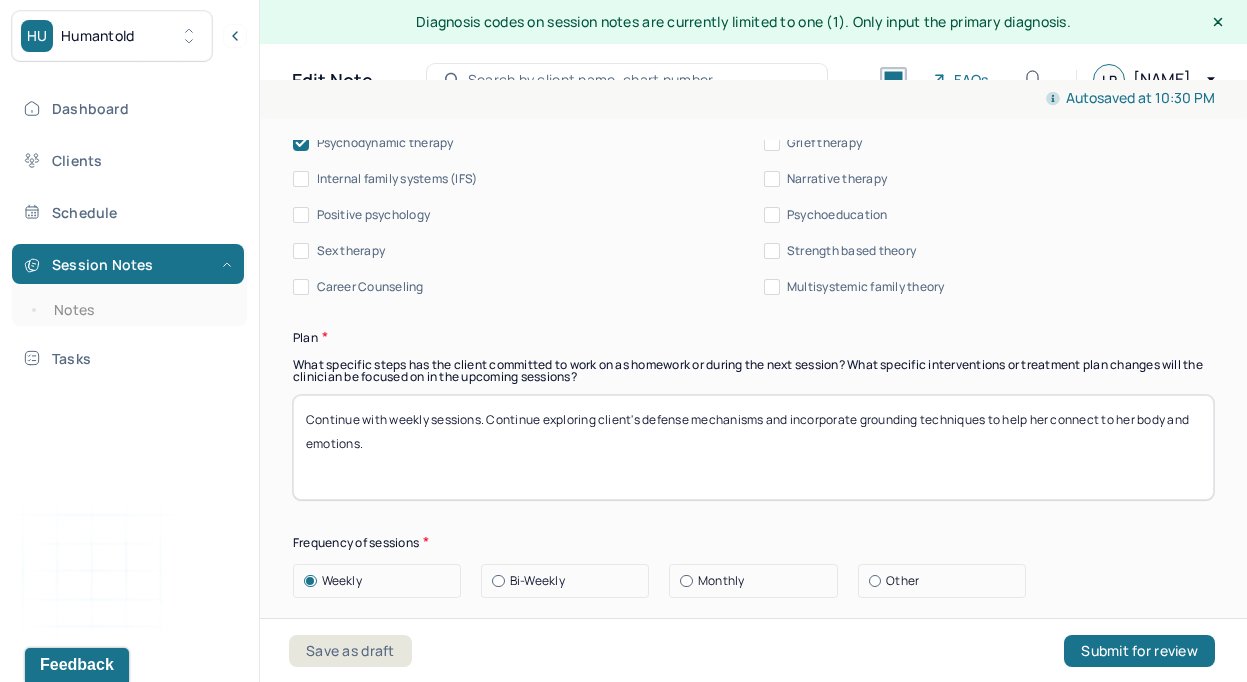 click on "Continue with weekly sessions. Continue exploring client's defense mechanisms and incorporate grounding techniques to help her connect to her body and emotions." at bounding box center (753, 447) 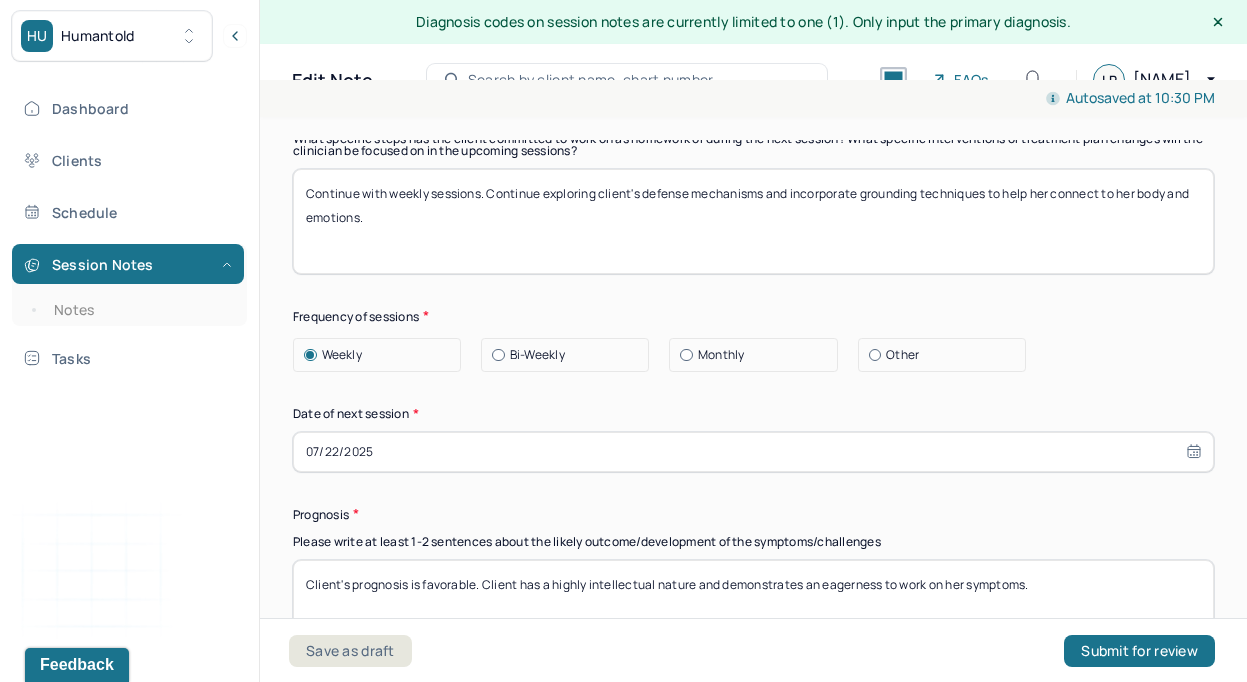 scroll, scrollTop: 2922, scrollLeft: 0, axis: vertical 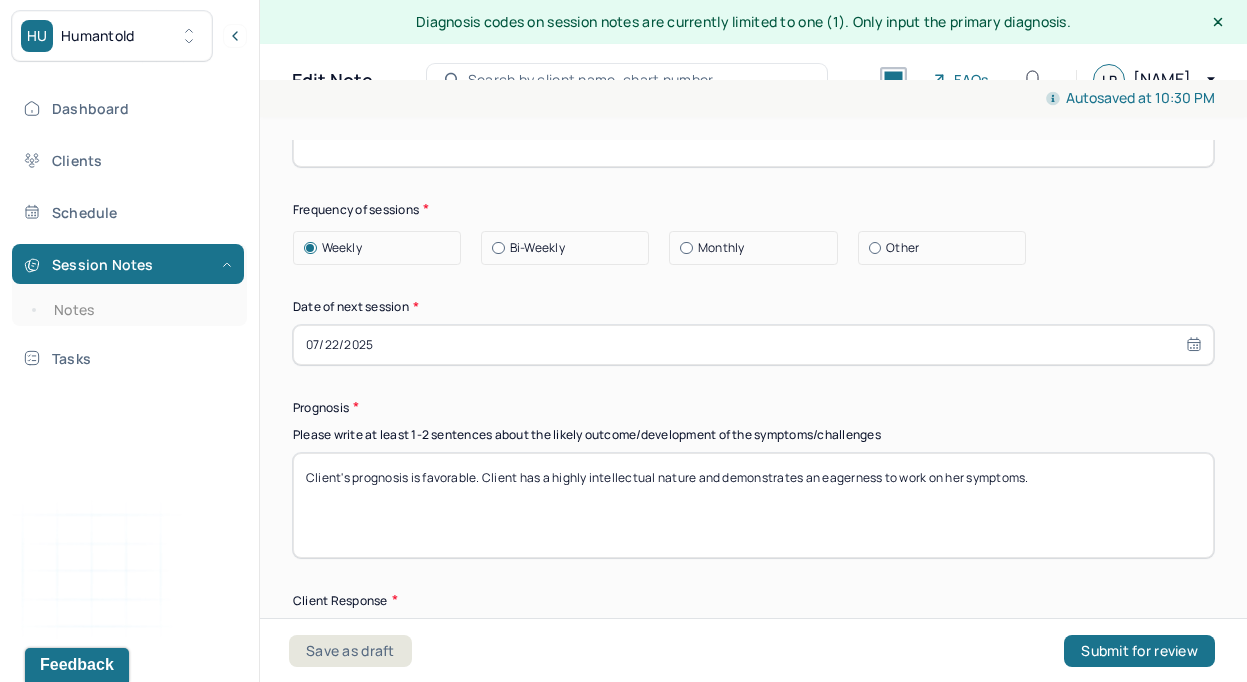 type 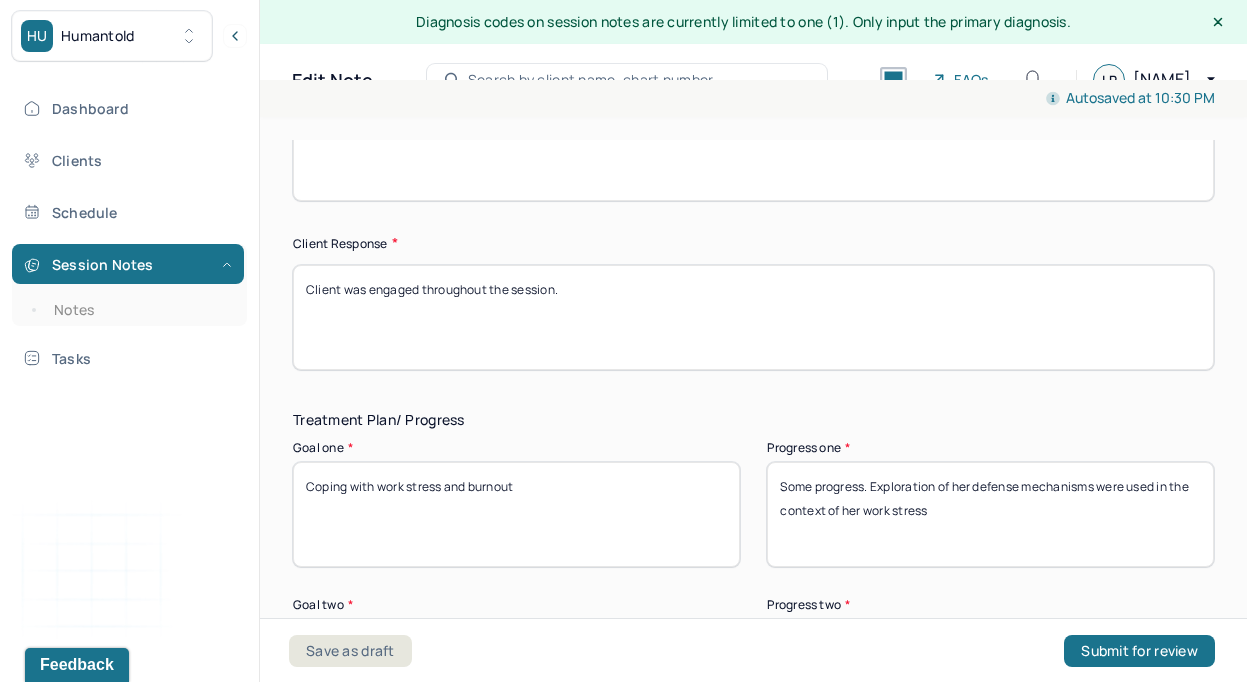scroll, scrollTop: 3293, scrollLeft: 0, axis: vertical 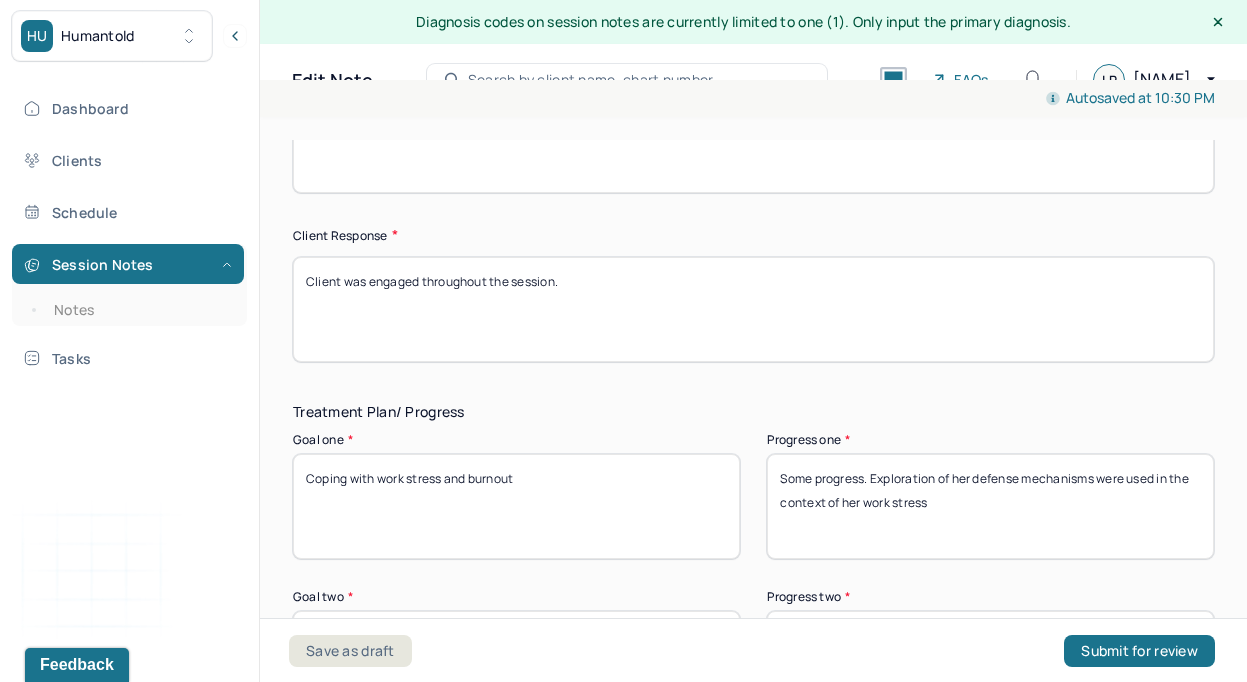 type 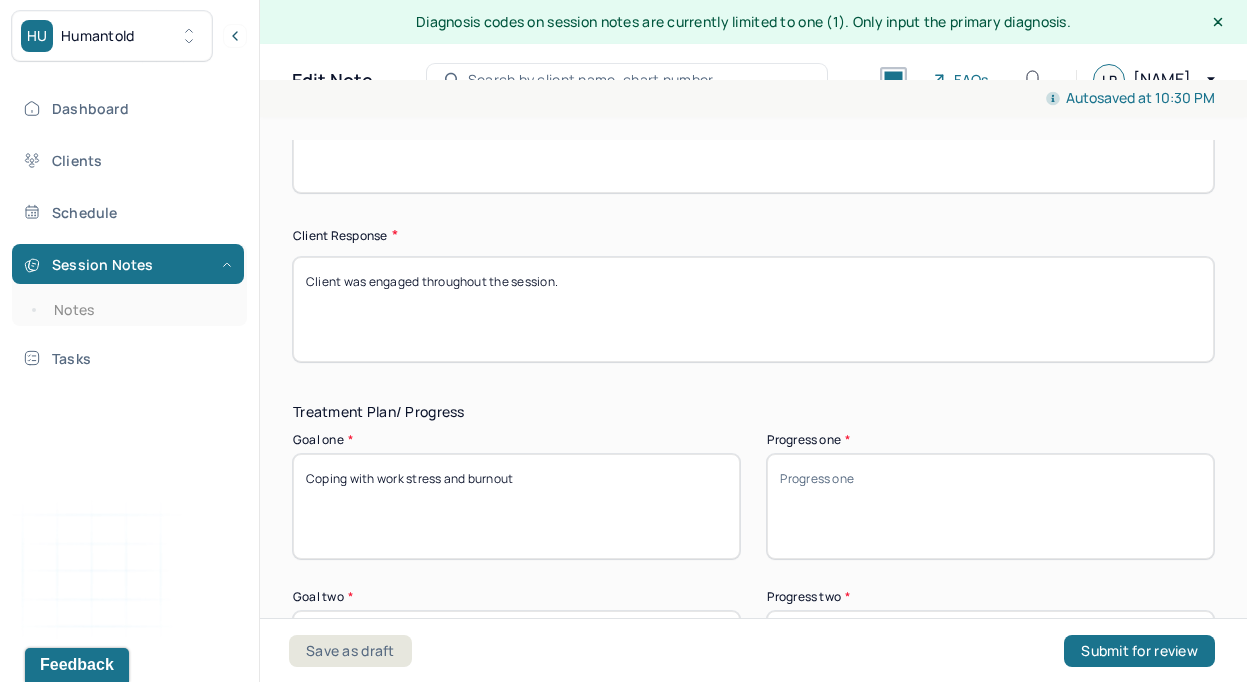 type 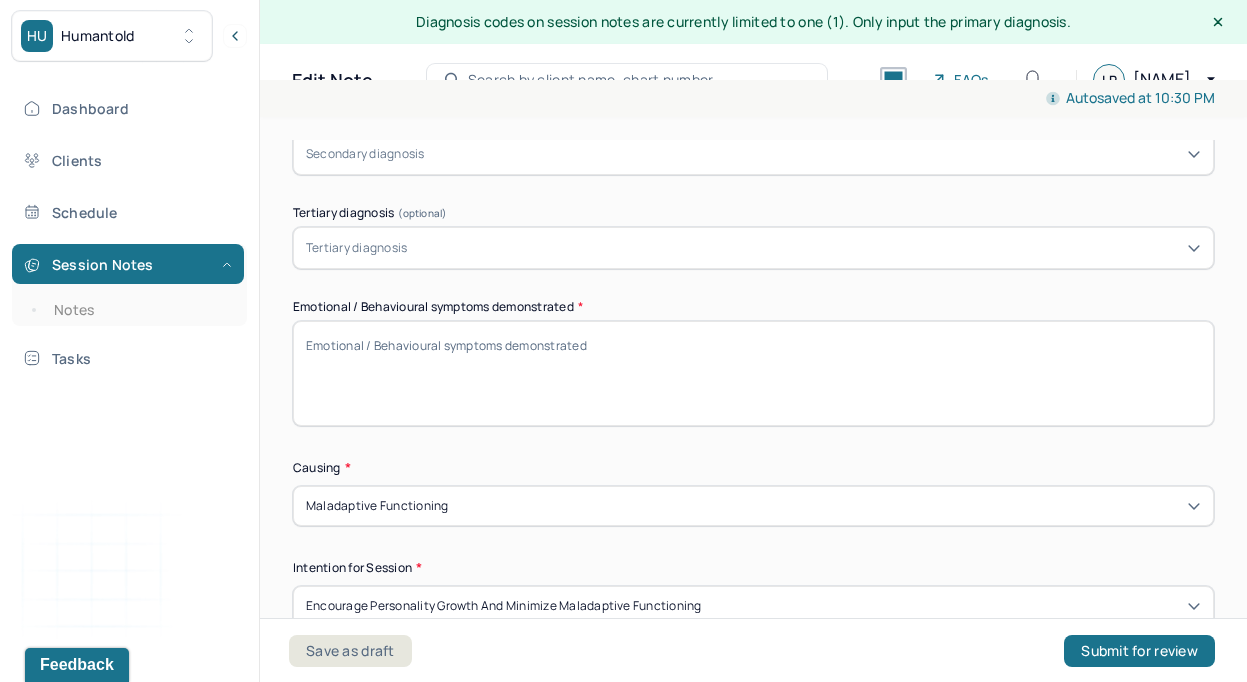 scroll, scrollTop: 902, scrollLeft: 0, axis: vertical 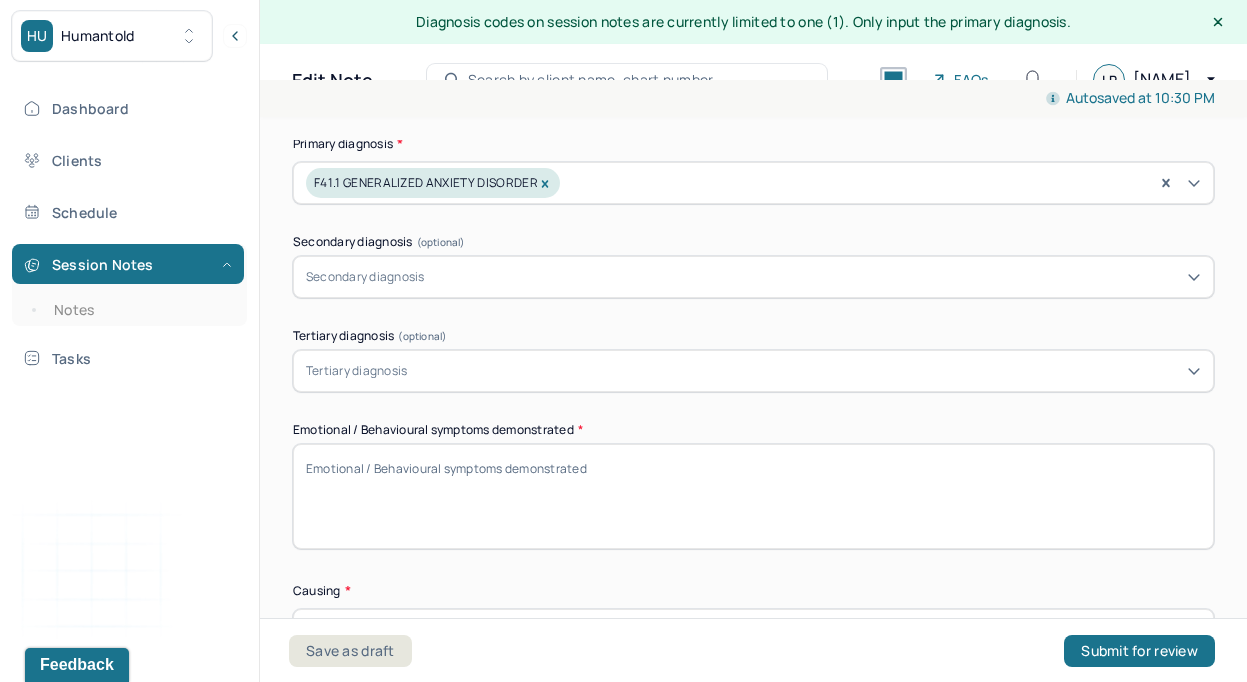 click on "Emotional / Behavioural symptoms demonstrated *" at bounding box center [753, 496] 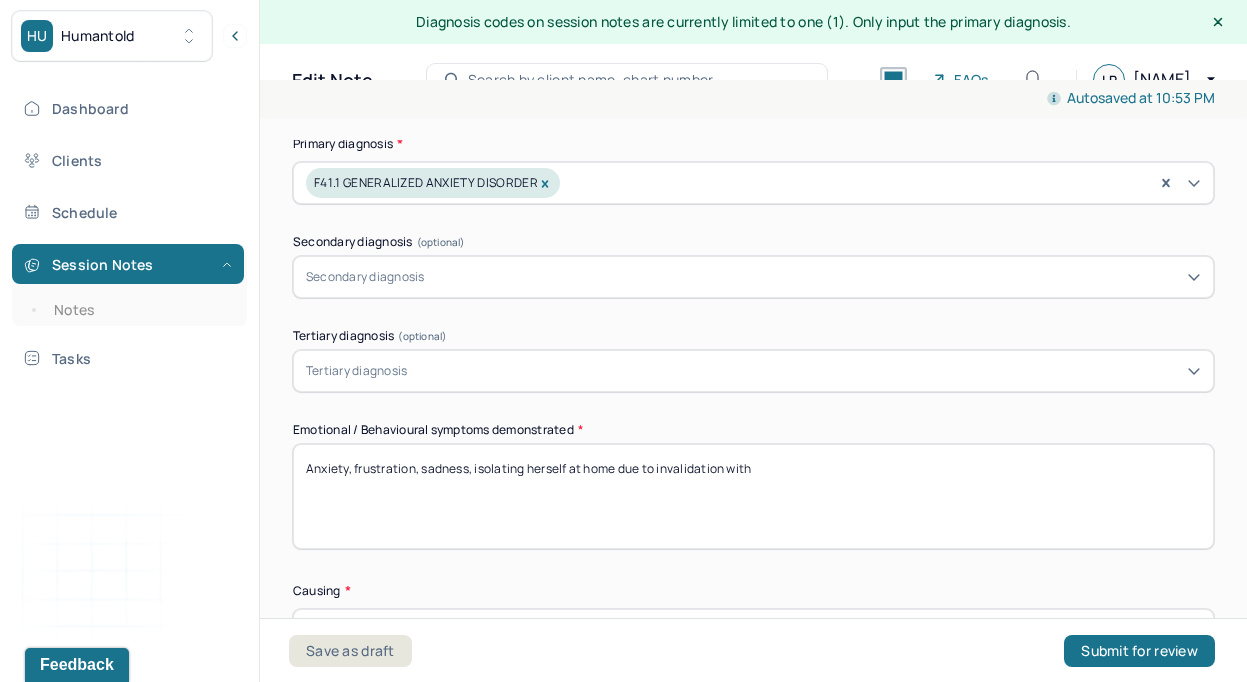 click on "Anxiety, frustration, sadness, isolating herself at home due to invalidation with" at bounding box center [753, 496] 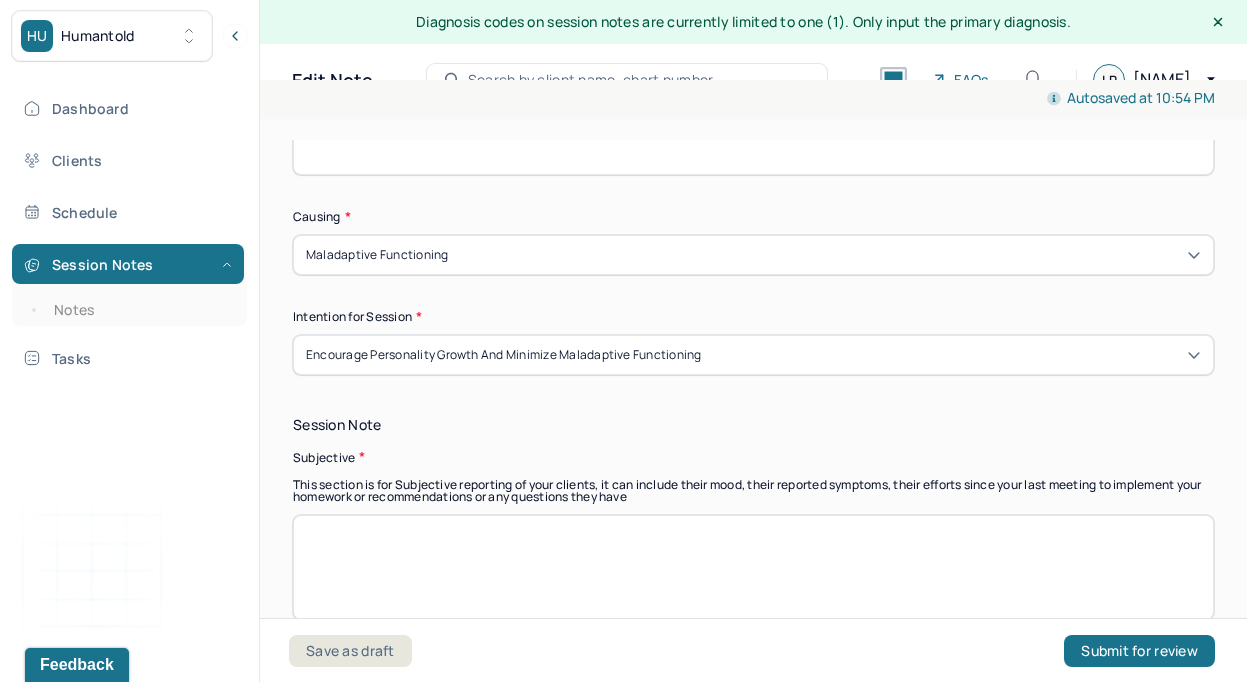 scroll, scrollTop: 1303, scrollLeft: 0, axis: vertical 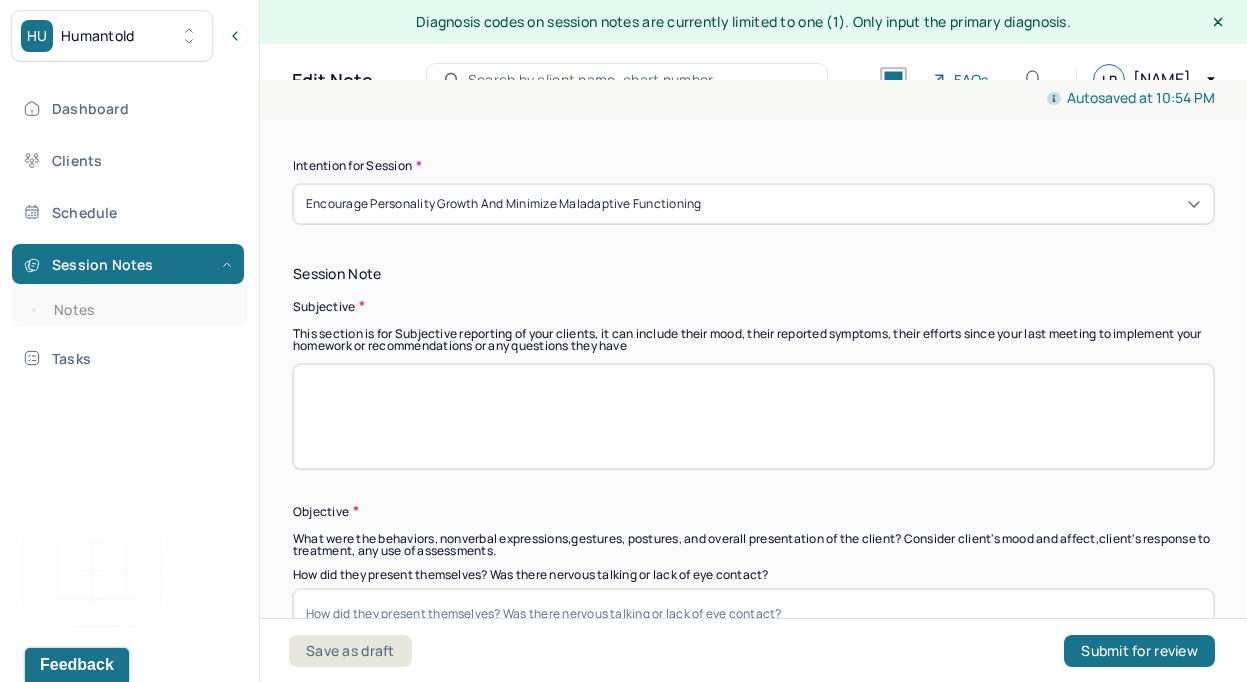click at bounding box center (753, 416) 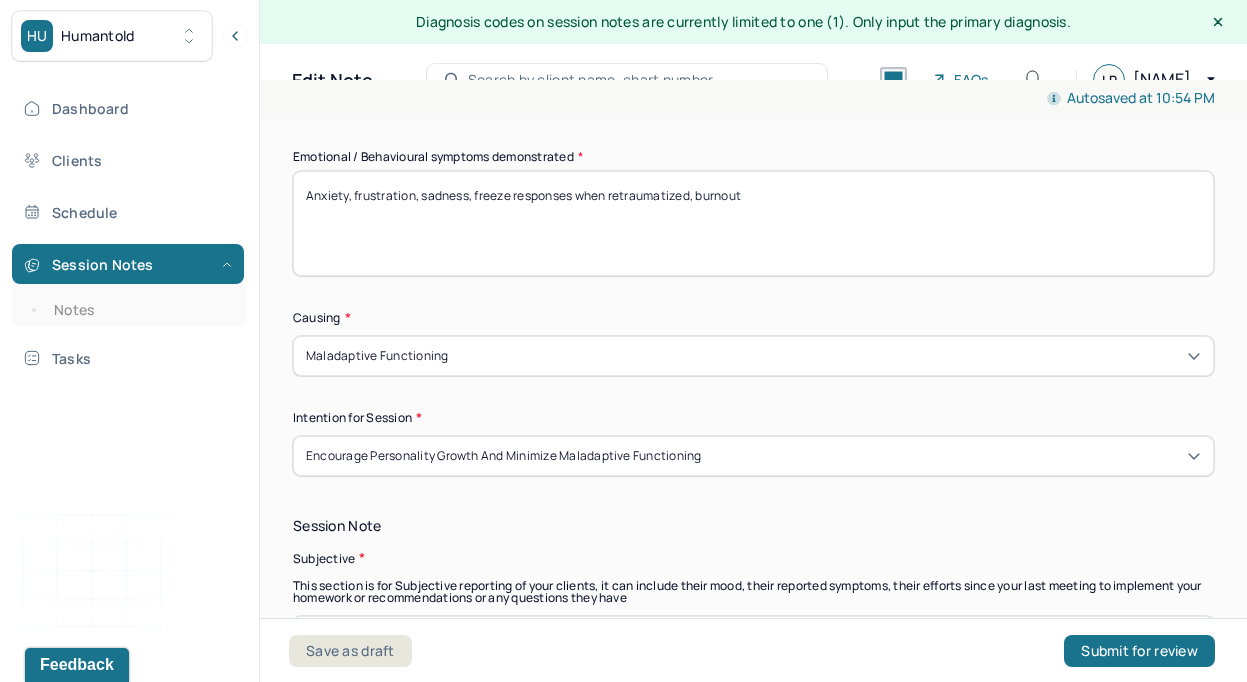 scroll, scrollTop: 1059, scrollLeft: 0, axis: vertical 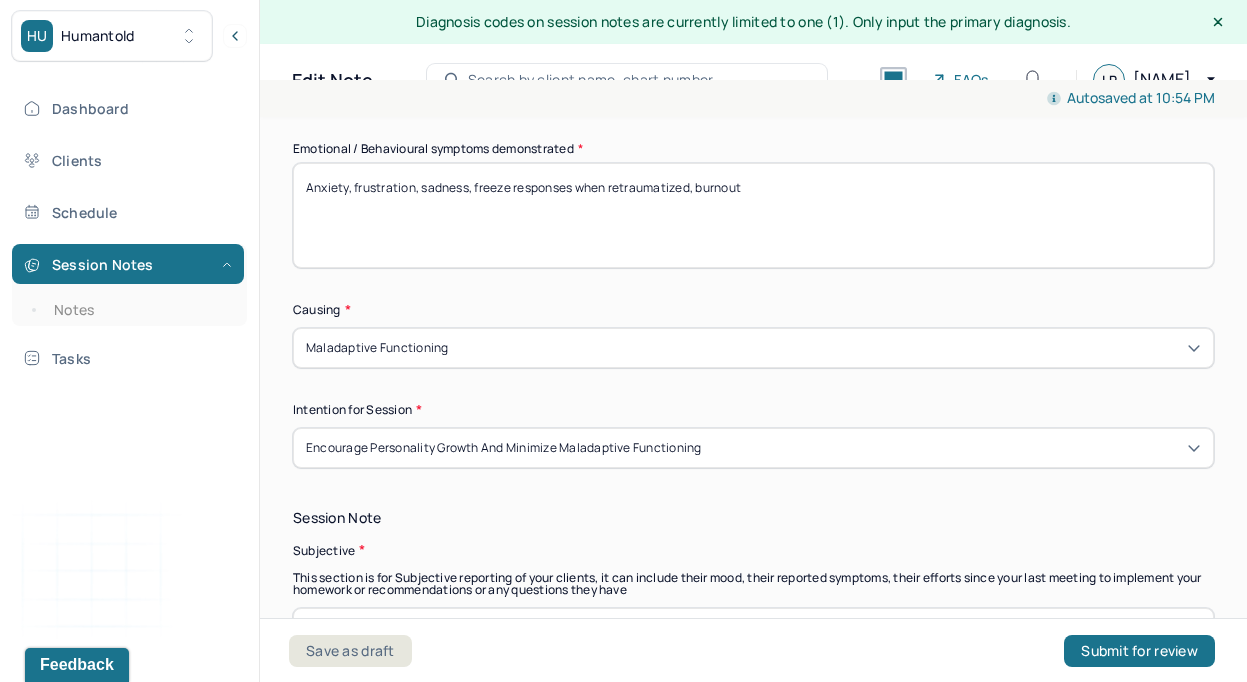 click on "Anxiety, frustration, sadness, freeze responses when retraumatized, burnout" at bounding box center (753, 215) 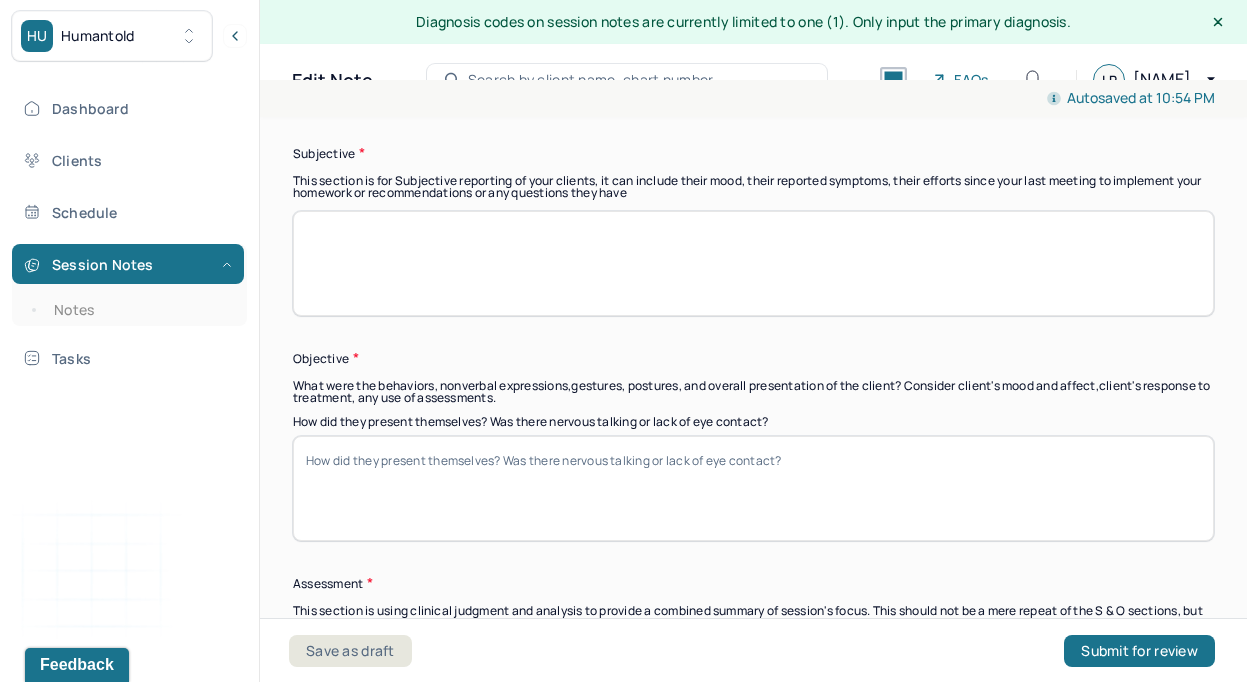 scroll, scrollTop: 1485, scrollLeft: 0, axis: vertical 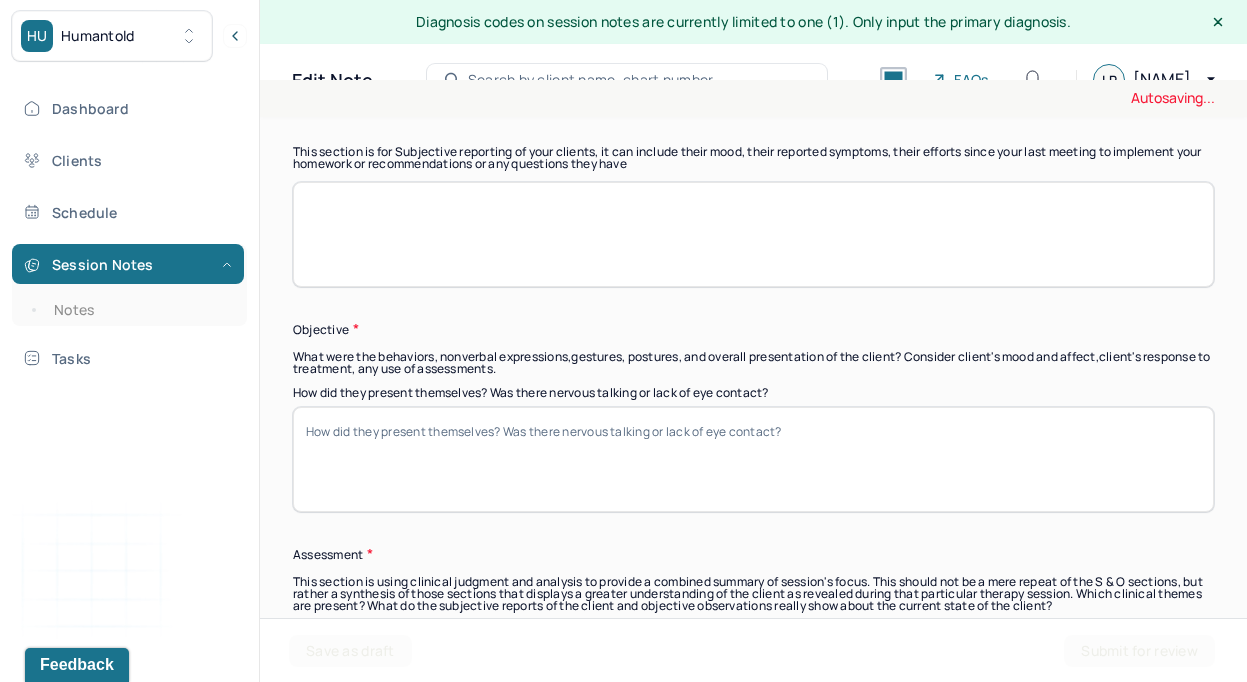 type on "Anxiety, frustration, sadness, freeze responses when triggered, burnout" 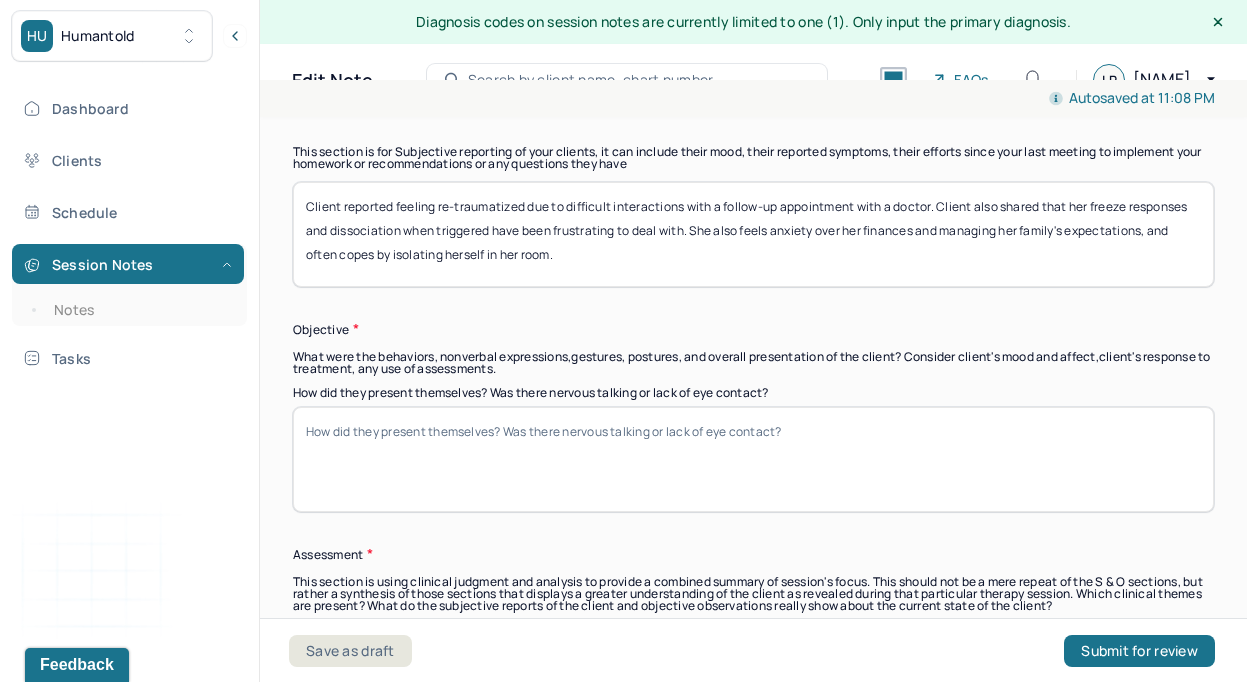 type on "Client reported feeling re-traumatized due to difficult interactions with a follow-up appointment with a doctor. Client also shared that her freeze responses and dissociation when triggered have been frustrating to deal with. She also feels anxiety over her finances and managing her family's expectations, and often copes by isolating herself in her room." 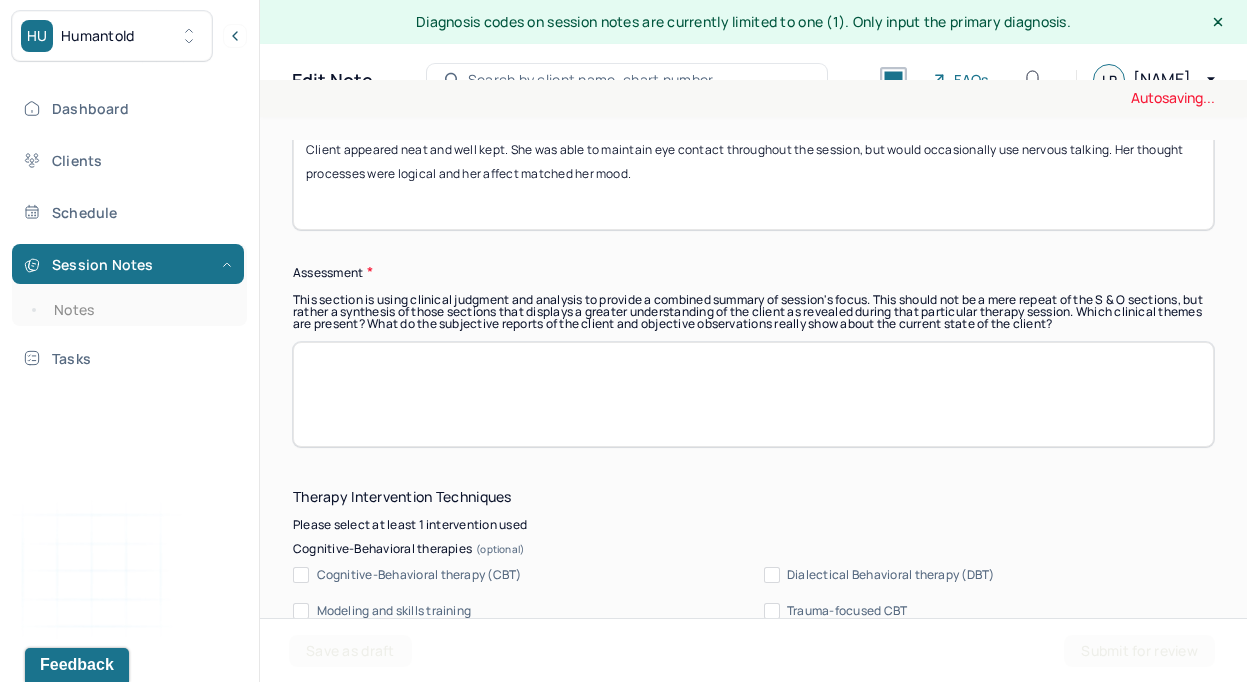 scroll, scrollTop: 1775, scrollLeft: 0, axis: vertical 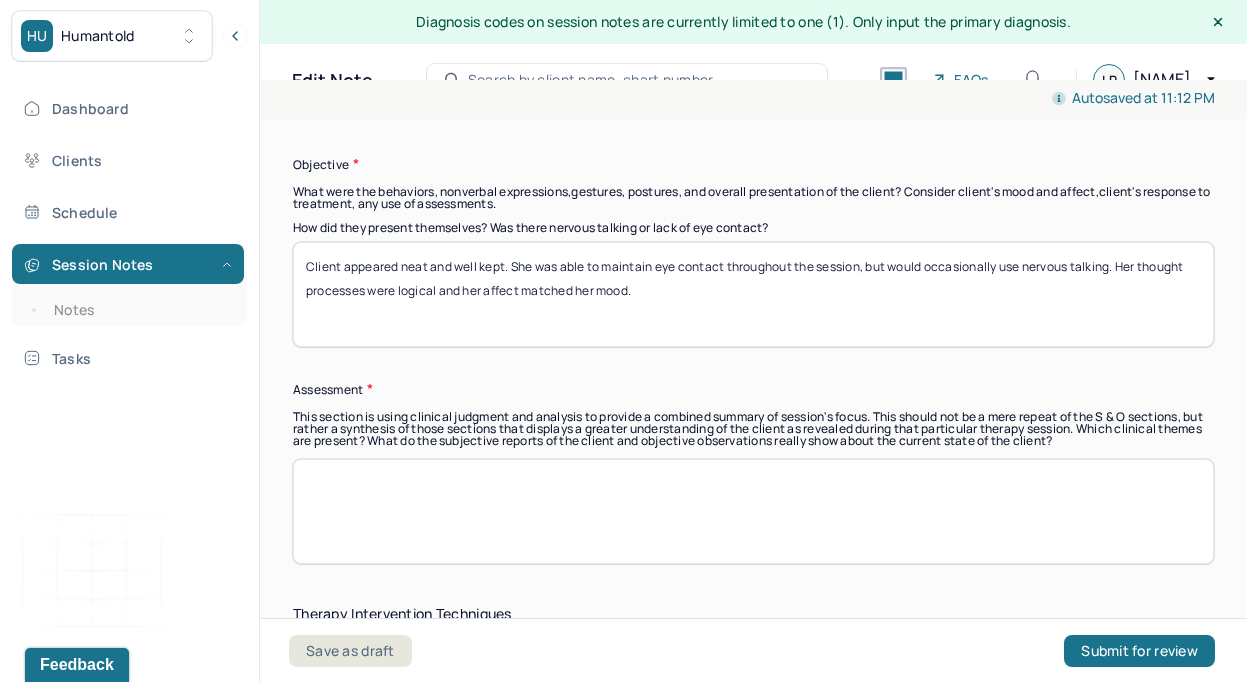 type on "Client appeared neat and well kept. She was able to maintain eye contact throughout the session, but would occasionally use nervous talking. Her thought processes were logical and her affect matched her mood." 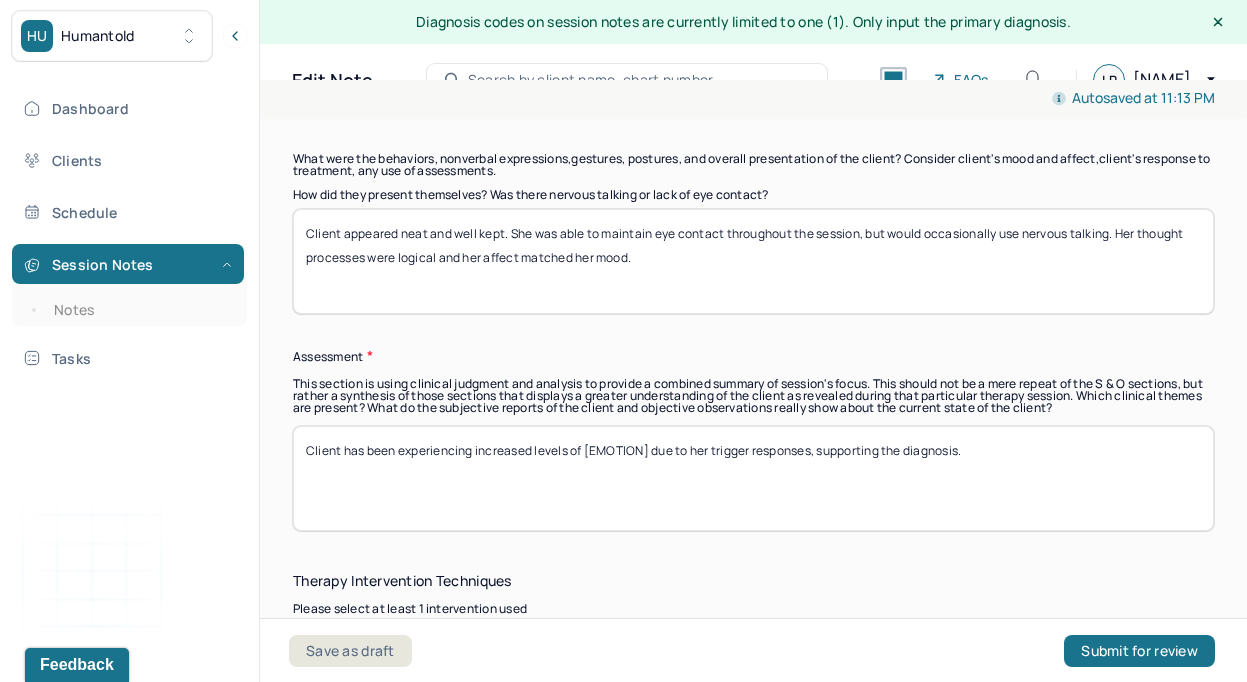 scroll, scrollTop: 1688, scrollLeft: 0, axis: vertical 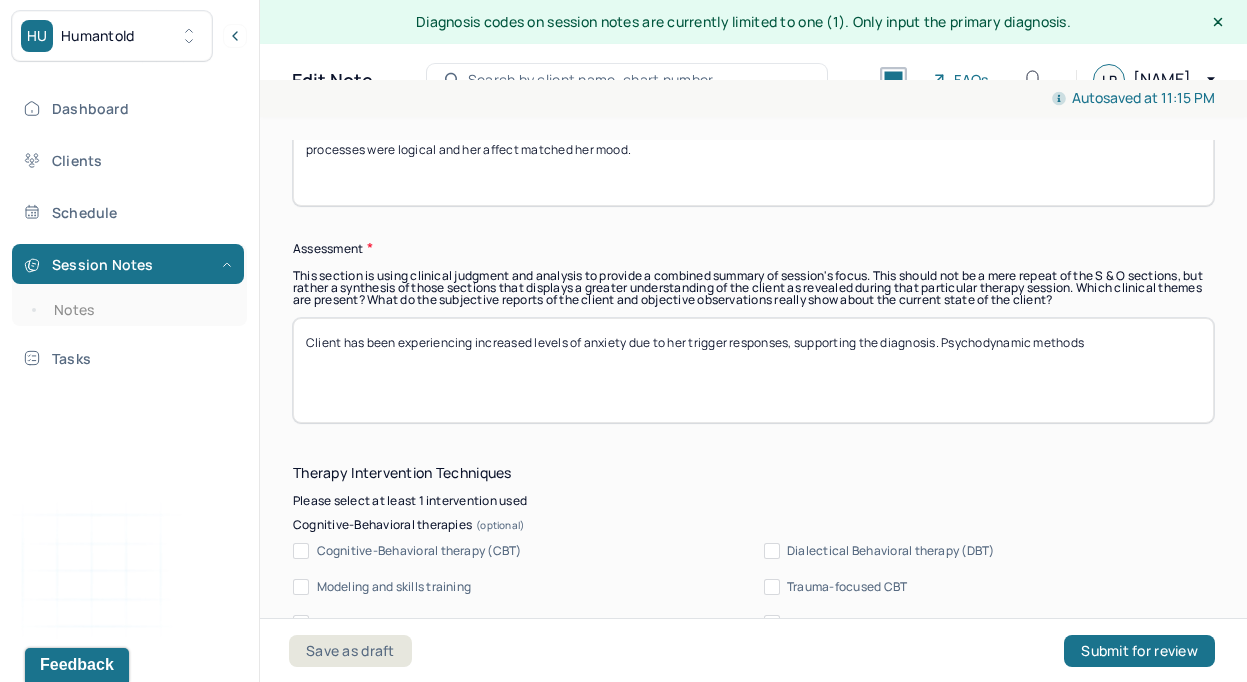 click on "Client has been experiencing increased levels of anxiety due to her trigger responses, supporting the diagnosis. Psychodynamic methods" at bounding box center (753, 370) 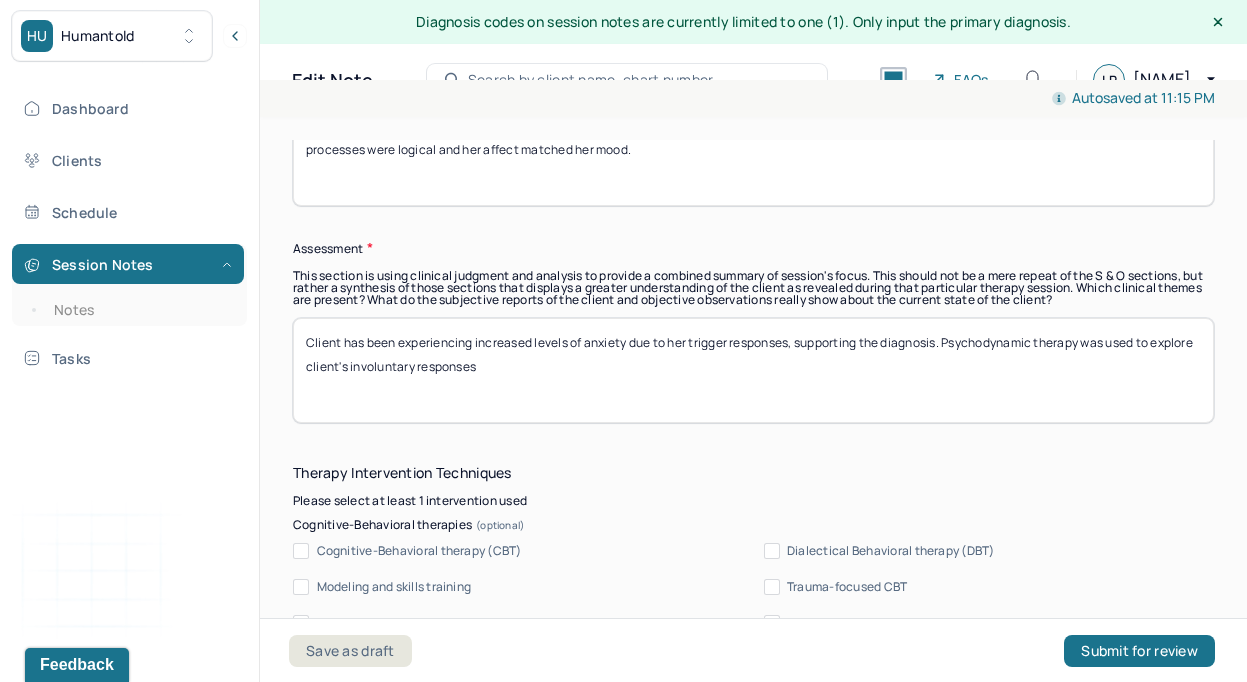 click on "Client has been experiencing increased levels of anxiety due to her trigger responses, supporting the diagnosis. Psychodynamic therapy was used to explore client's involuntary responses" at bounding box center [753, 370] 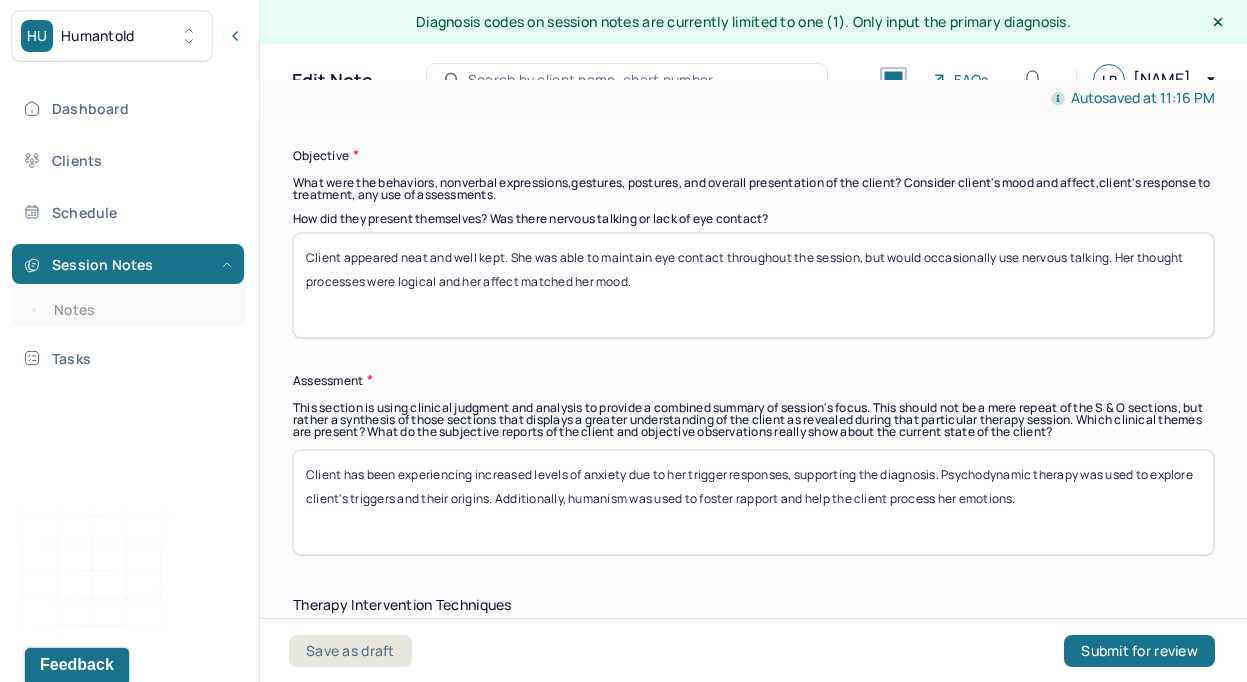 scroll, scrollTop: 1660, scrollLeft: 0, axis: vertical 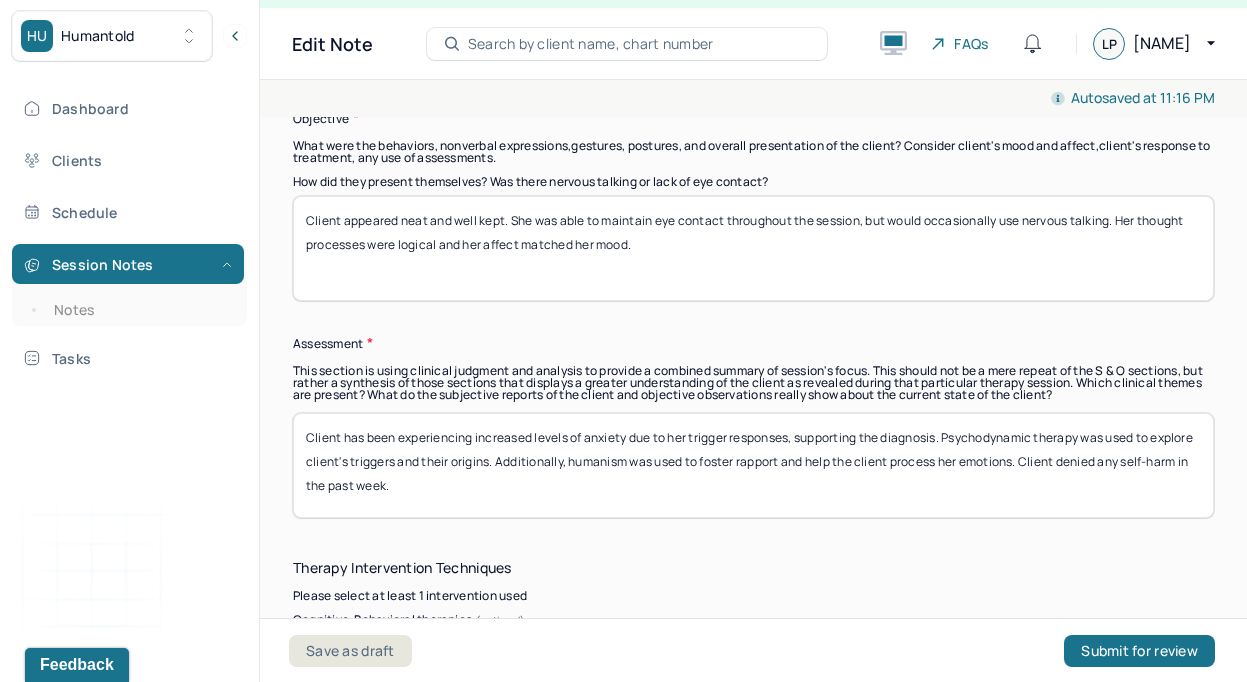 click on "Client has been experiencing increased levels of anxiety due to her trigger responses, supporting the diagnosis. Psychodynamic therapy was used to explore client's triggers and their origins. Additionally, humanism was used to foster rapport and help the client process her emotions. Client denied any self-harm in the past week." at bounding box center (753, 465) 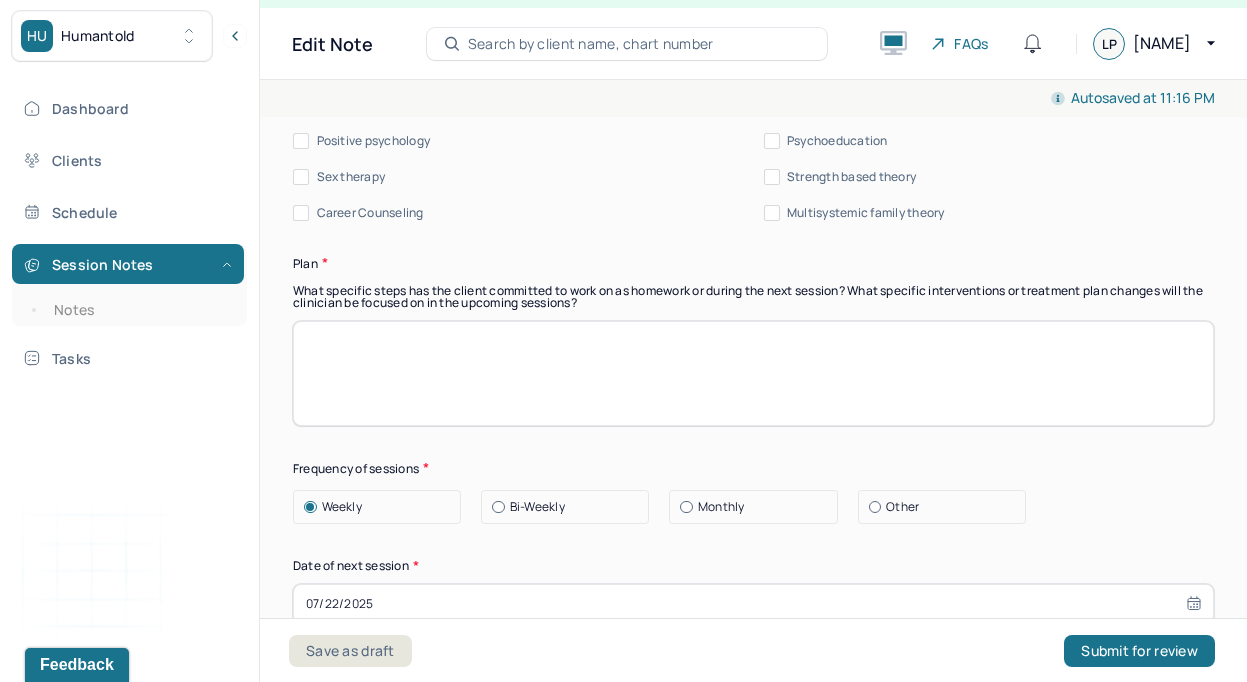 scroll, scrollTop: 2636, scrollLeft: 0, axis: vertical 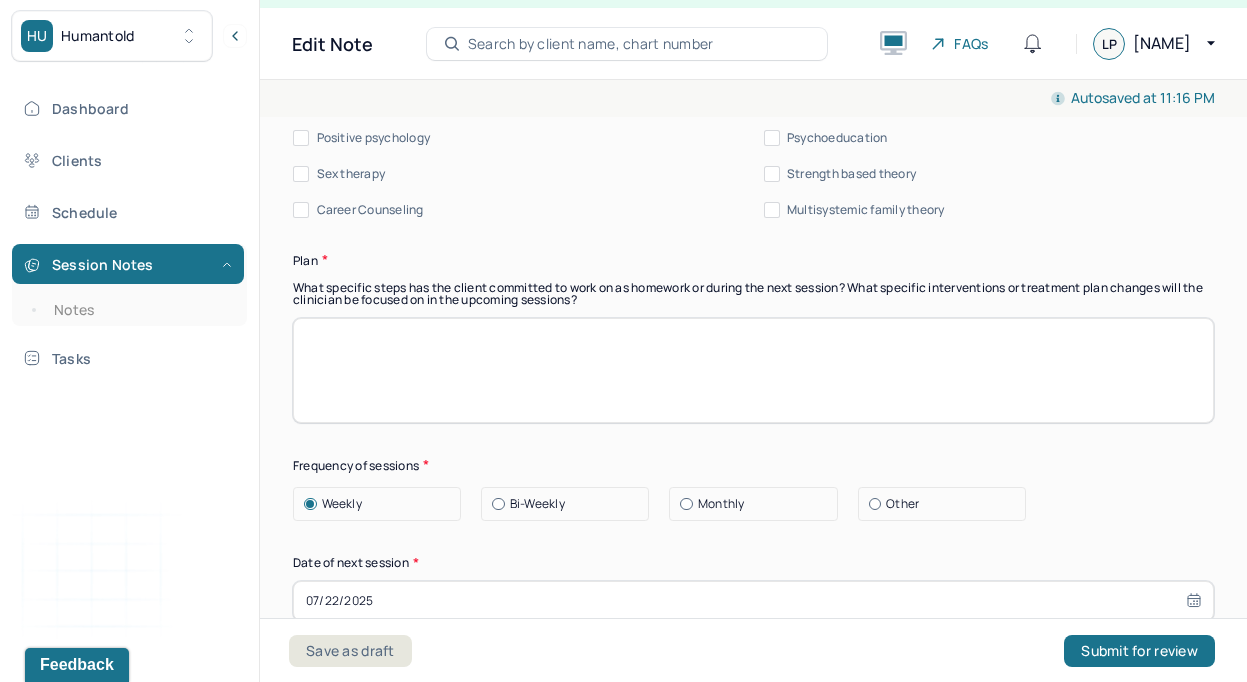 type on "Client has been experiencing increased levels of anxiety due to her trigger responses, supporting the diagnosis. Psychodynamic therapy was used to explore client's triggers and their origins. Additionally, humanism was used to foster rapport and help the client process her emotions. Client denied any NSSI in the past week." 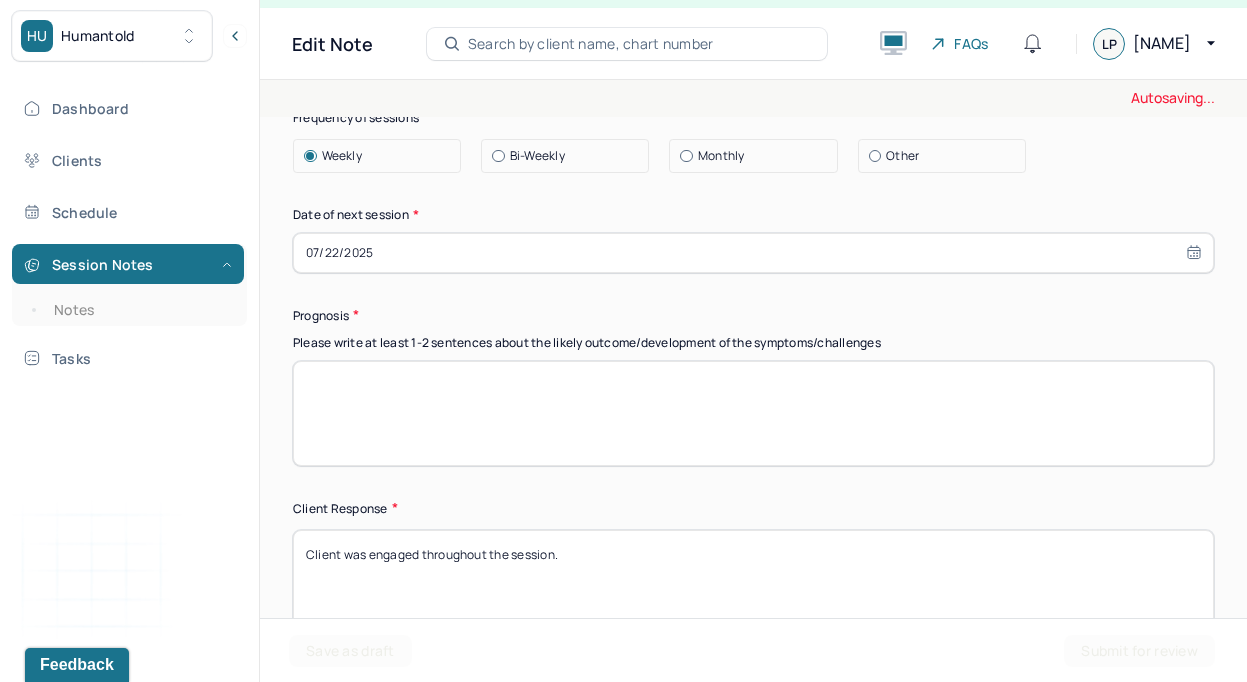 scroll, scrollTop: 2988, scrollLeft: 0, axis: vertical 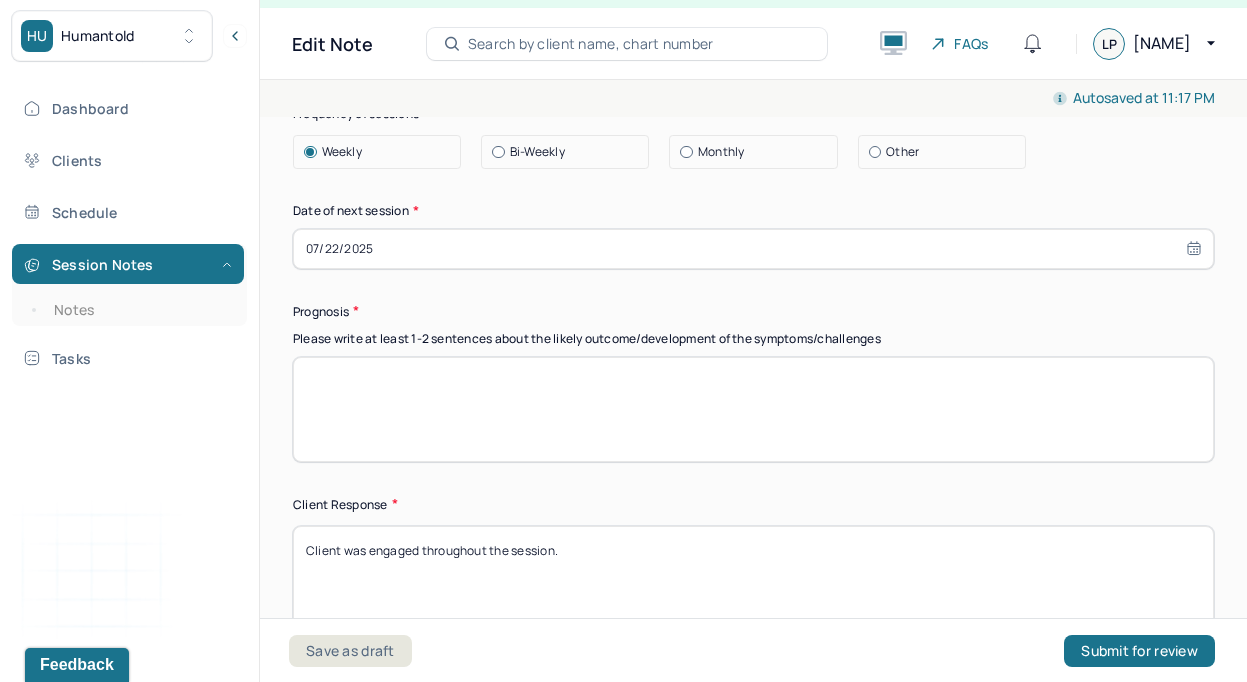 type on "Continue with weekly sessions. Continue exploring client's trauma history and building healthier coping mechanisms." 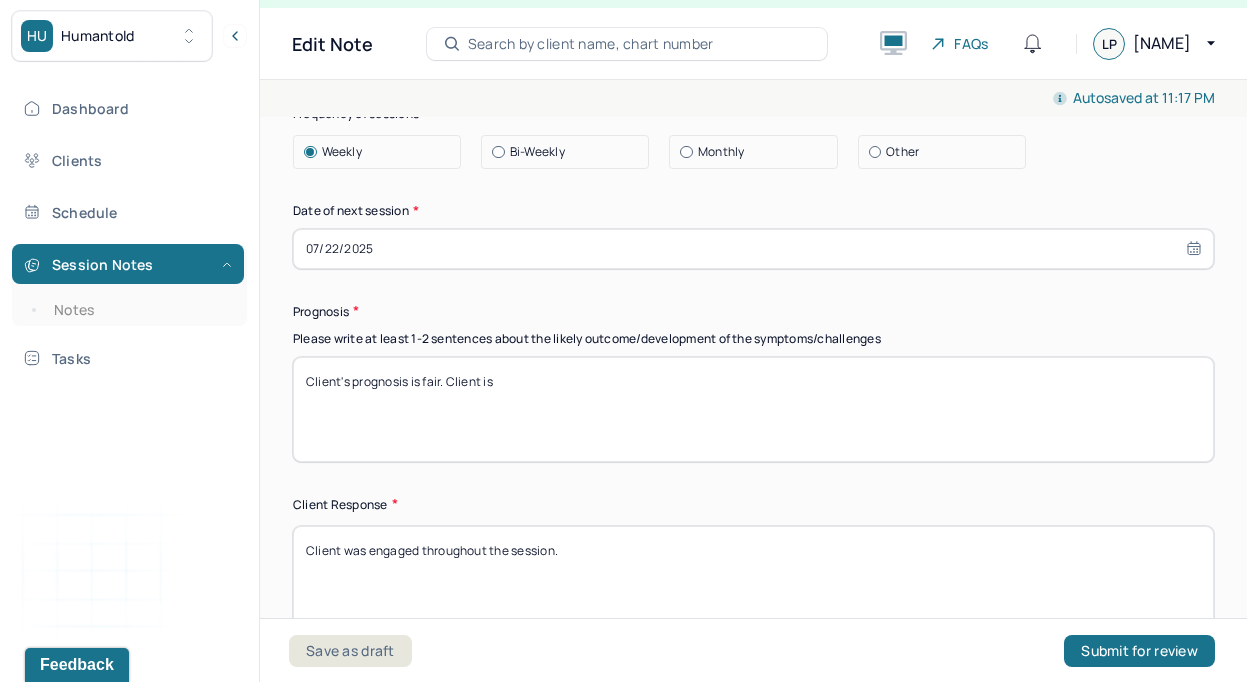 click on "Client's prognosis is fair. Client is" at bounding box center (753, 409) 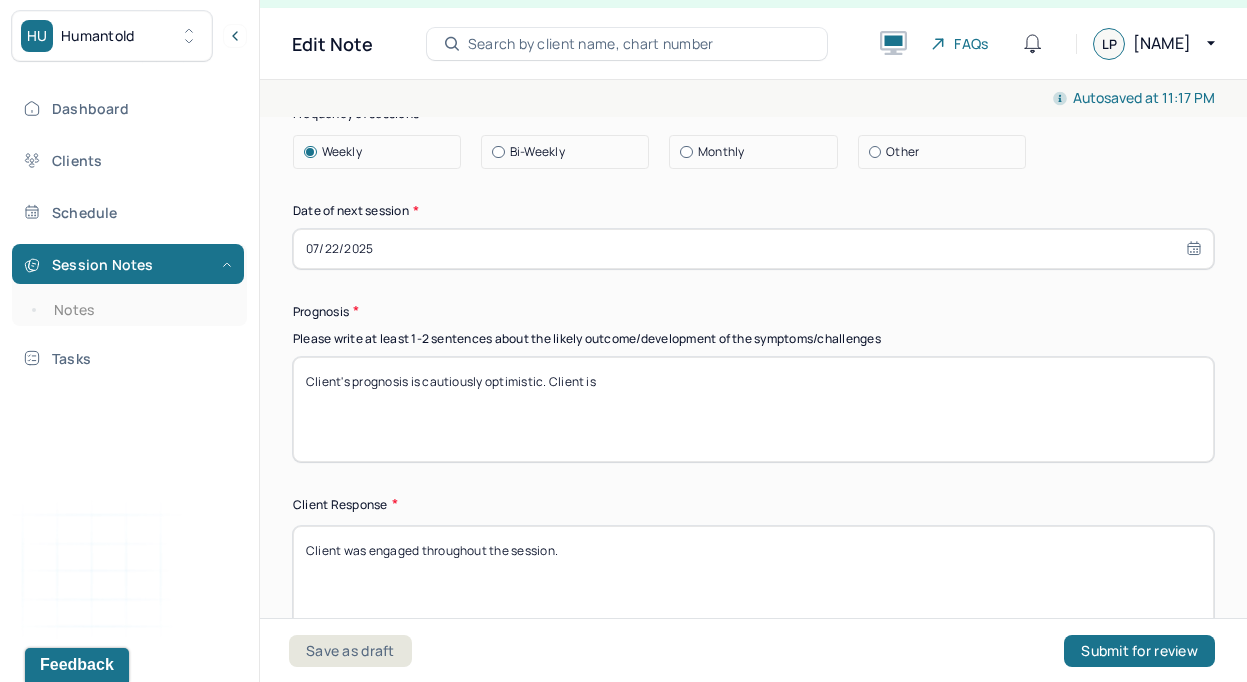 click on "Client's prognosis is fair. Client is" at bounding box center (753, 409) 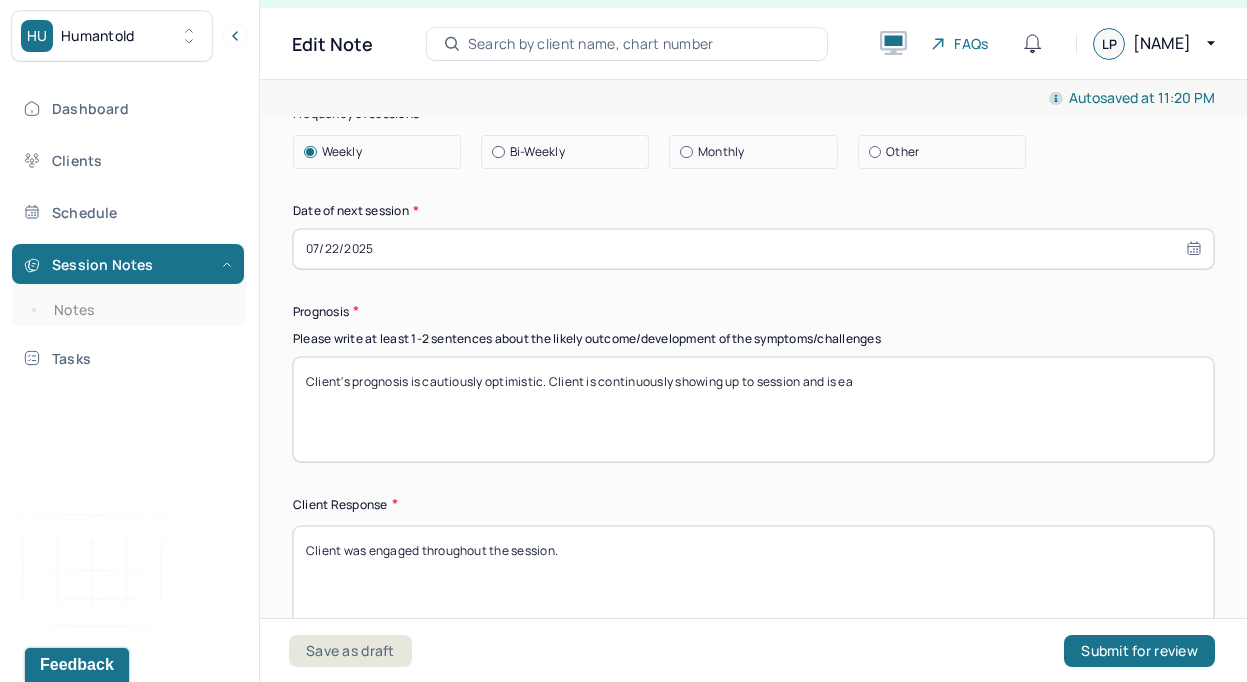 click on "Client's prognosis is cautiously optimistic. Client is continuously showing up to session and is ea" at bounding box center [753, 409] 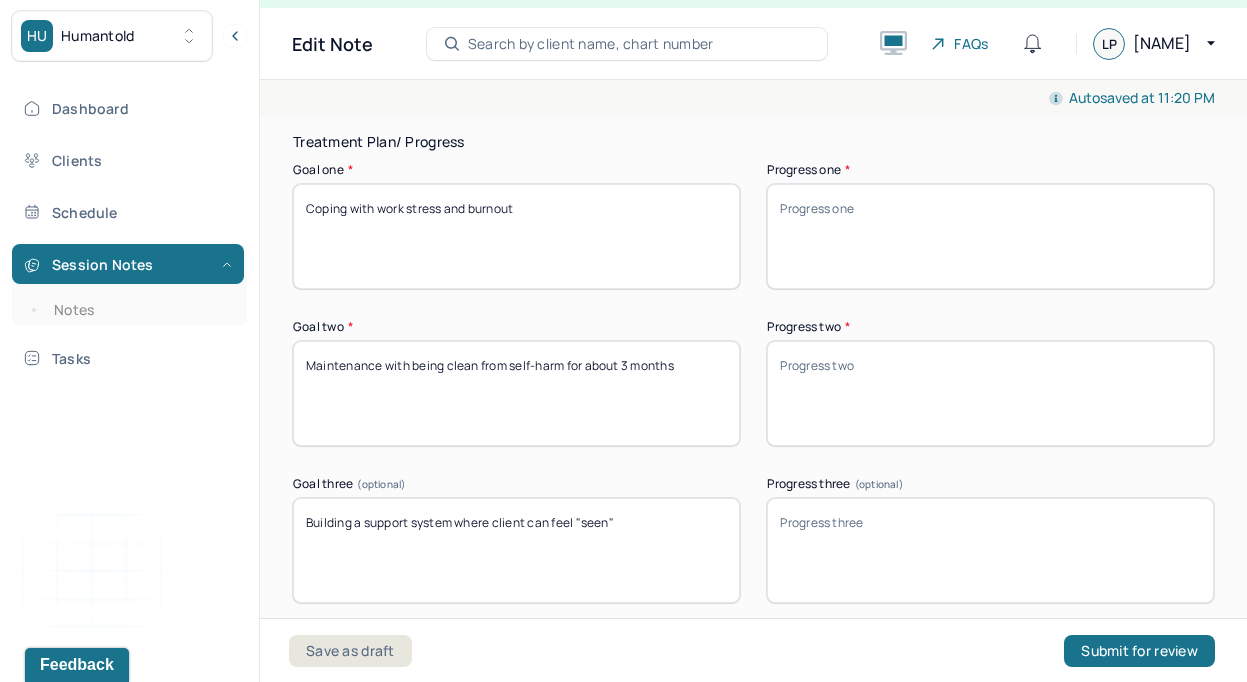 scroll, scrollTop: 3525, scrollLeft: 0, axis: vertical 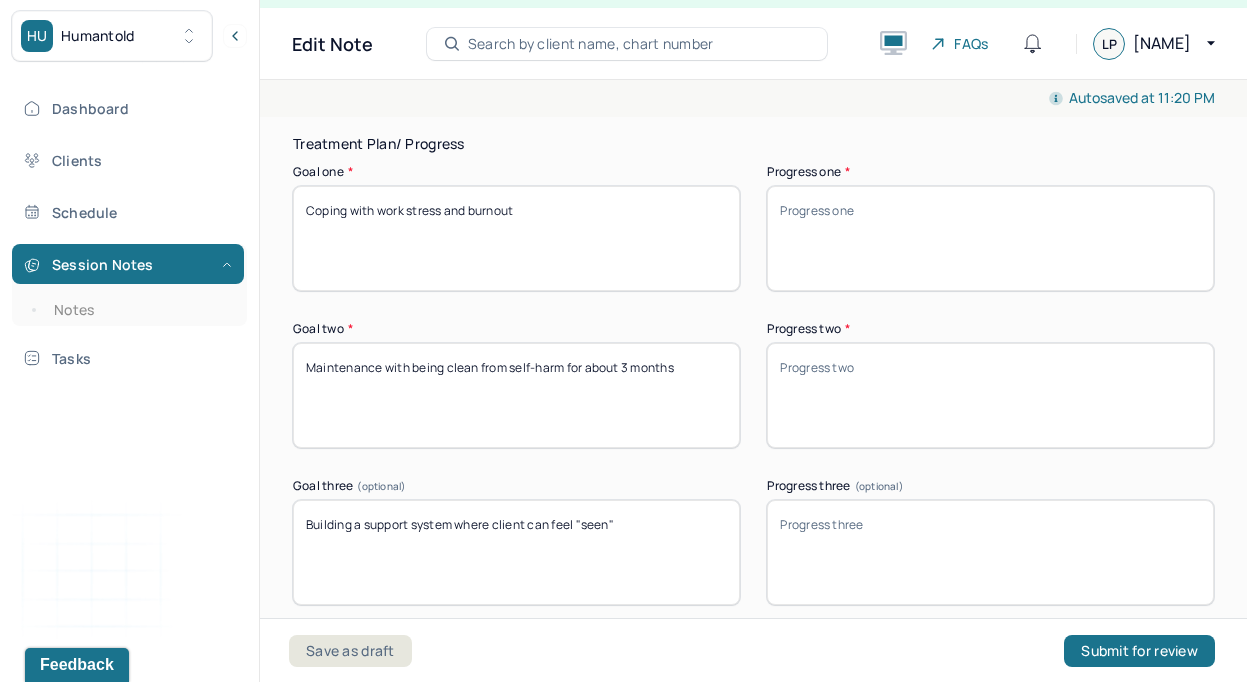 type on "Client's prognosis is cautiously optimistic. Client is focused during sessions, but she has several stressors in her life that may make progress more challenging." 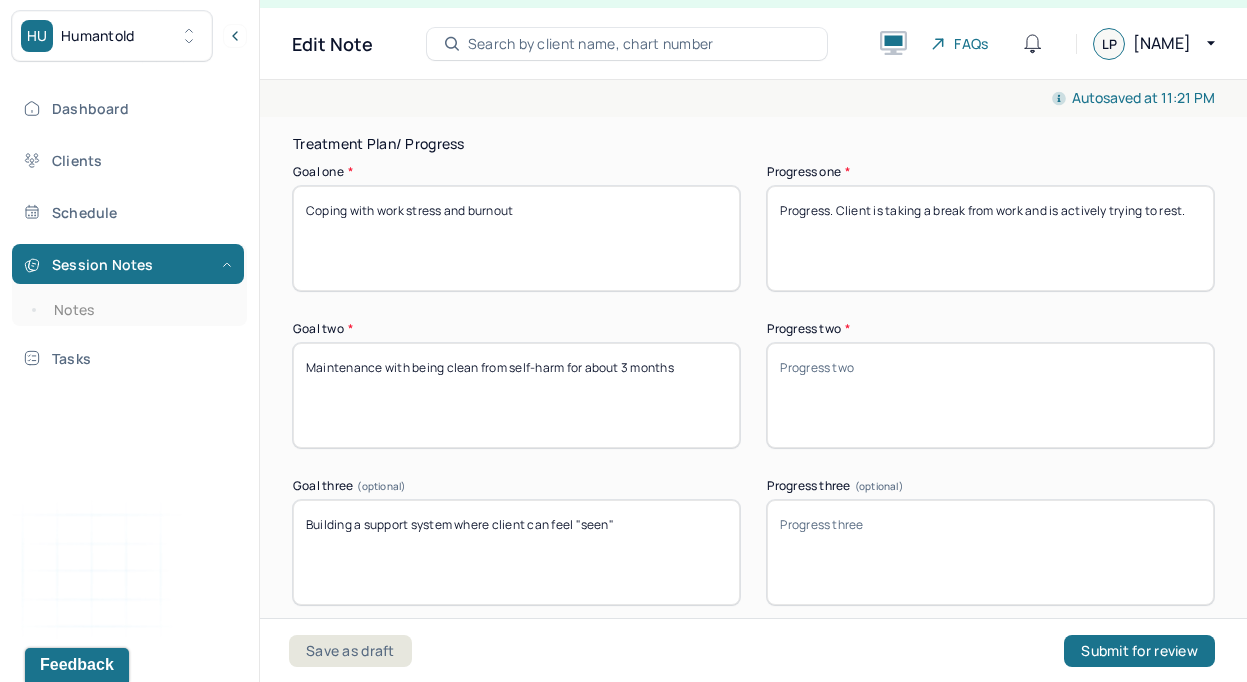 scroll, scrollTop: 3593, scrollLeft: 0, axis: vertical 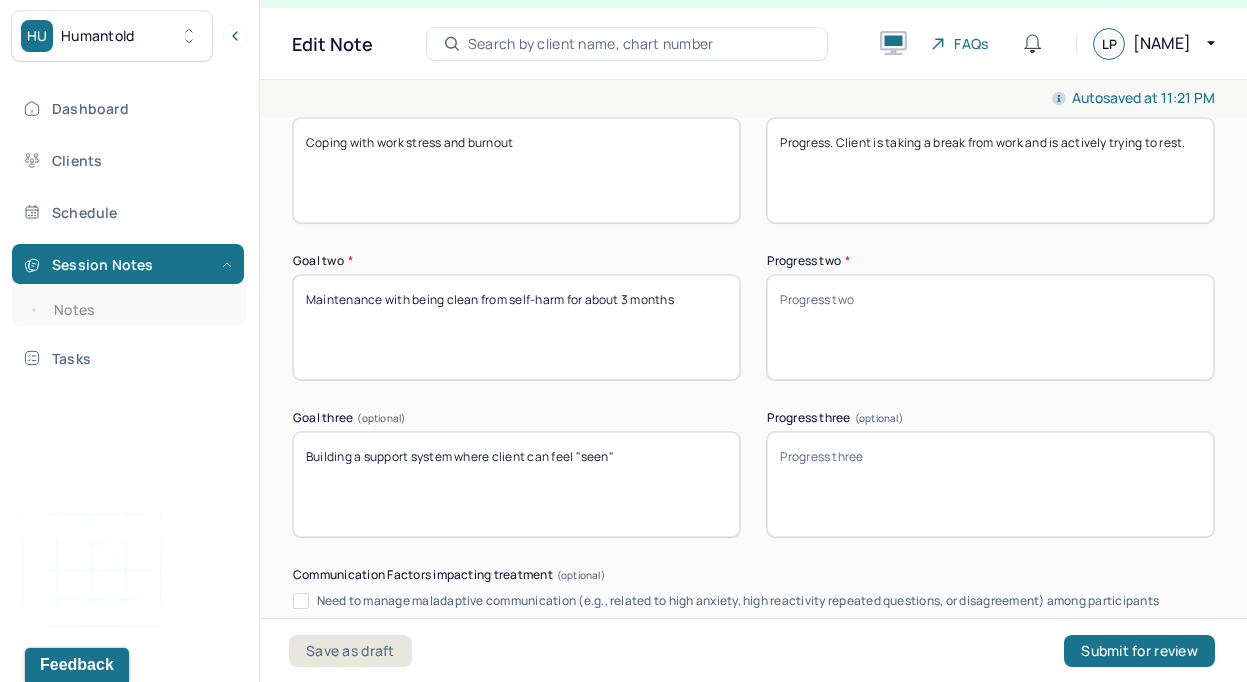 type on "Progress. Client is taking a break from work and is actively trying to rest." 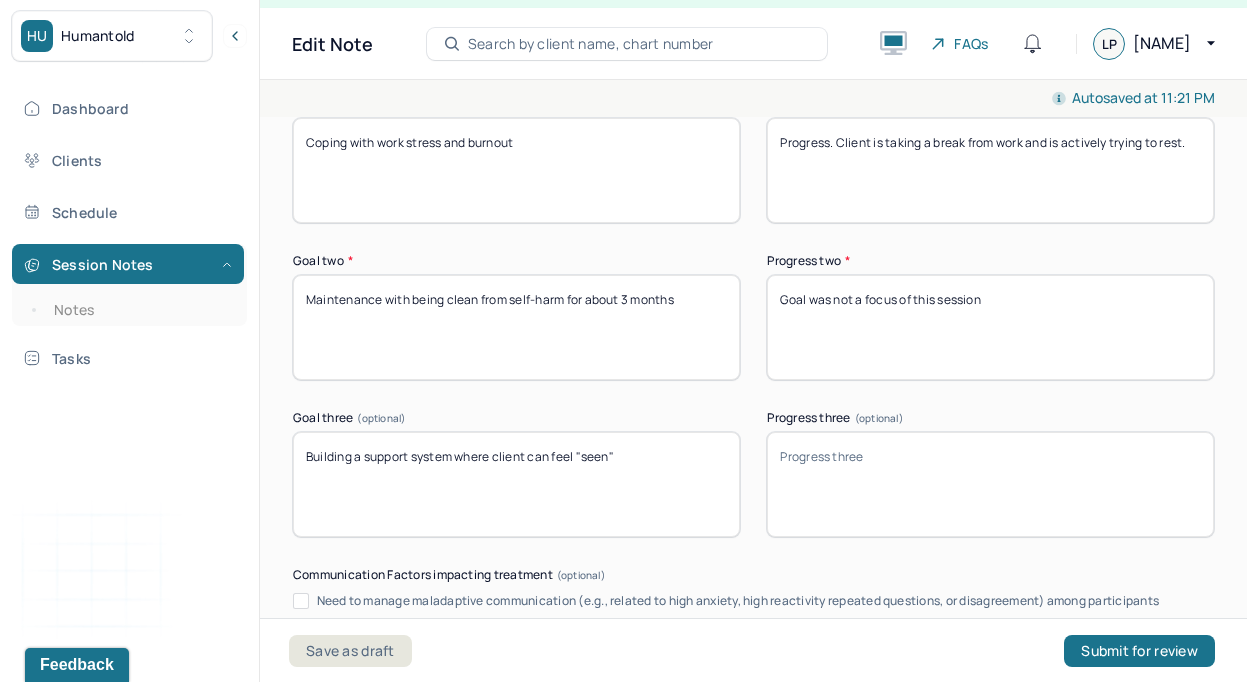 type on "Goal was not a focus of this session" 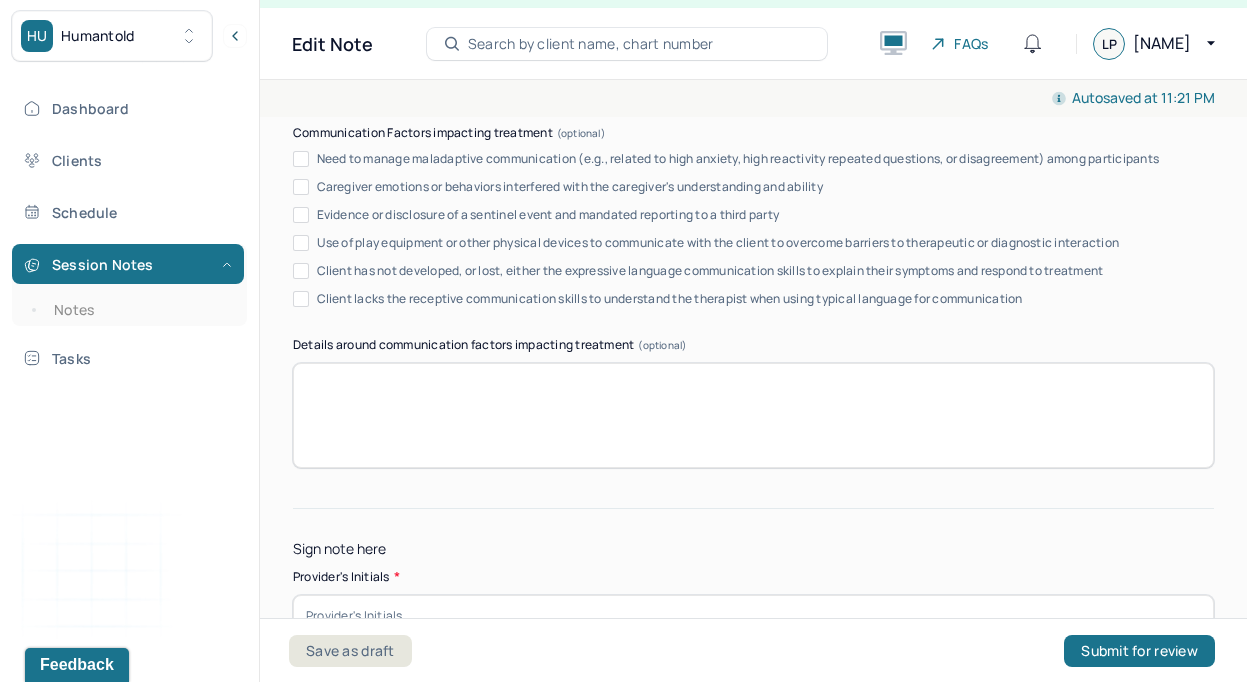 scroll, scrollTop: 4157, scrollLeft: 0, axis: vertical 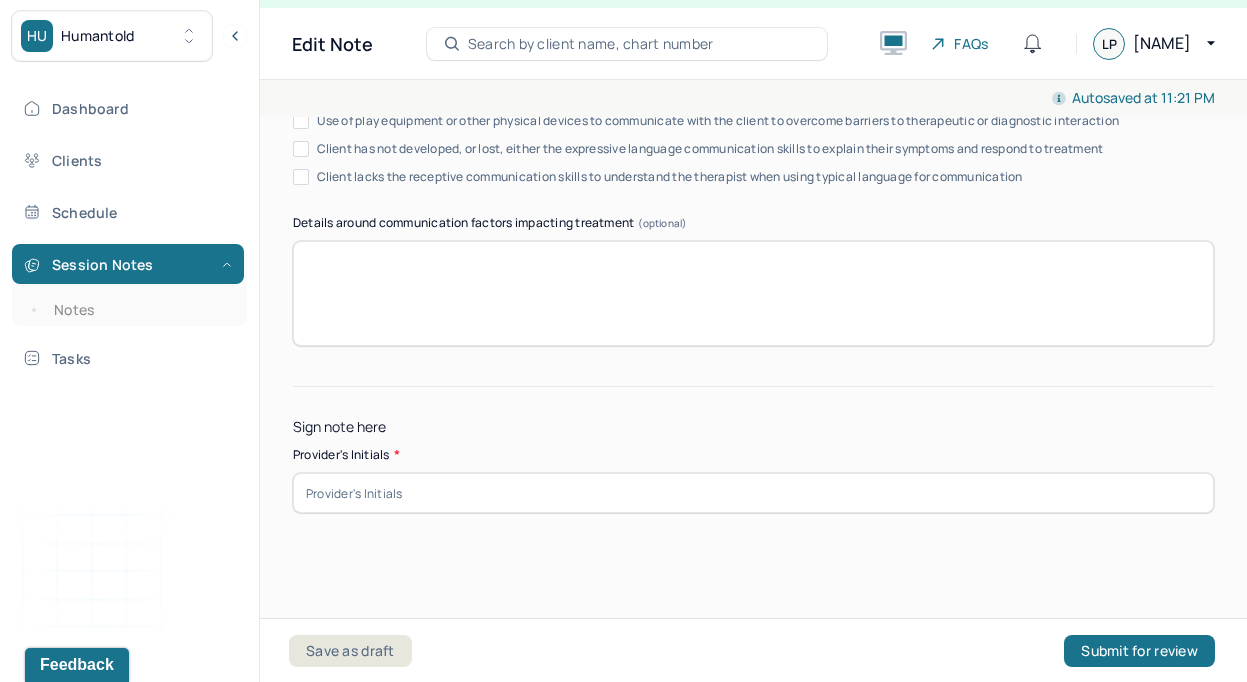 type on "Goal was not a focus of this session." 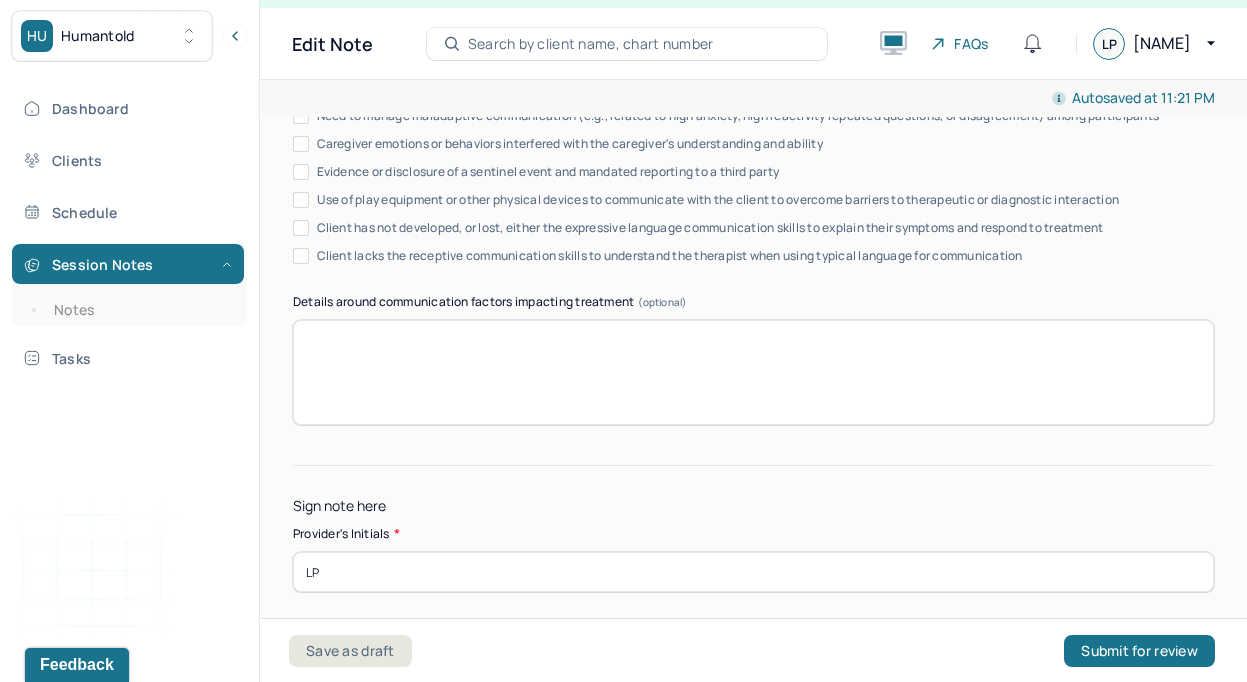 scroll, scrollTop: 4157, scrollLeft: 0, axis: vertical 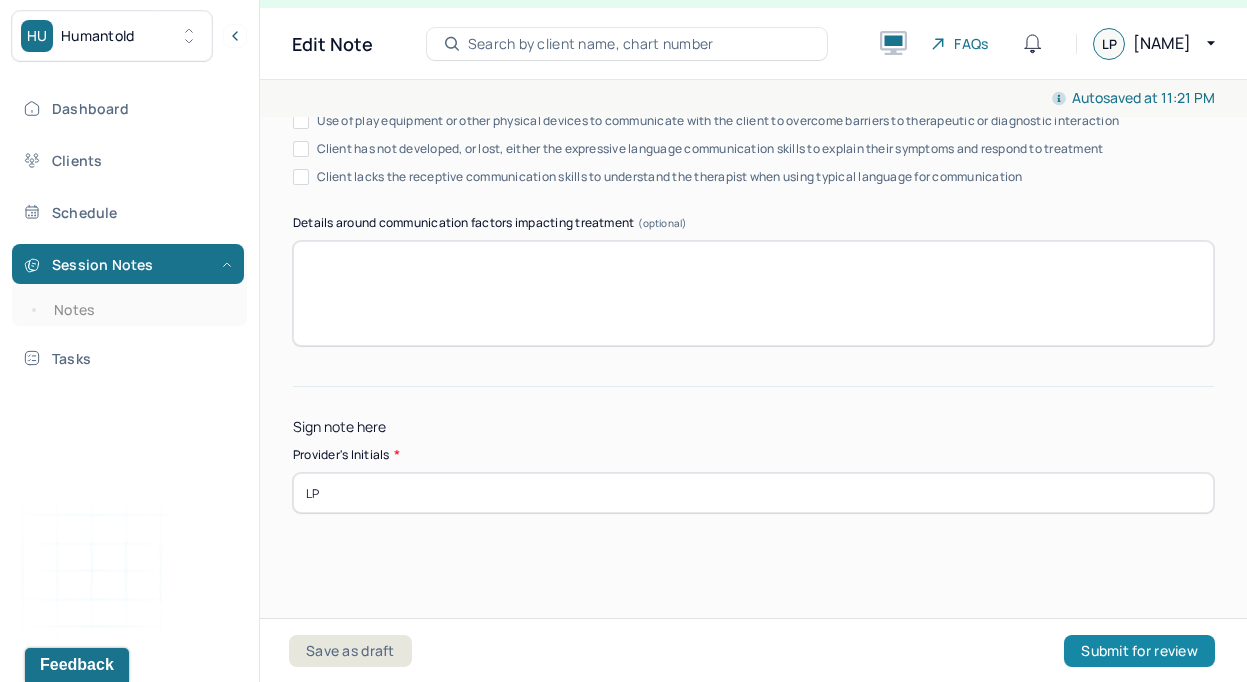type on "LP" 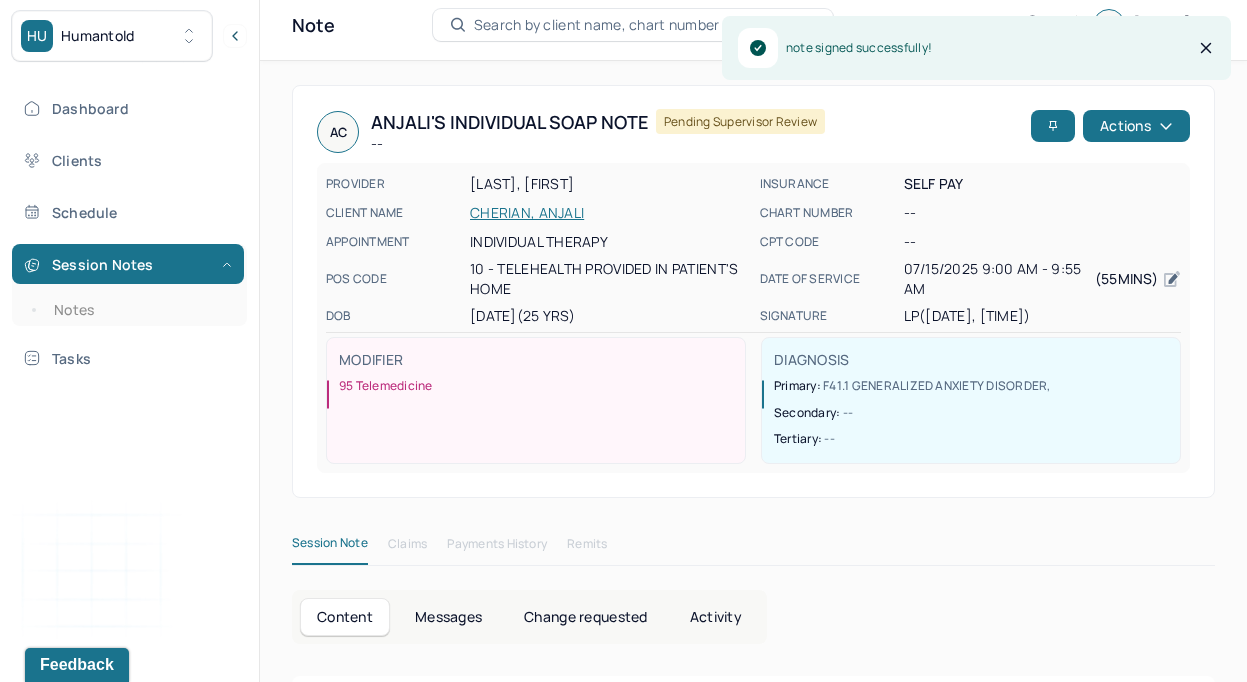 scroll, scrollTop: 57, scrollLeft: 0, axis: vertical 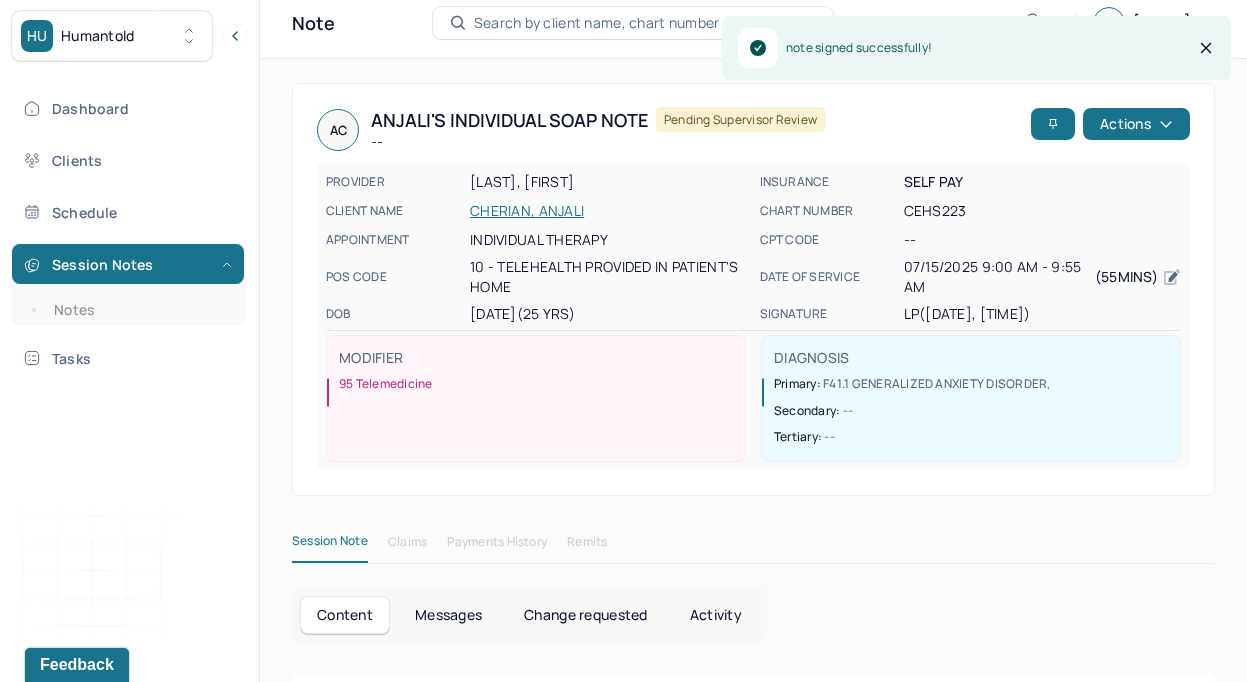 click on "Session Notes Notes" at bounding box center [129, 285] 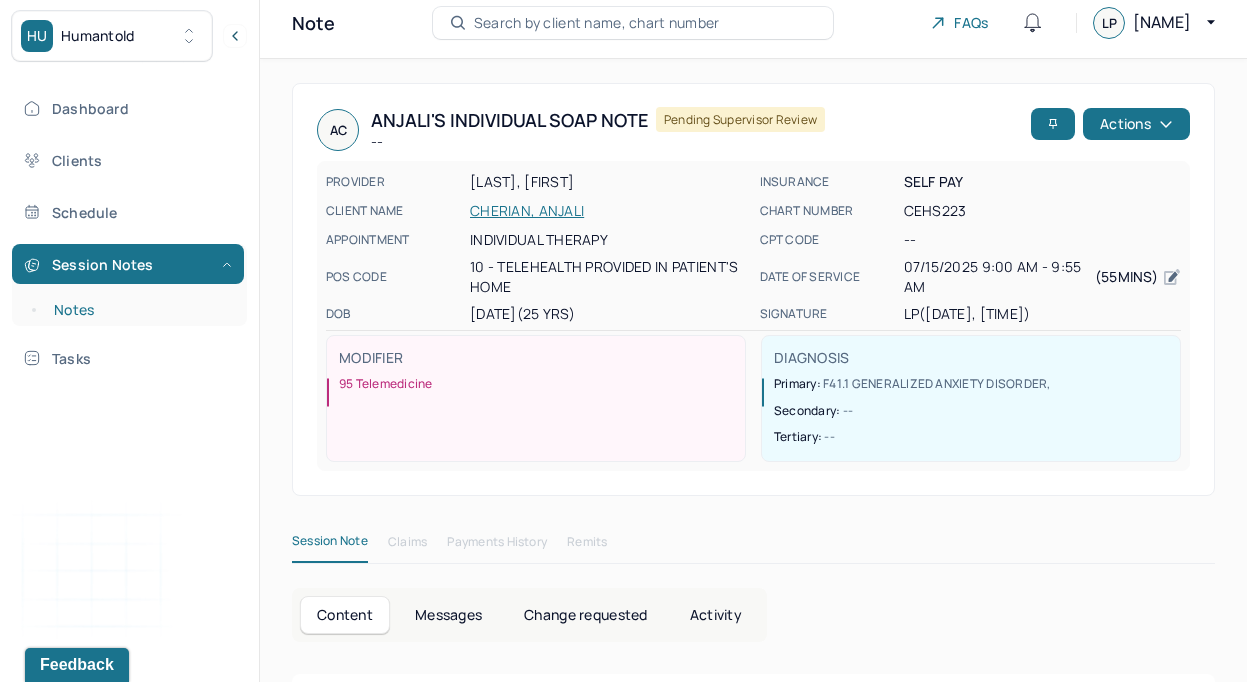 click on "Notes" at bounding box center [139, 310] 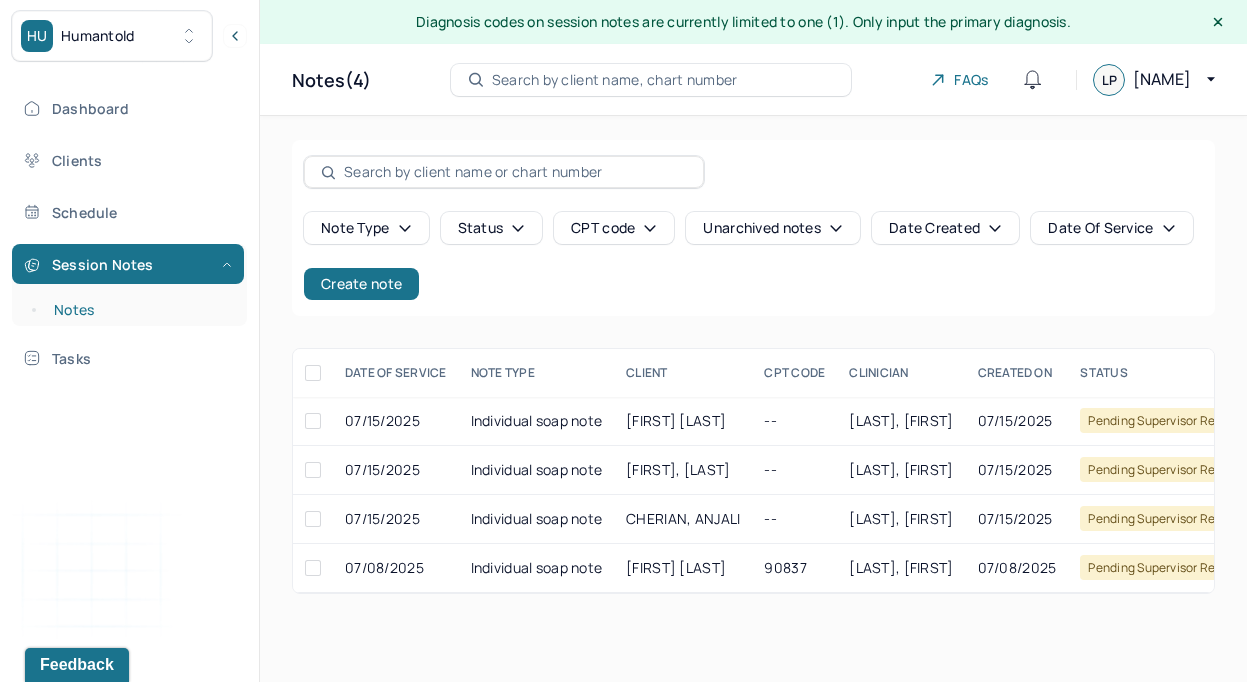 scroll, scrollTop: 0, scrollLeft: 0, axis: both 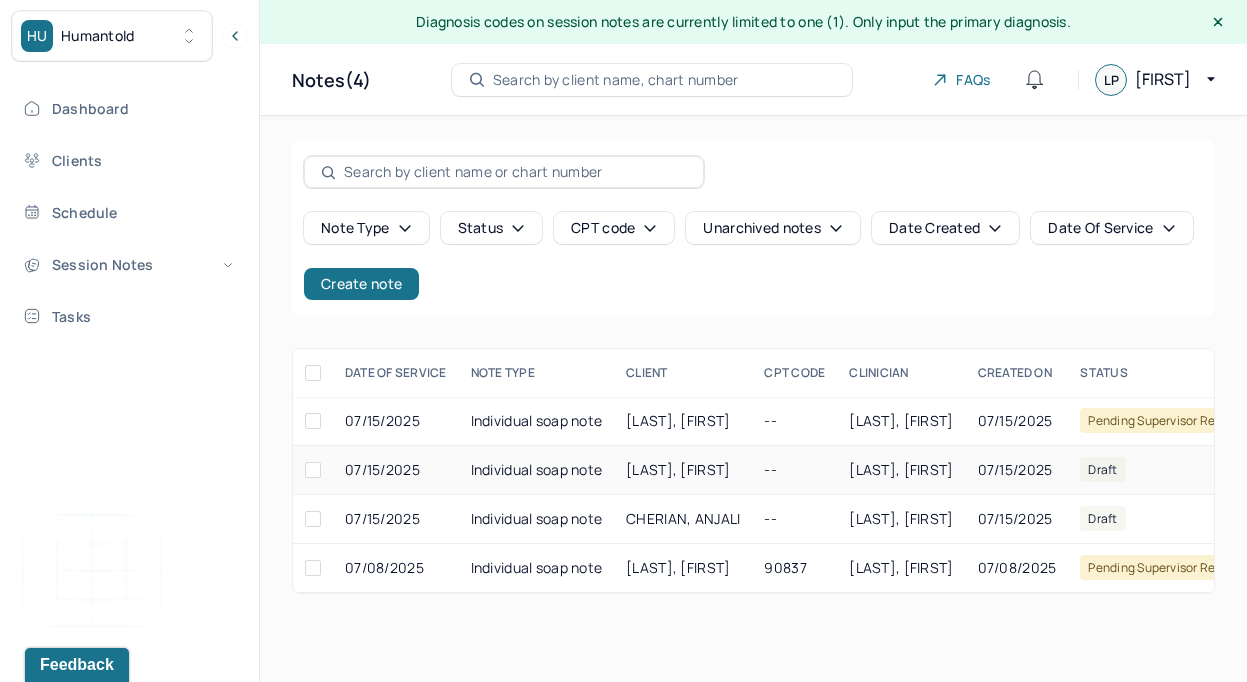 click on "Individual soap note" at bounding box center (537, 470) 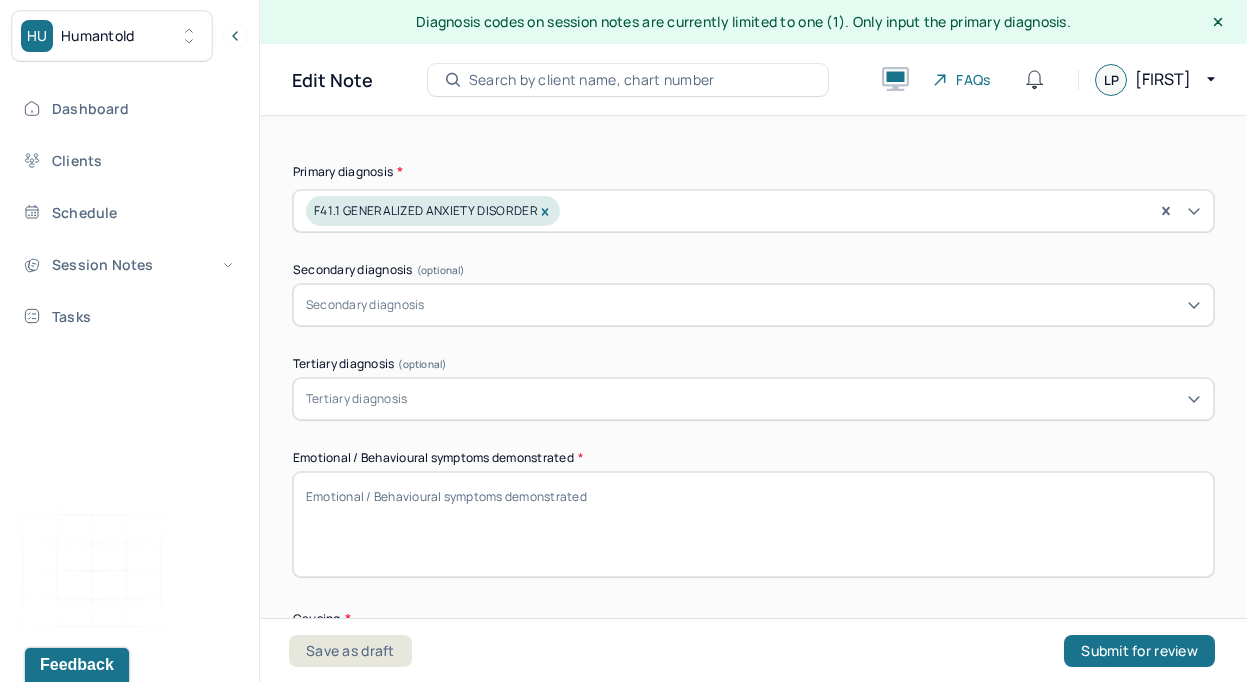 scroll, scrollTop: 787, scrollLeft: 0, axis: vertical 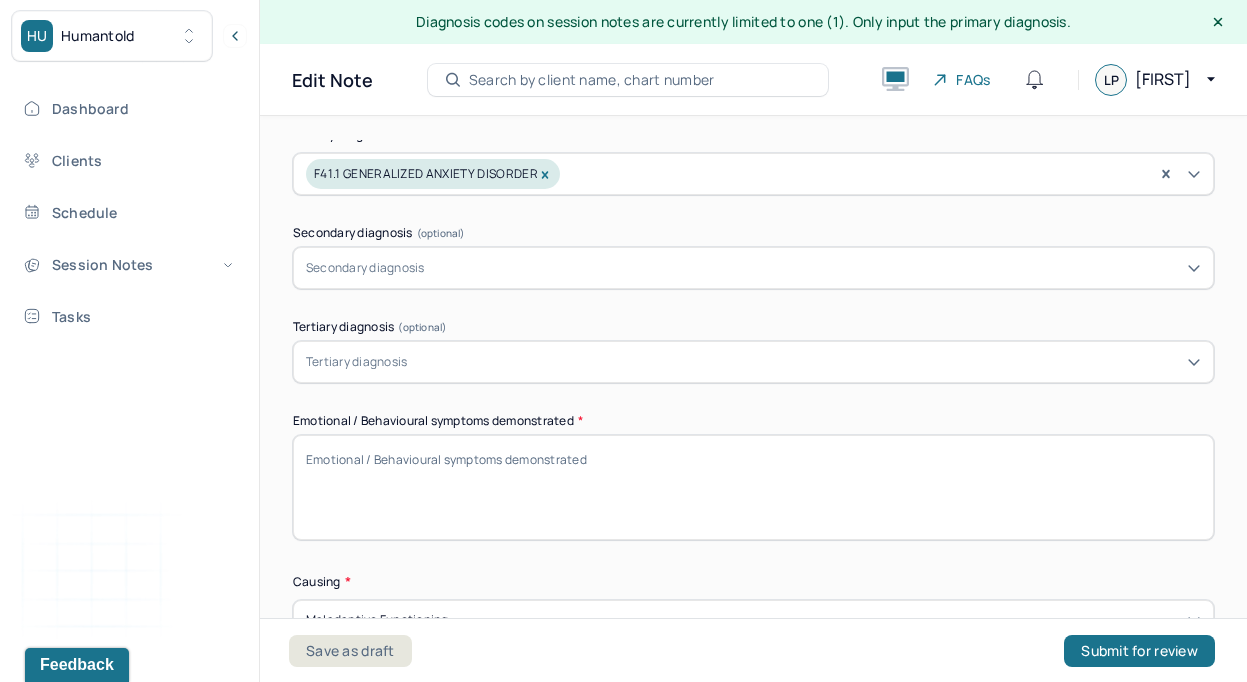 click on "Emotional / Behavioural symptoms demonstrated *" at bounding box center (753, 487) 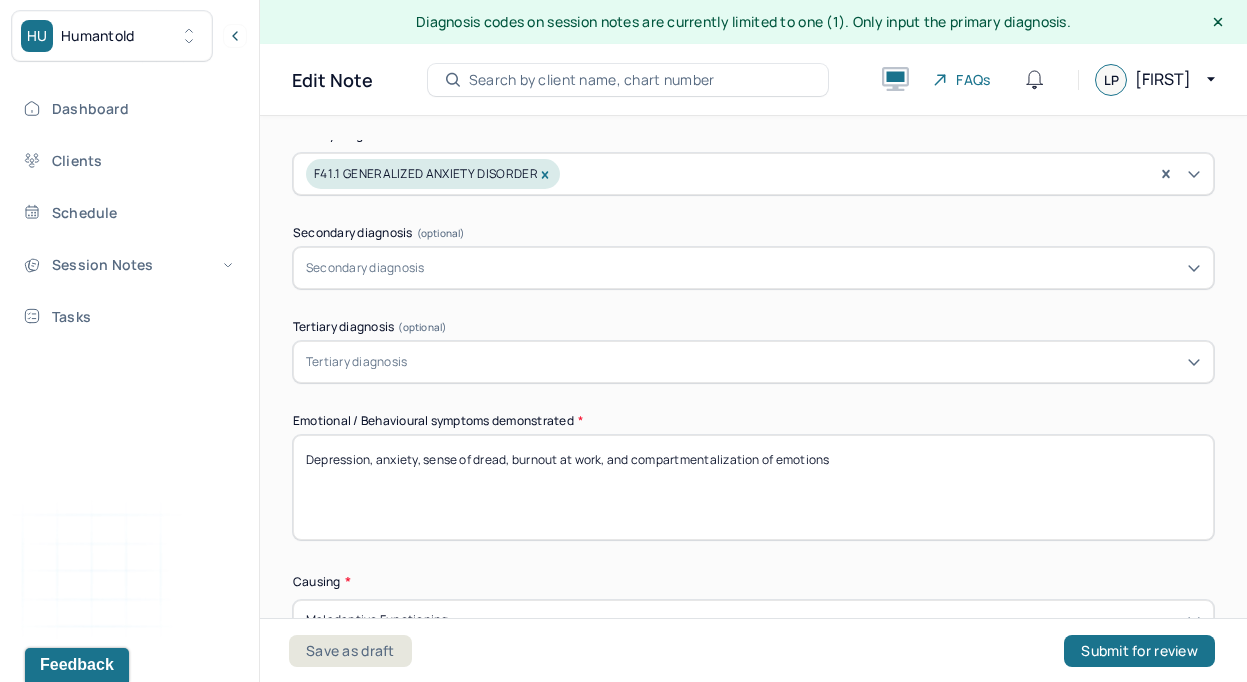 type on "Depression, anxiety, sense of dread, burnout at work, and compartmentalization of emotions" 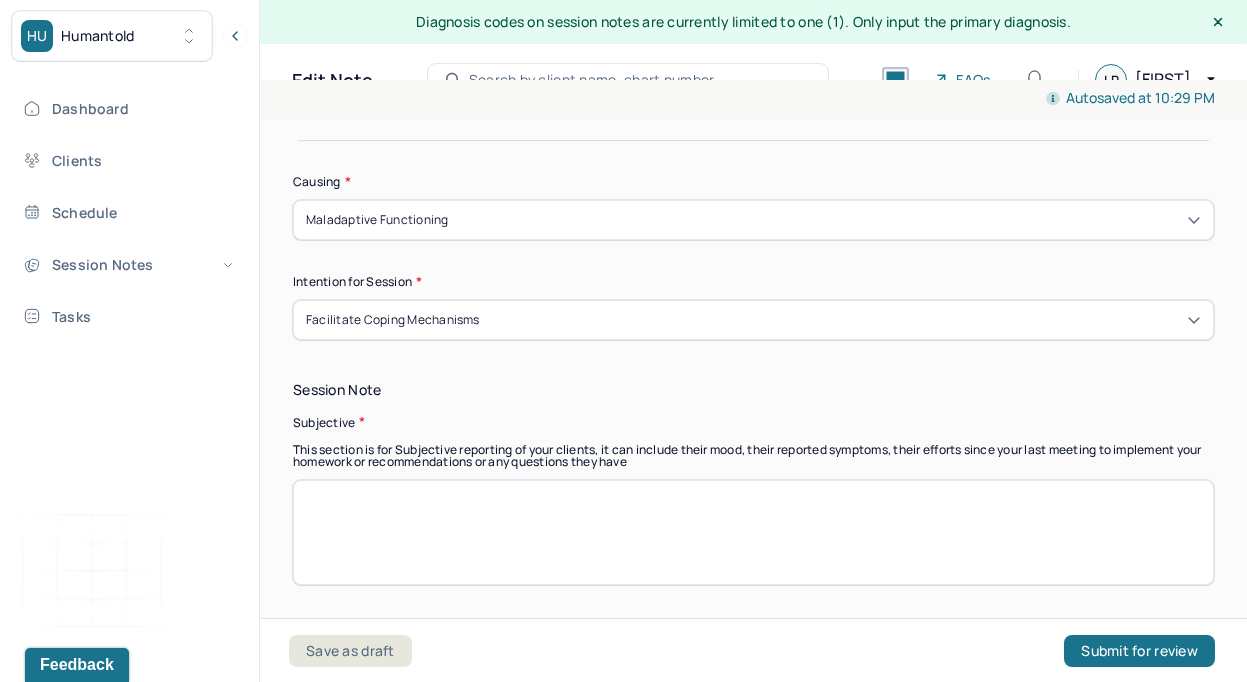 scroll, scrollTop: 1211, scrollLeft: 0, axis: vertical 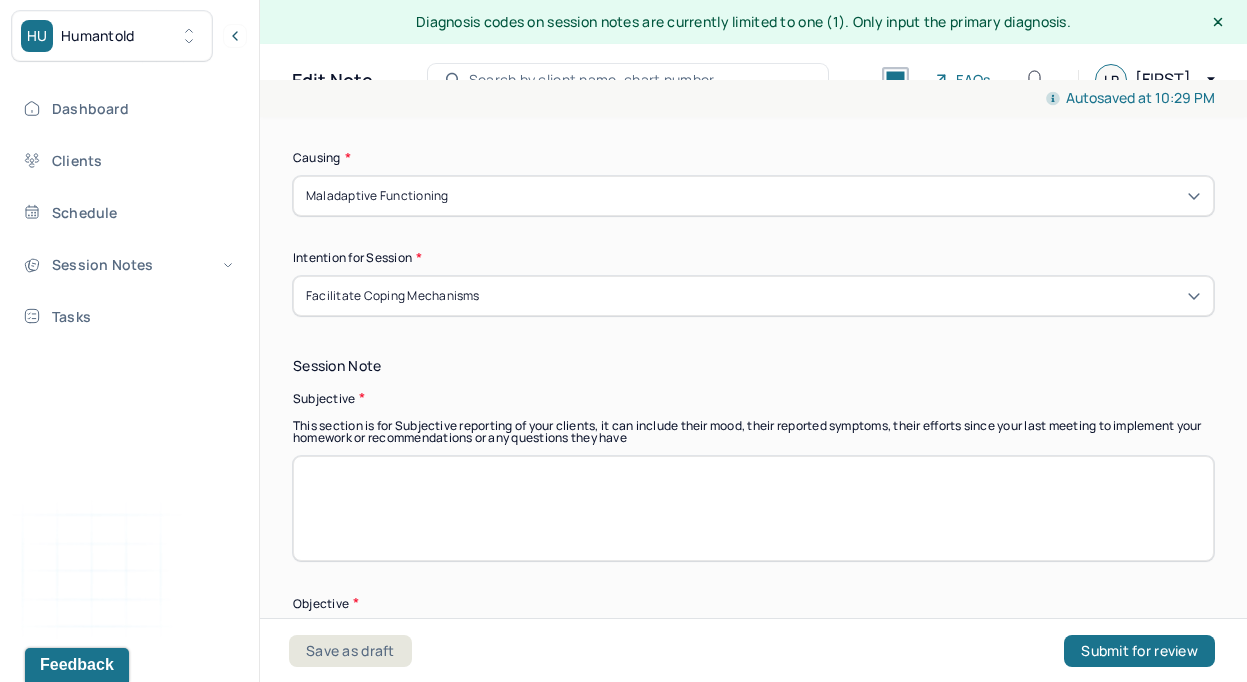 click at bounding box center (753, 508) 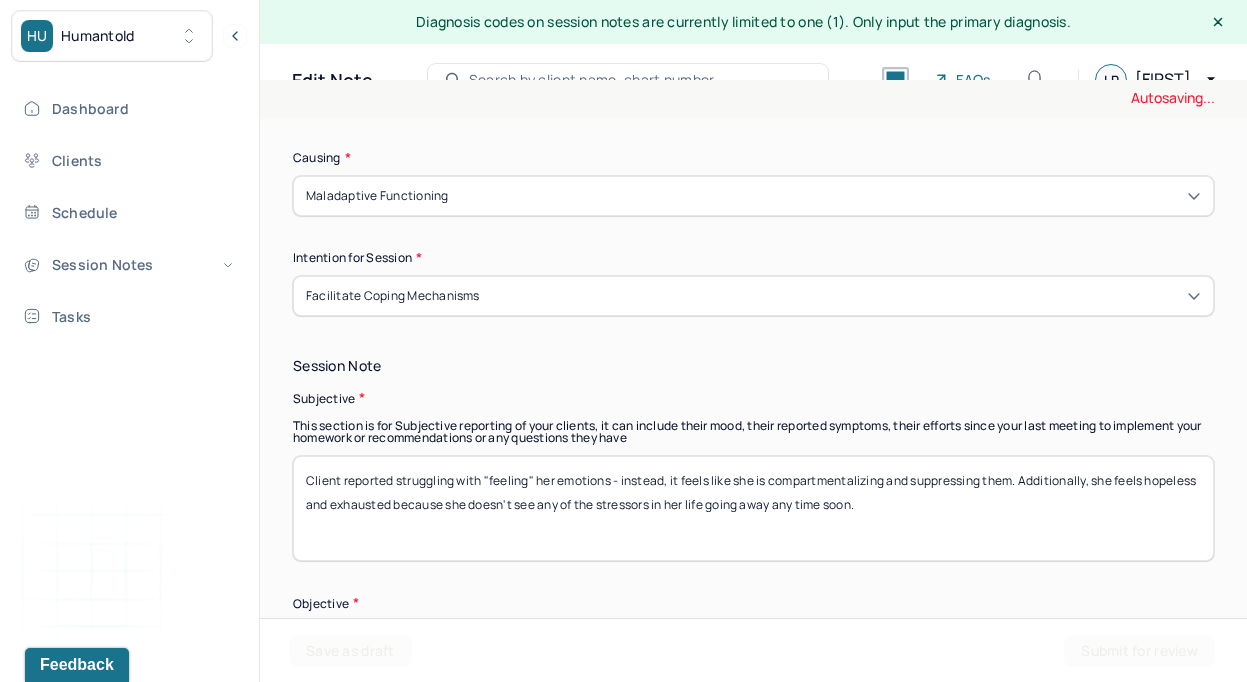 type on "Client reported struggling with "feeling" her emotions - instead, it feels like she is compartmentalizing and suppressing them. Additionally, she feels hopeless and exhausted because she doesn't see any of the stressors in her life going away any time soon." 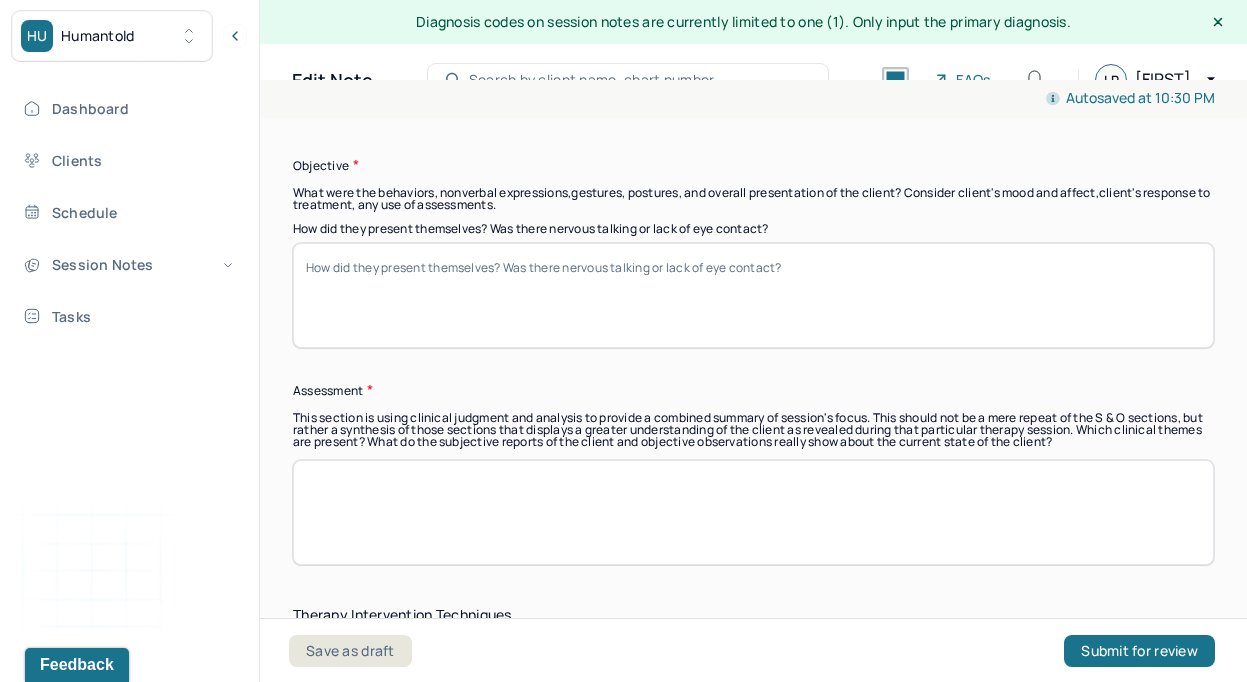 scroll, scrollTop: 1633, scrollLeft: 0, axis: vertical 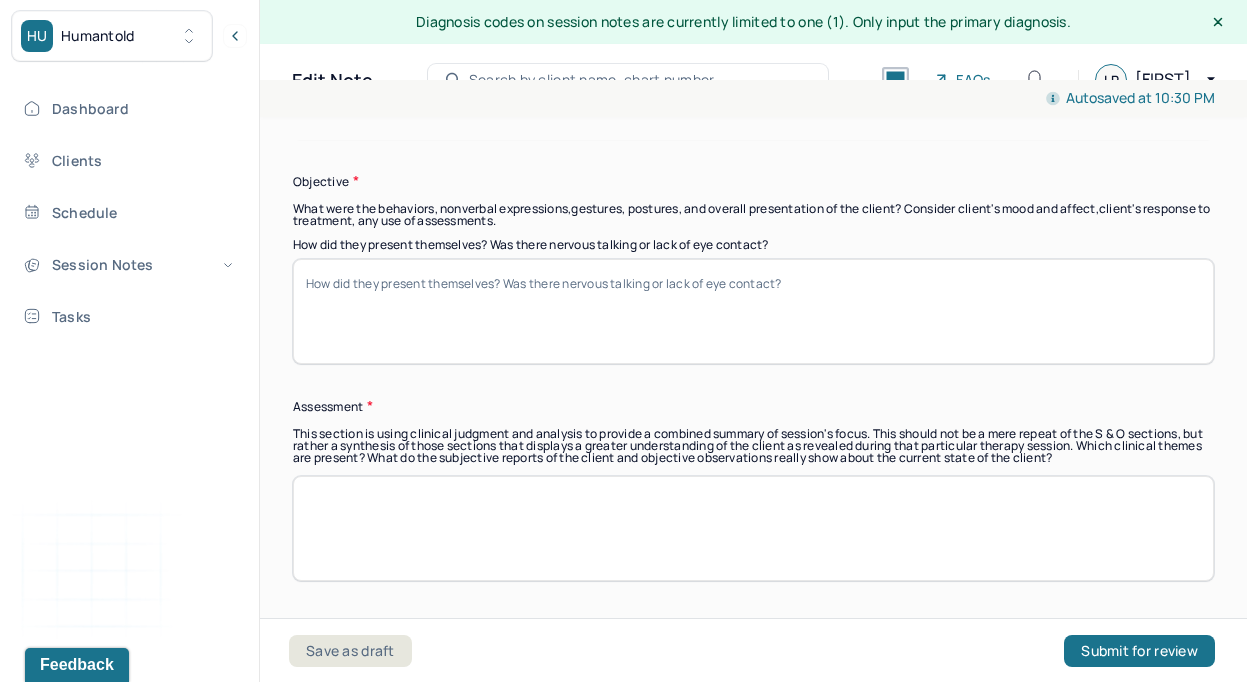 click on "How did they present themselves? Was there nervous talking or lack of eye contact?" at bounding box center [753, 311] 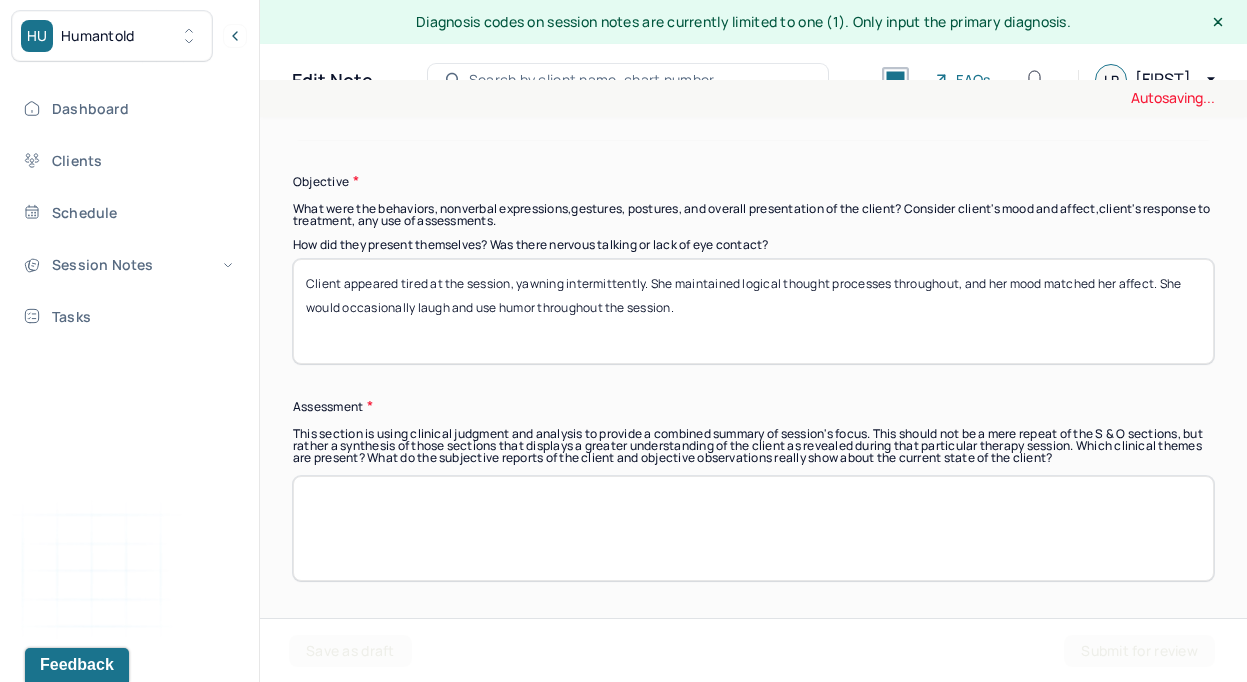 type on "Client appeared tired at the session, yawning intermittently. She maintained logical thought processes throughout, and her mood matched her affect. She would occasionally laugh and use humor throughout the session." 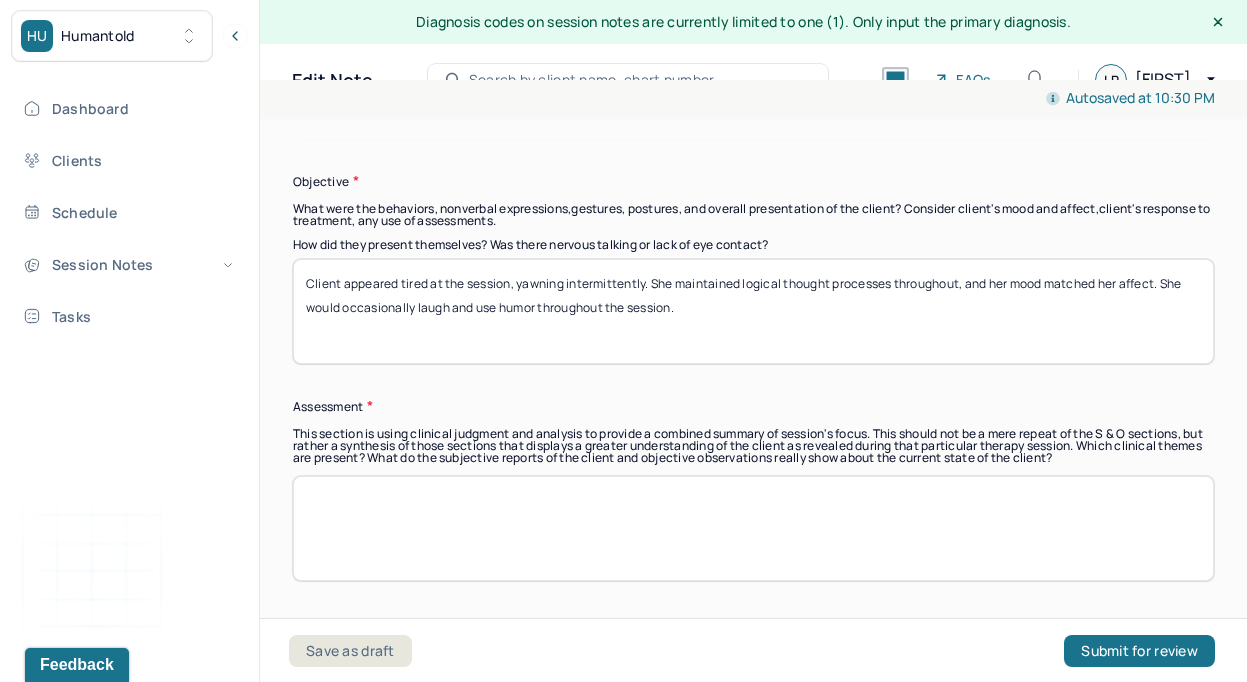 click at bounding box center (753, 528) 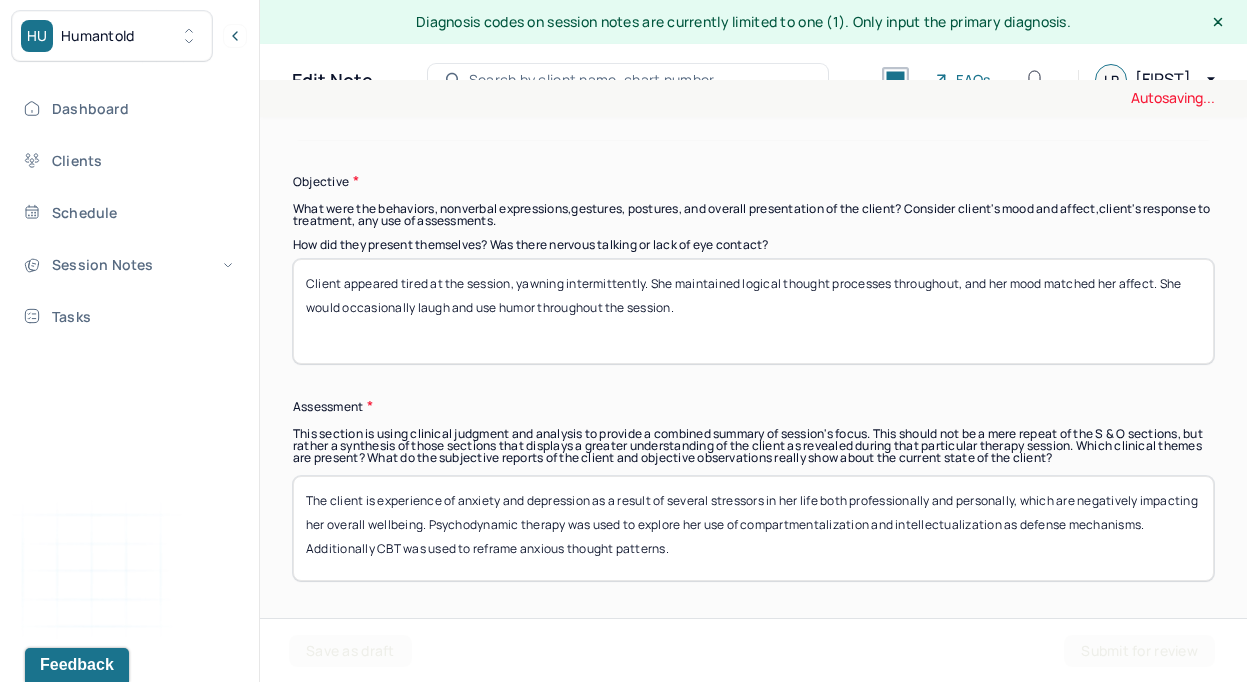 type on "The client is experience of anxiety and depression as a result of several stressors in her life both professionally and personally, which are negatively impacting her overall wellbeing. Psychodynamic therapy was used to explore her use of compartmentalization and intellectualization as defense mechanisms. Additionally CBT was used to reframe anxious thought patterns." 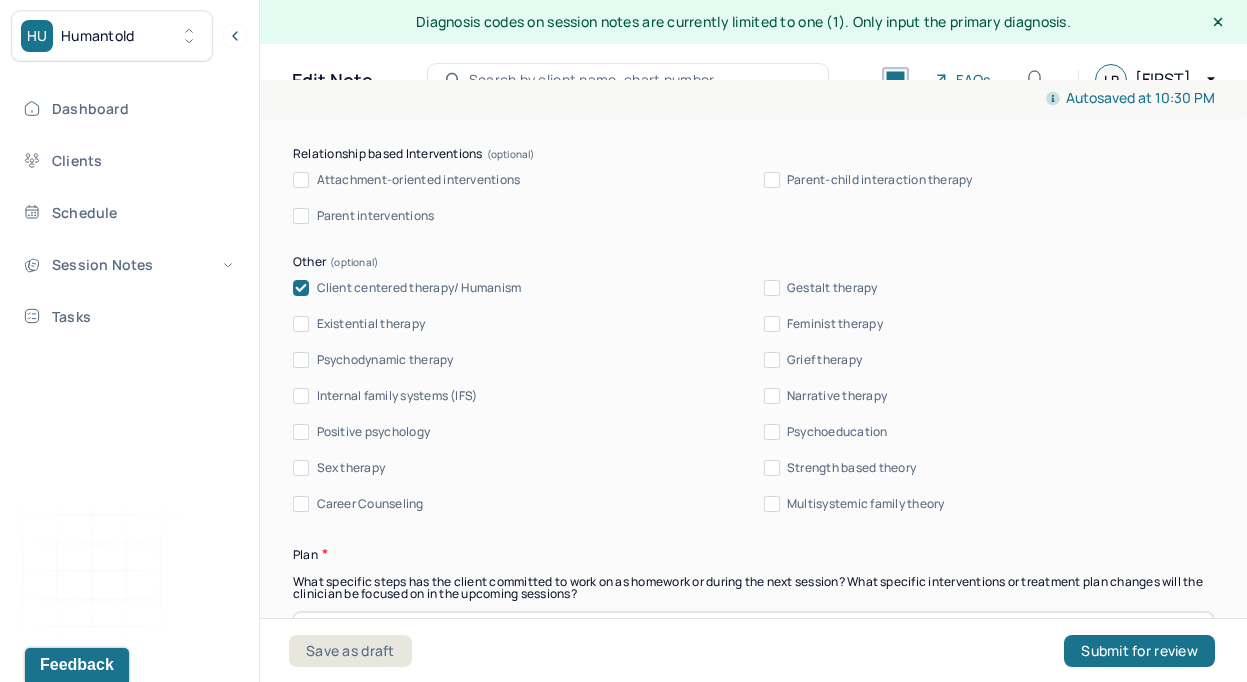 scroll, scrollTop: 2392, scrollLeft: 0, axis: vertical 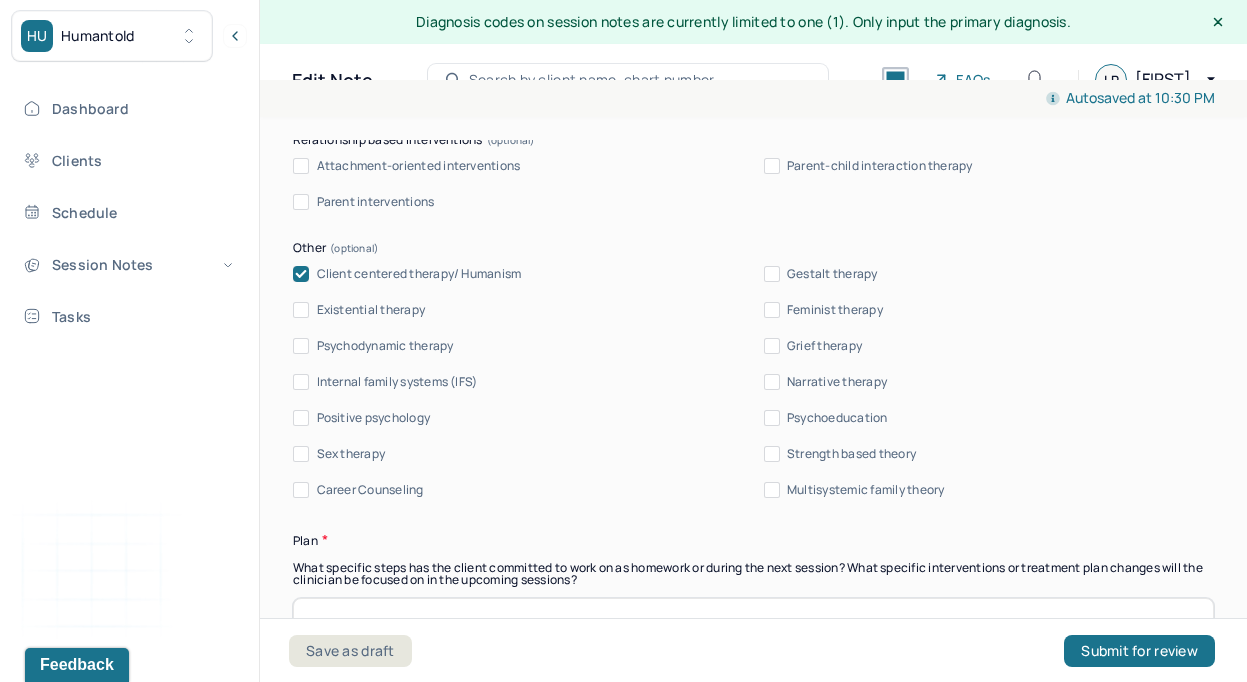 click on "Psychodynamic therapy" at bounding box center (385, 346) 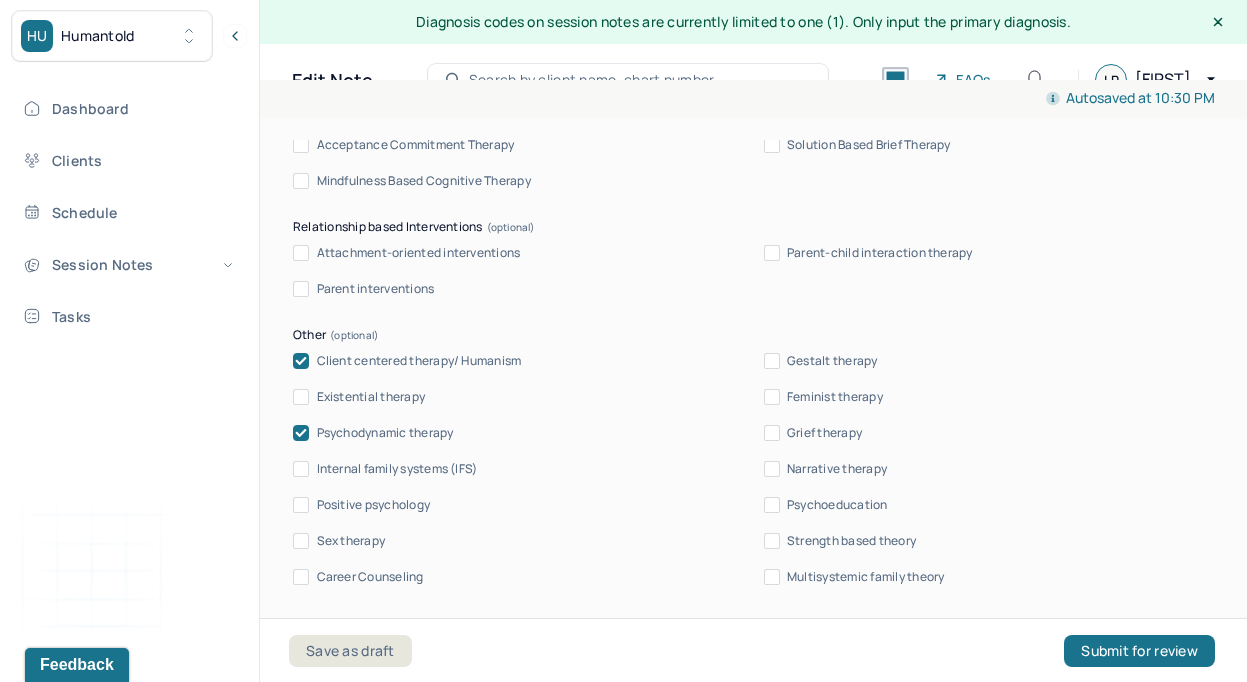 scroll, scrollTop: 2148, scrollLeft: 0, axis: vertical 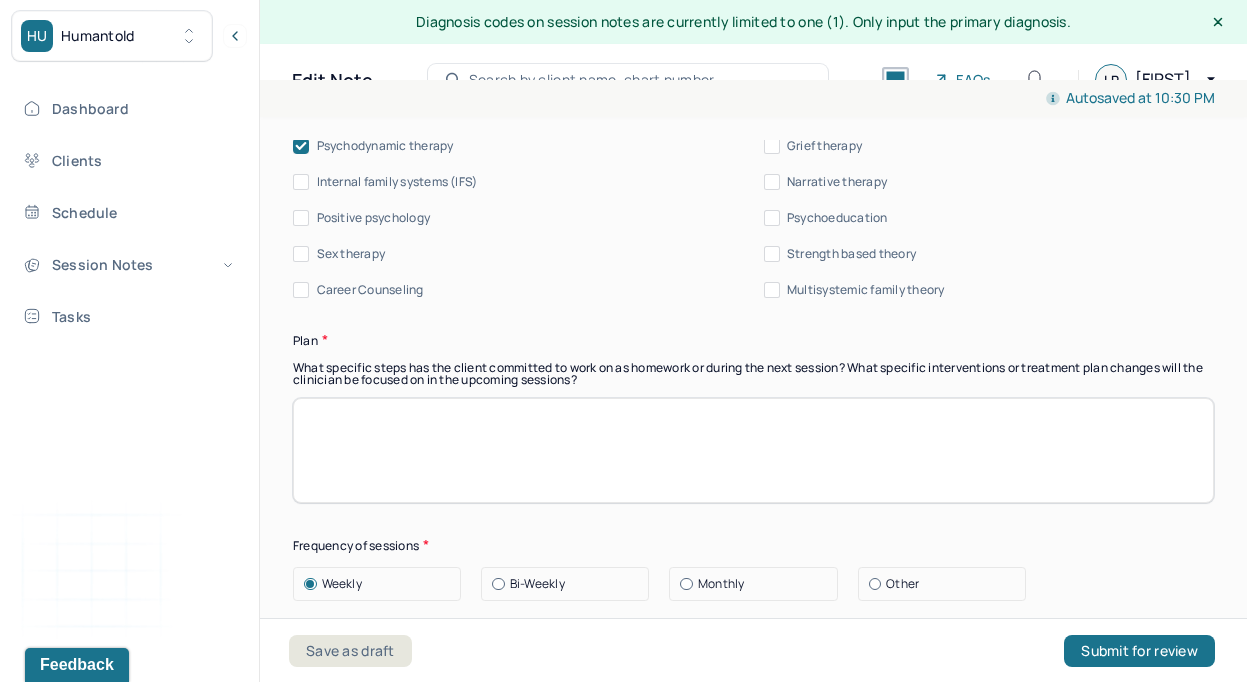 click at bounding box center (753, 450) 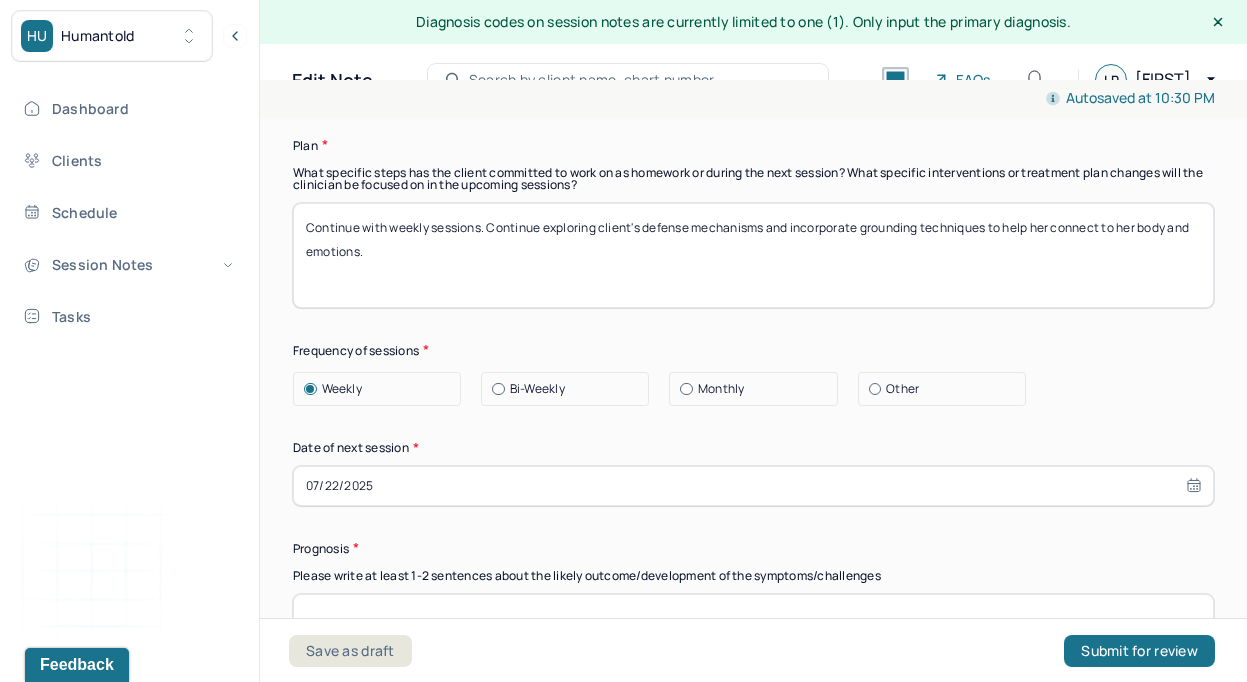 scroll, scrollTop: 2964, scrollLeft: 0, axis: vertical 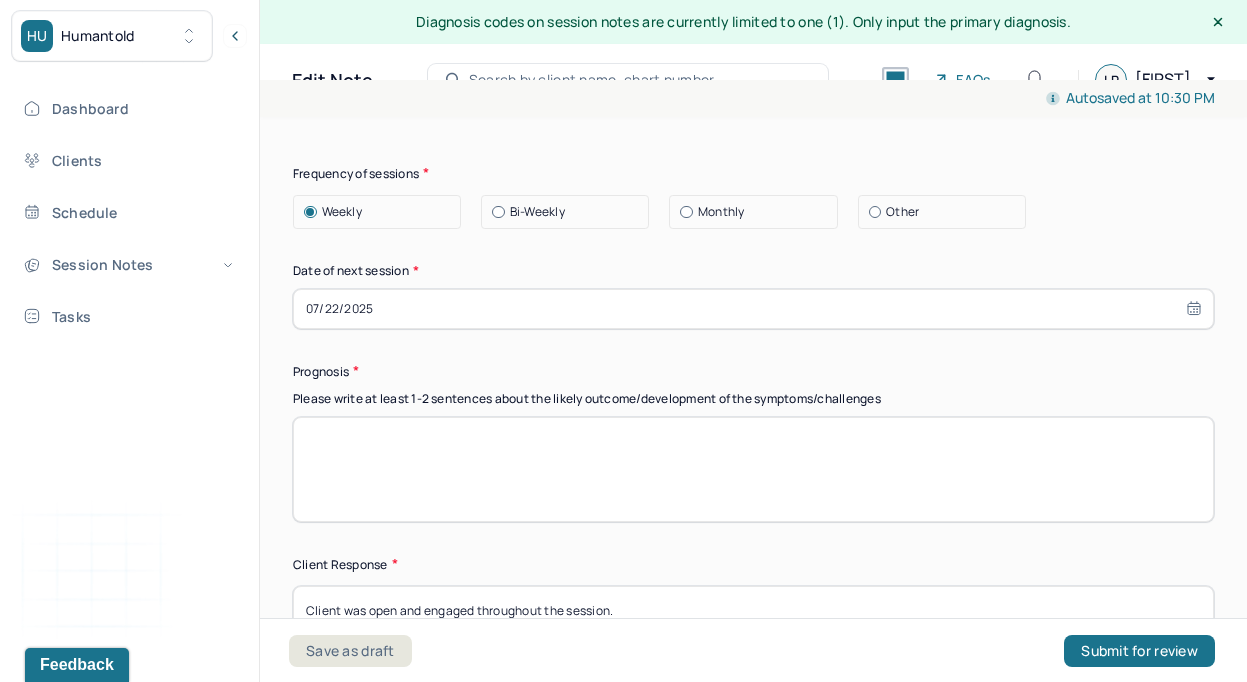 type on "Continue with weekly sessions. Continue exploring client's defense mechanisms and incorporate grounding techniques to help her connect to her body and emotions." 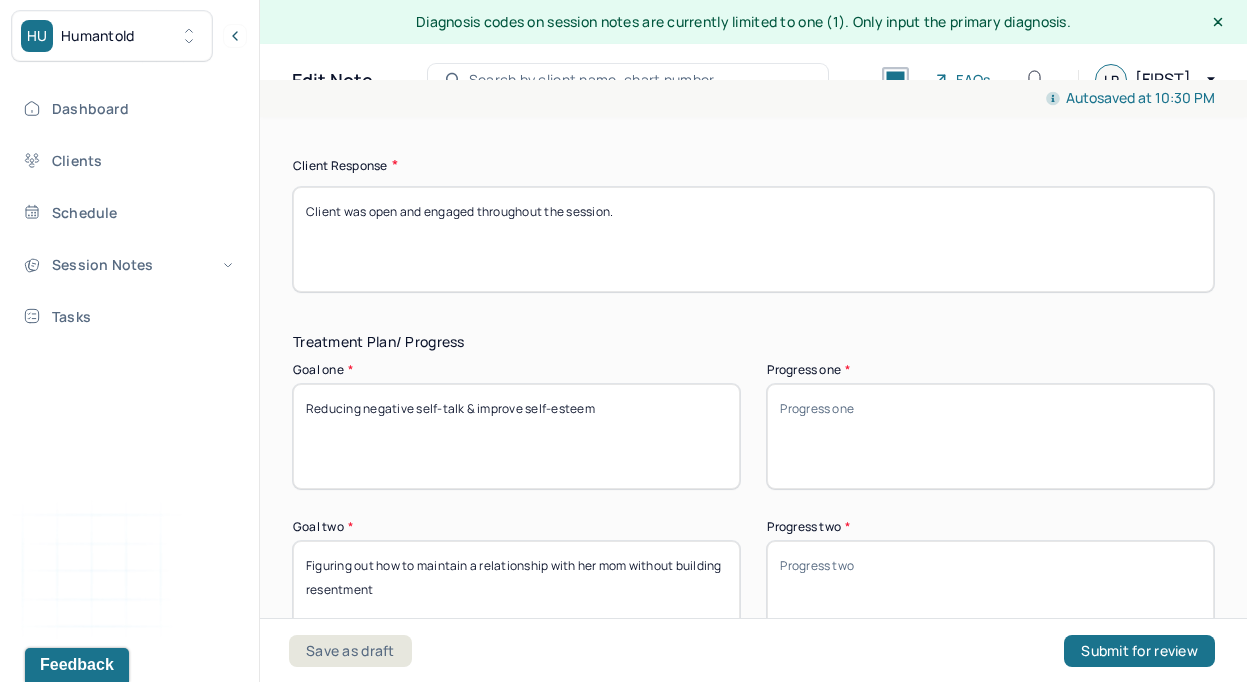 scroll, scrollTop: 3414, scrollLeft: 0, axis: vertical 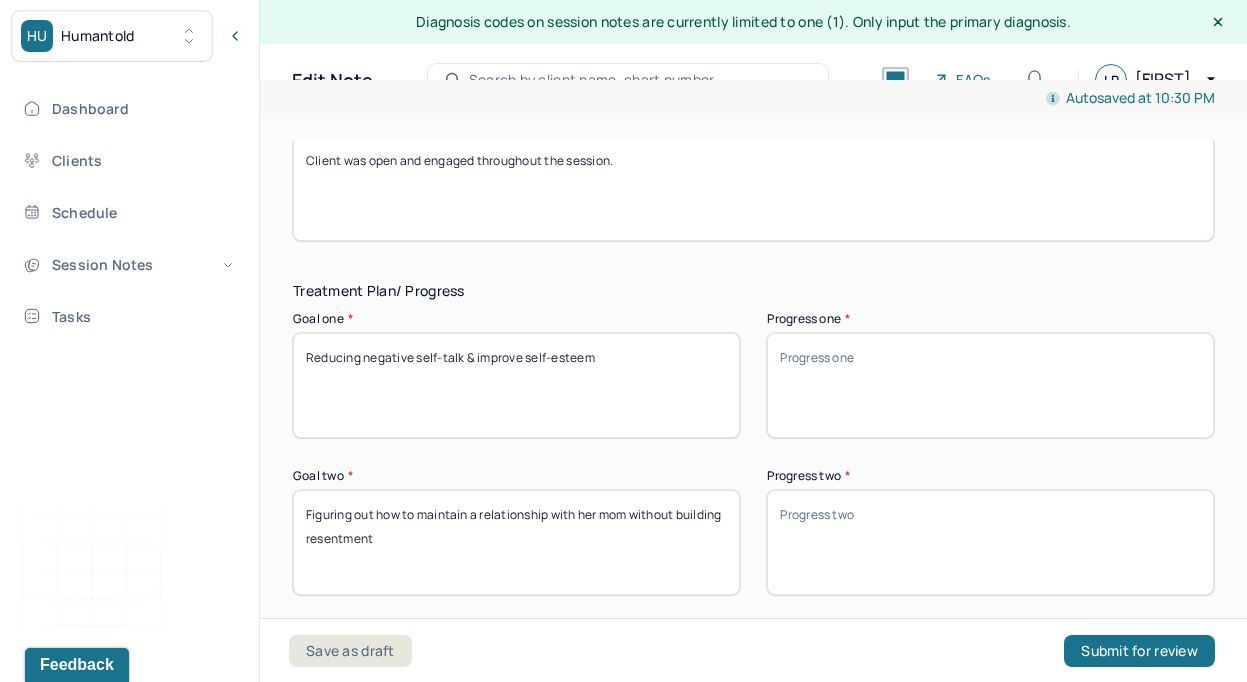 type on "Client's prognosis is favorable. Client has a highly intellectual nature and demonstrates an eagerness to work on her symptoms." 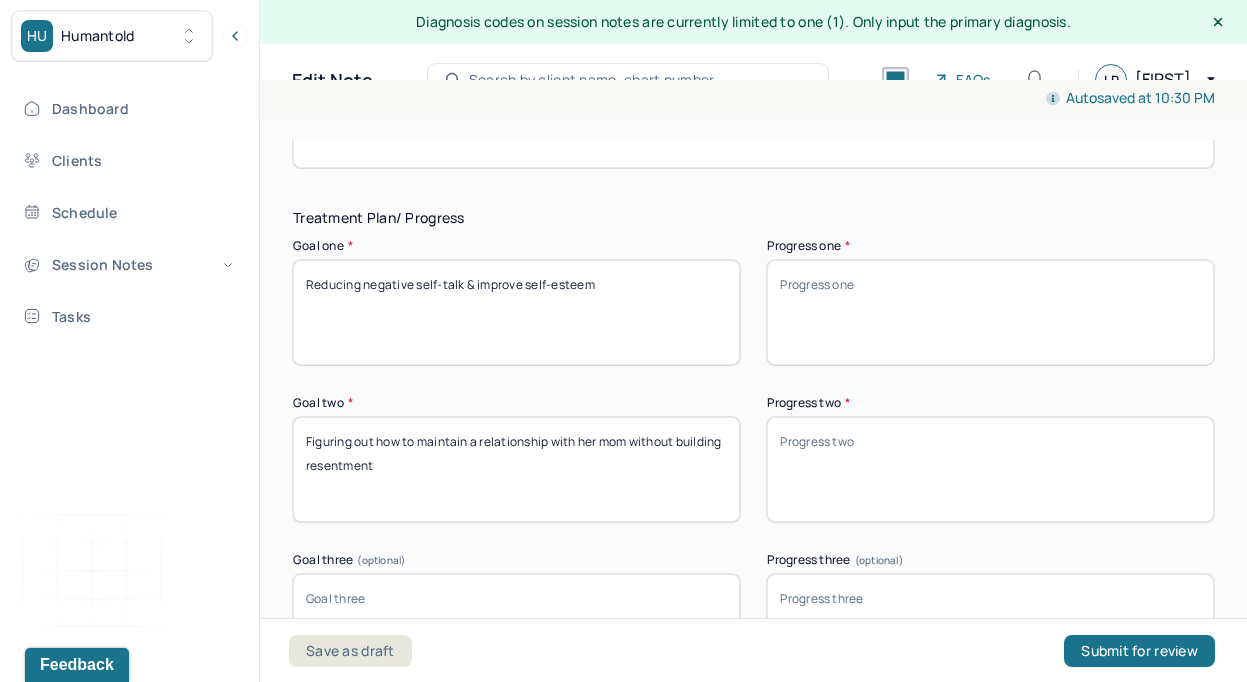 scroll, scrollTop: 3490, scrollLeft: 0, axis: vertical 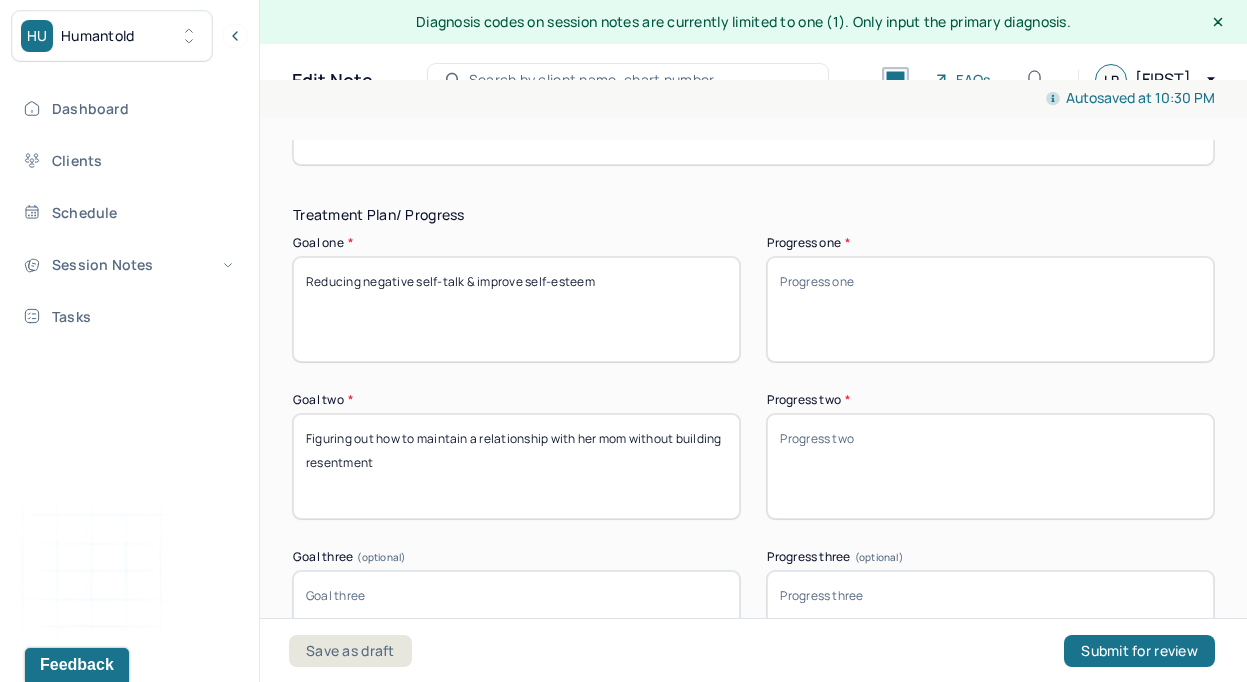 click on "Progress one *" at bounding box center (990, 309) 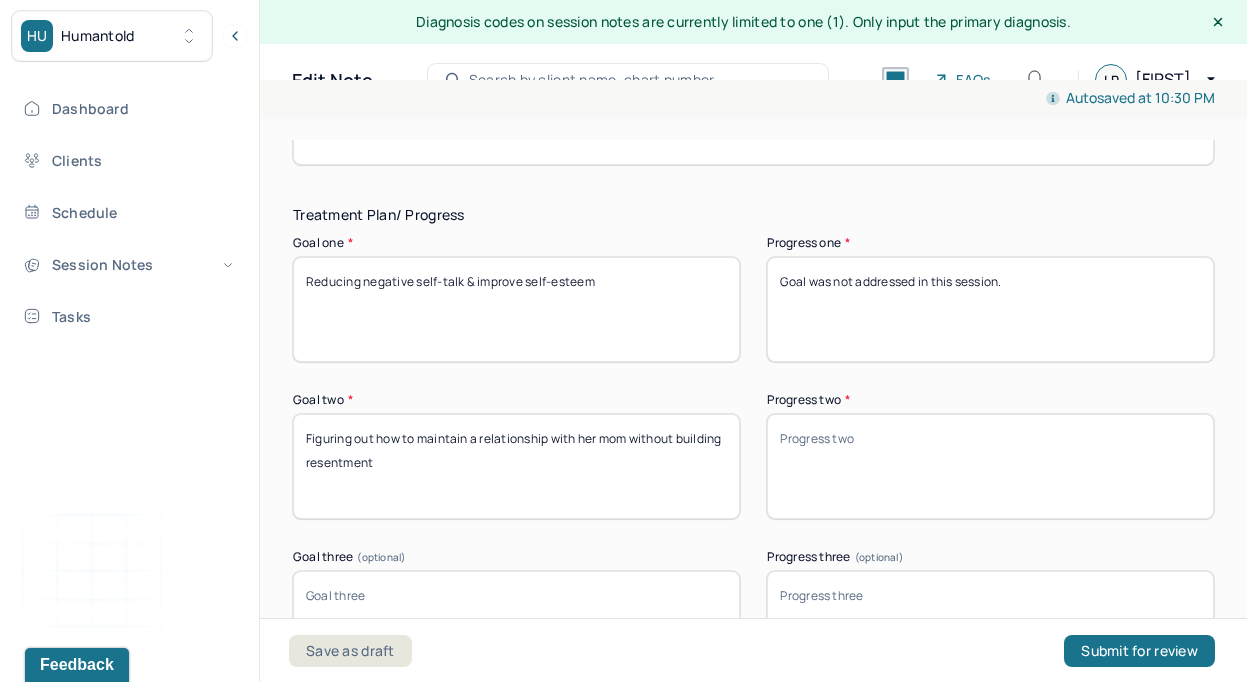 click on "Goal was not addressed in this session." at bounding box center [990, 309] 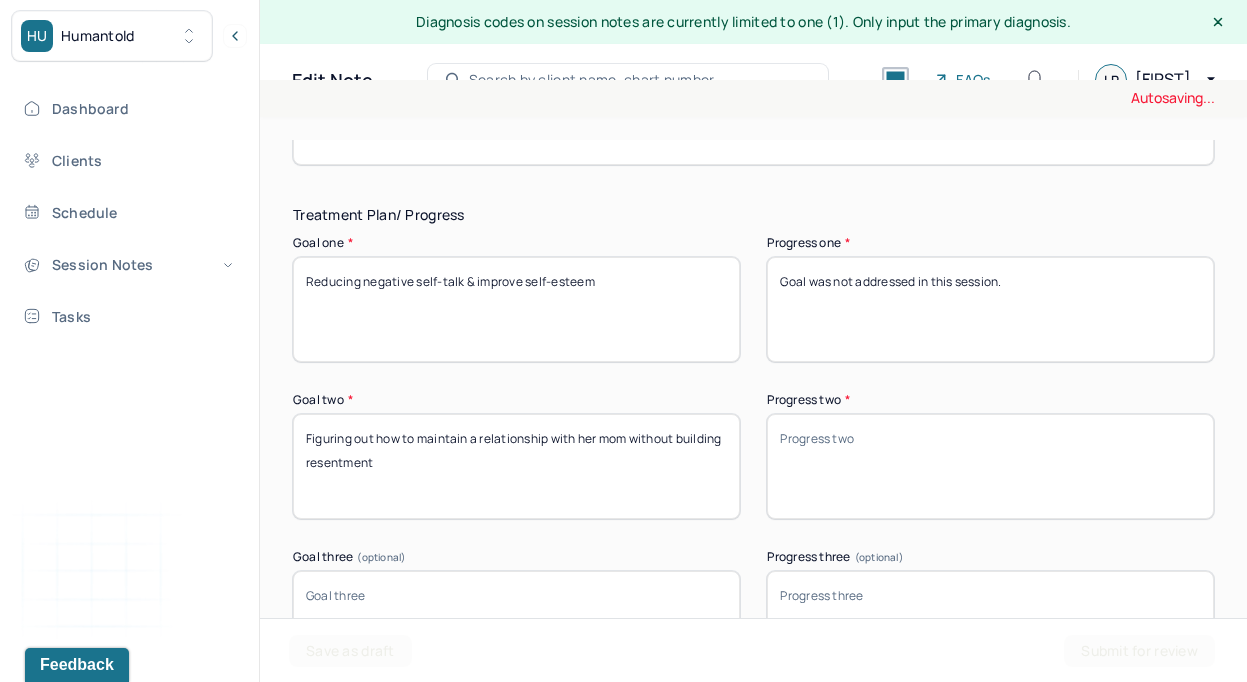click on "Goal was not addressed in this session." at bounding box center [990, 309] 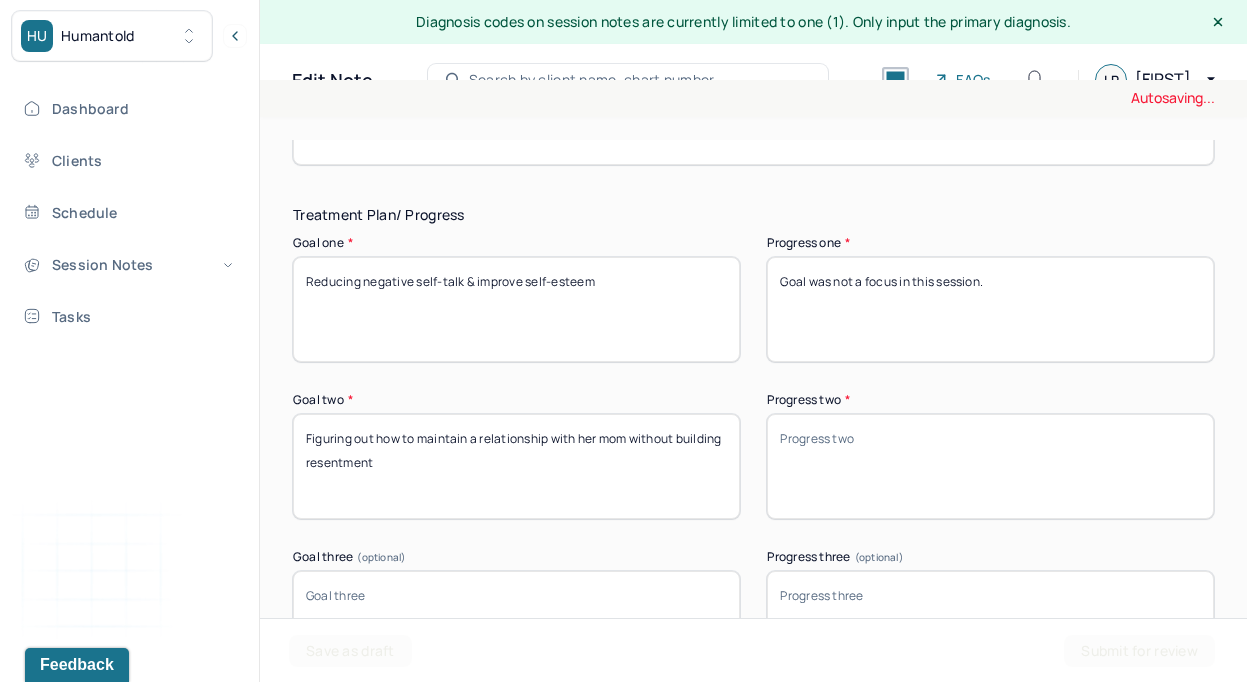 click on "Goal was not addressed in this session." at bounding box center (990, 309) 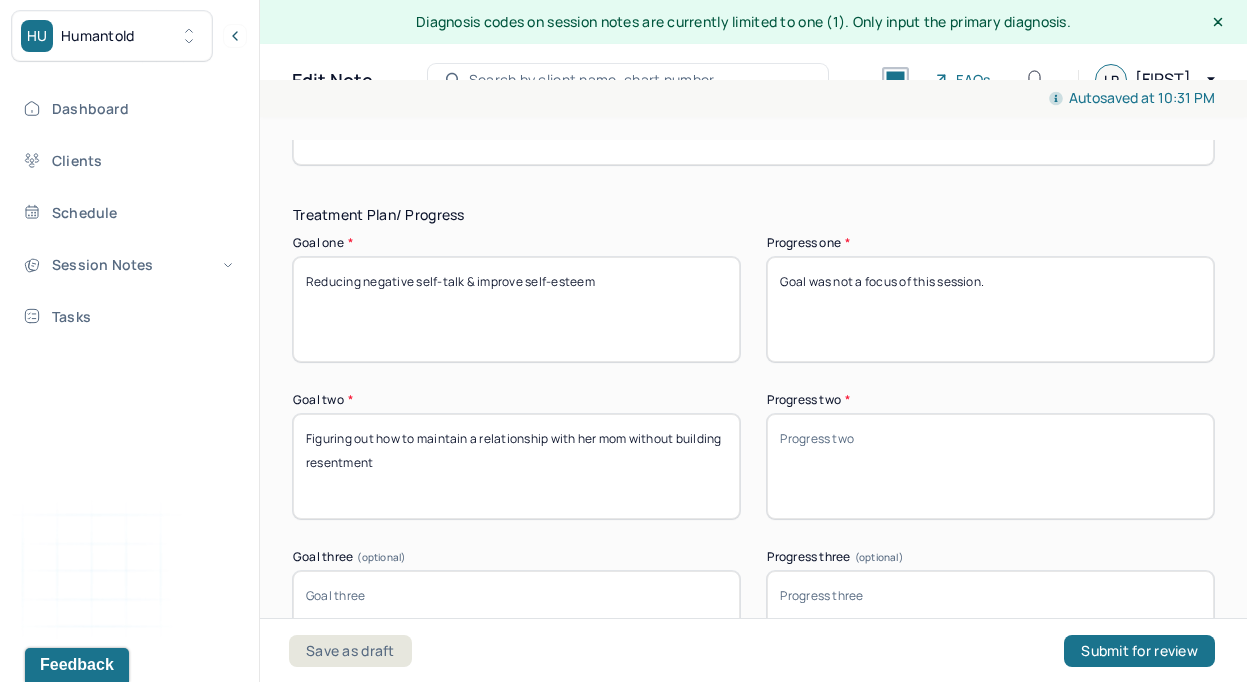 type on "Goal was not a focus of this session." 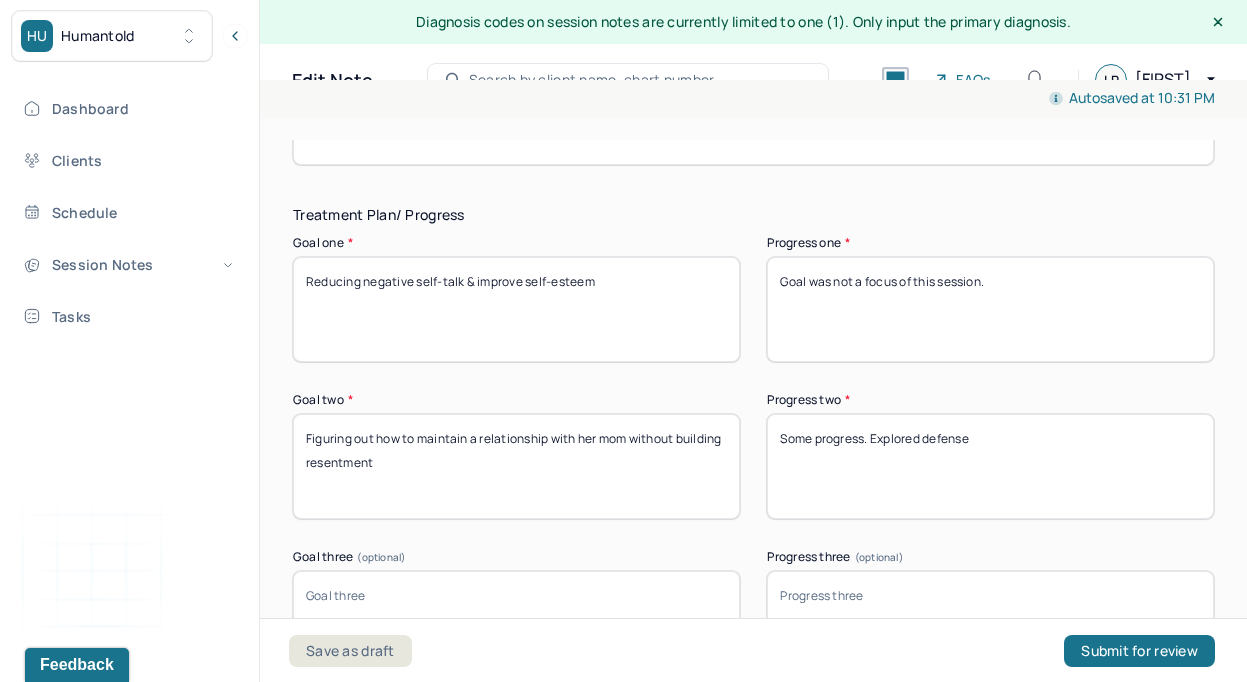click on "Some progress. Explored defense" at bounding box center [990, 466] 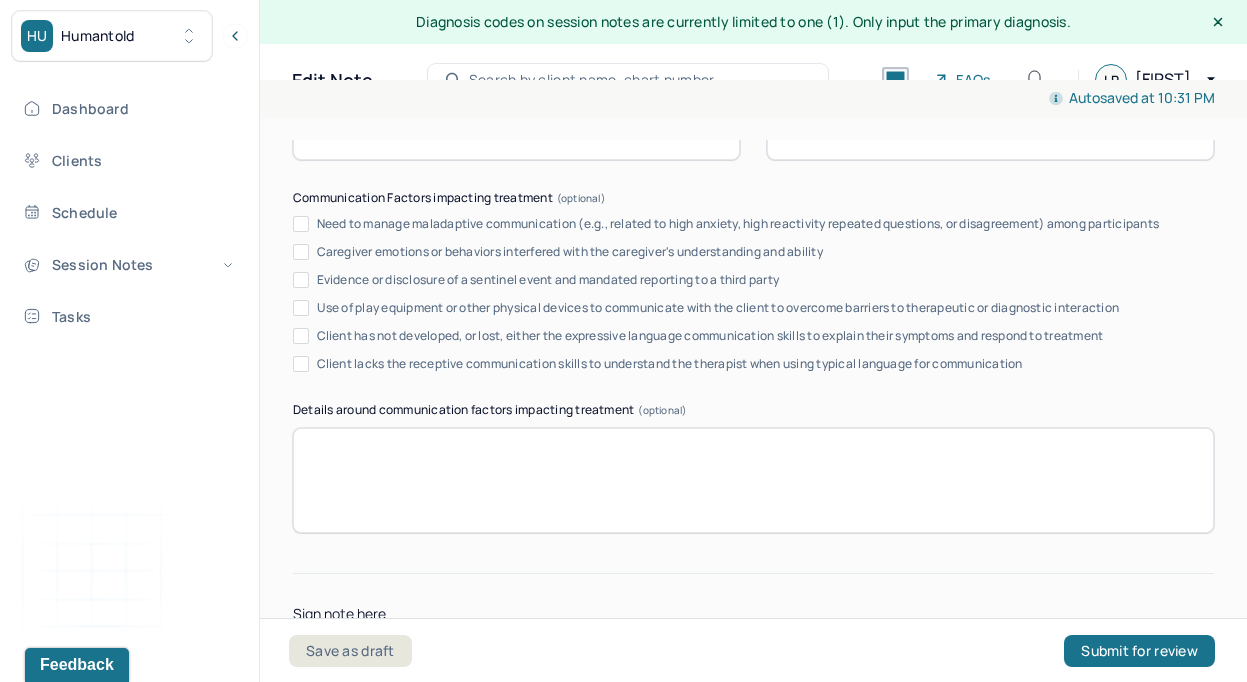 scroll, scrollTop: 4130, scrollLeft: 0, axis: vertical 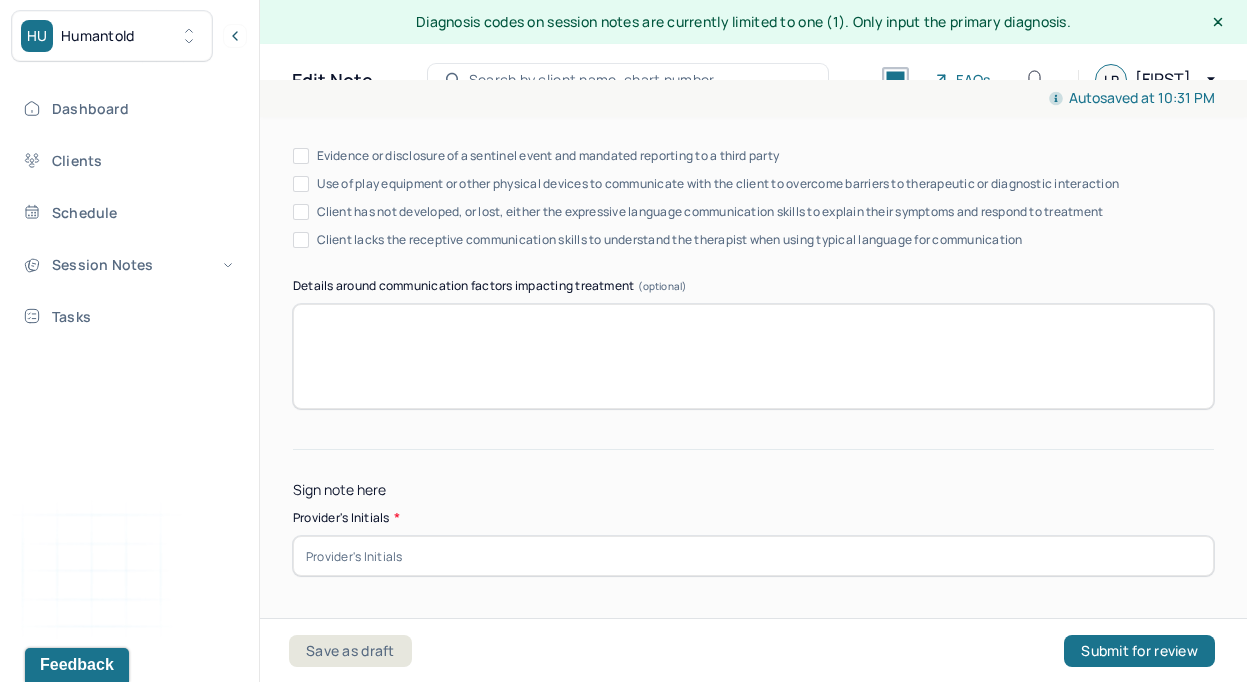 type on "Some progress. Defense mechanisms were explored in relation to her anxiety/worries surrounding her relationship with her mom." 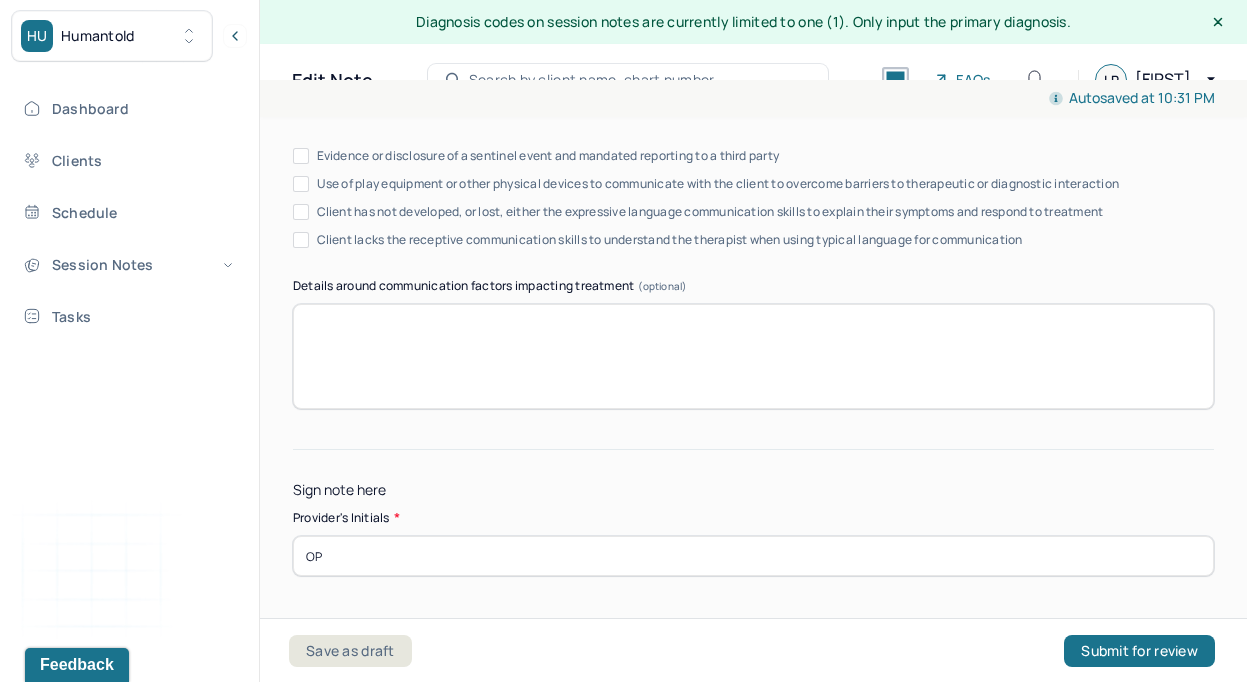 type on "O" 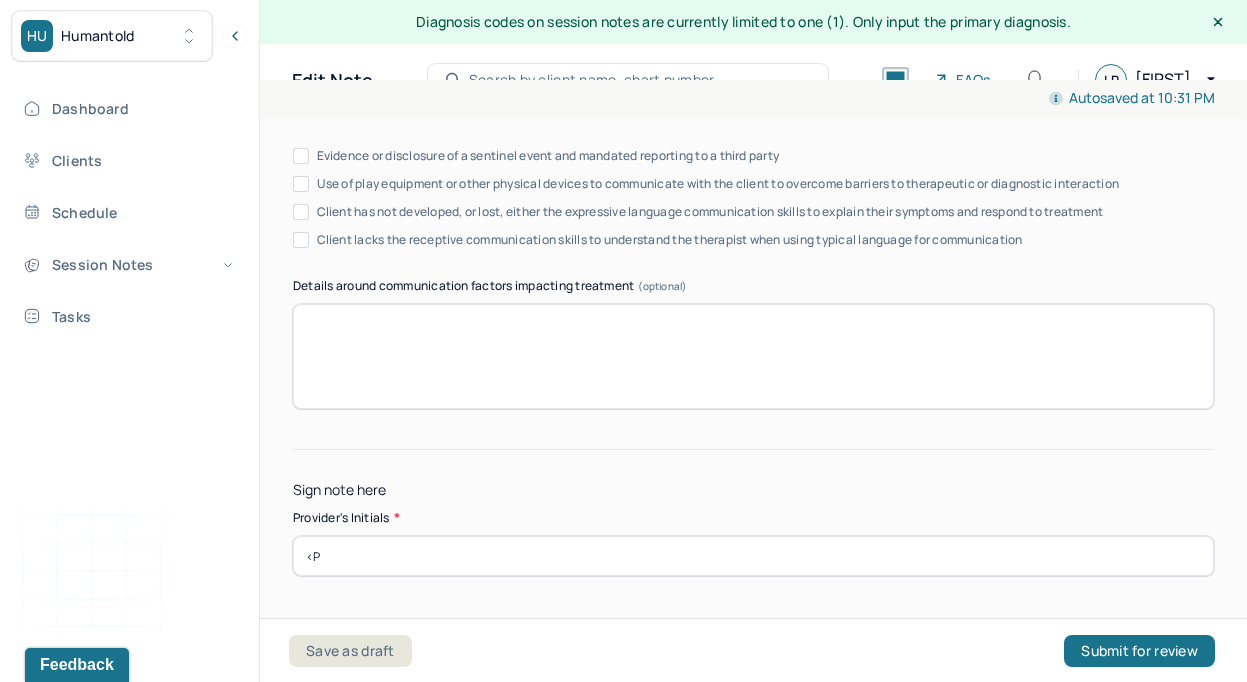 type on "<" 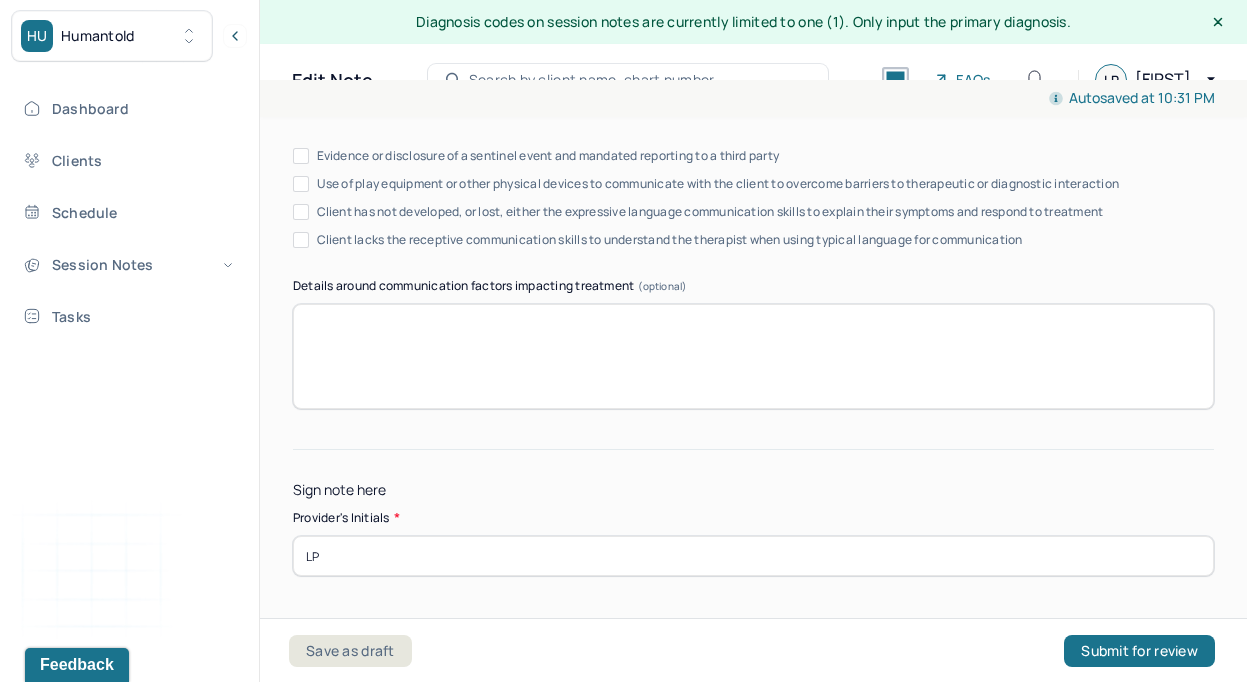 type on "LP" 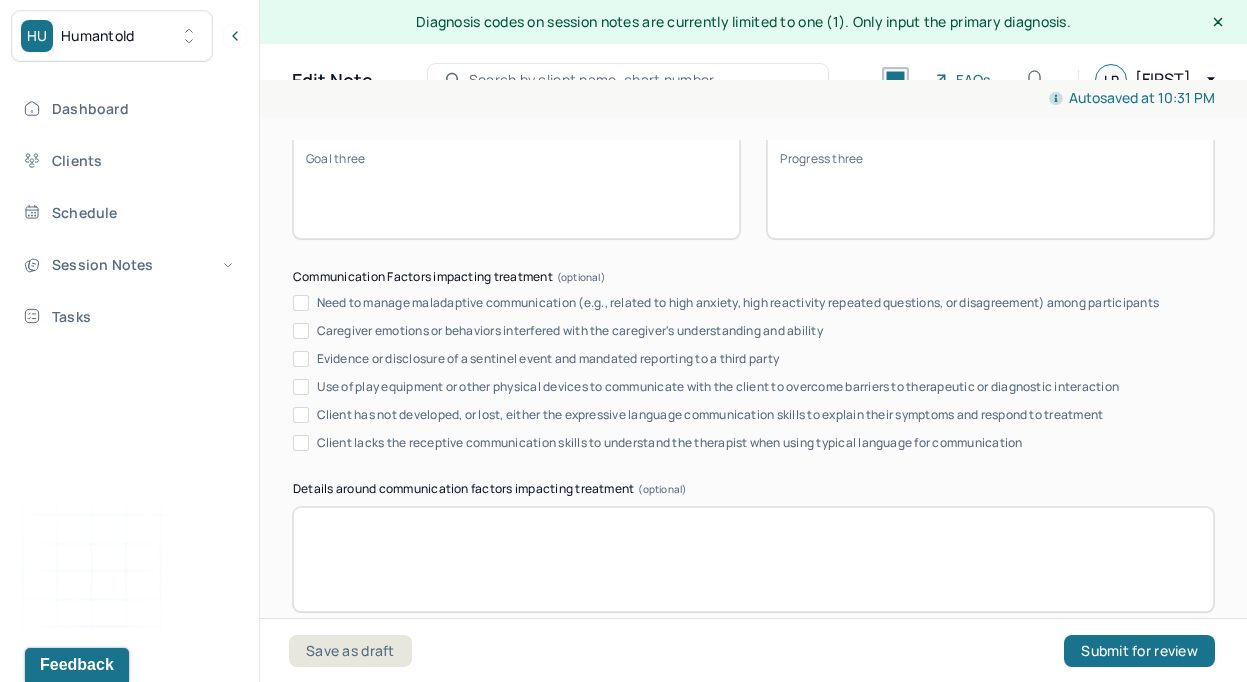 scroll, scrollTop: 4157, scrollLeft: 0, axis: vertical 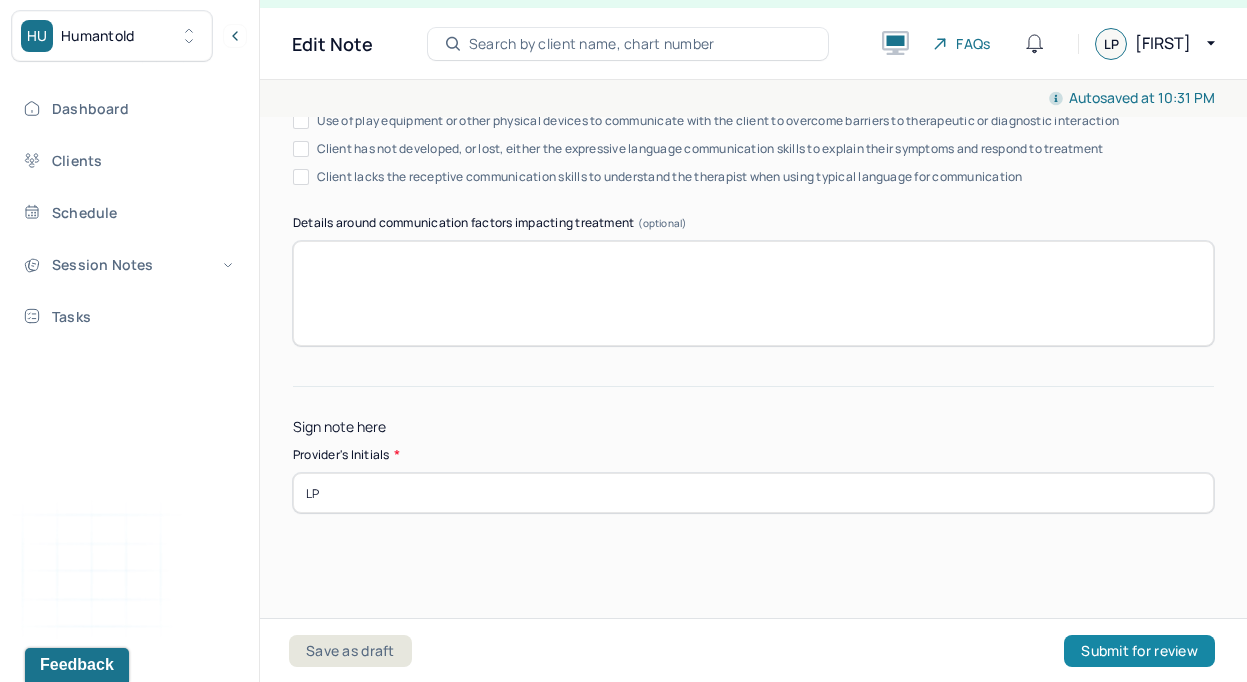 click on "Submit for review" at bounding box center (1139, 651) 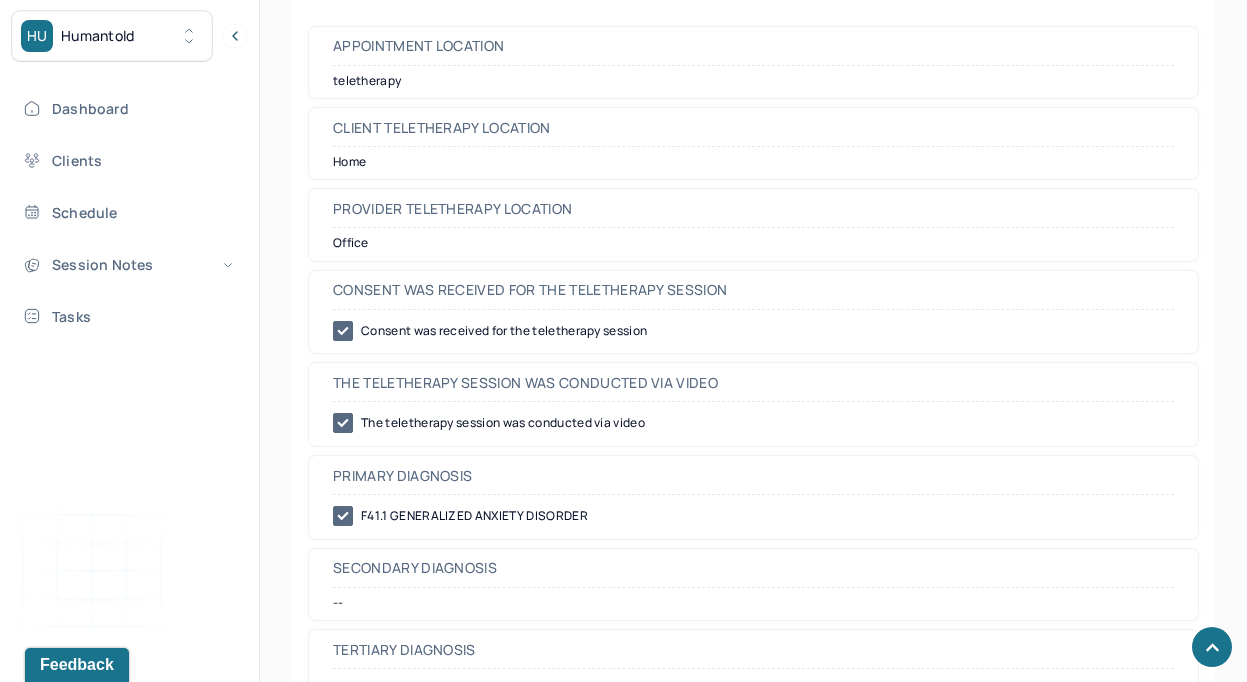 scroll, scrollTop: 700, scrollLeft: 0, axis: vertical 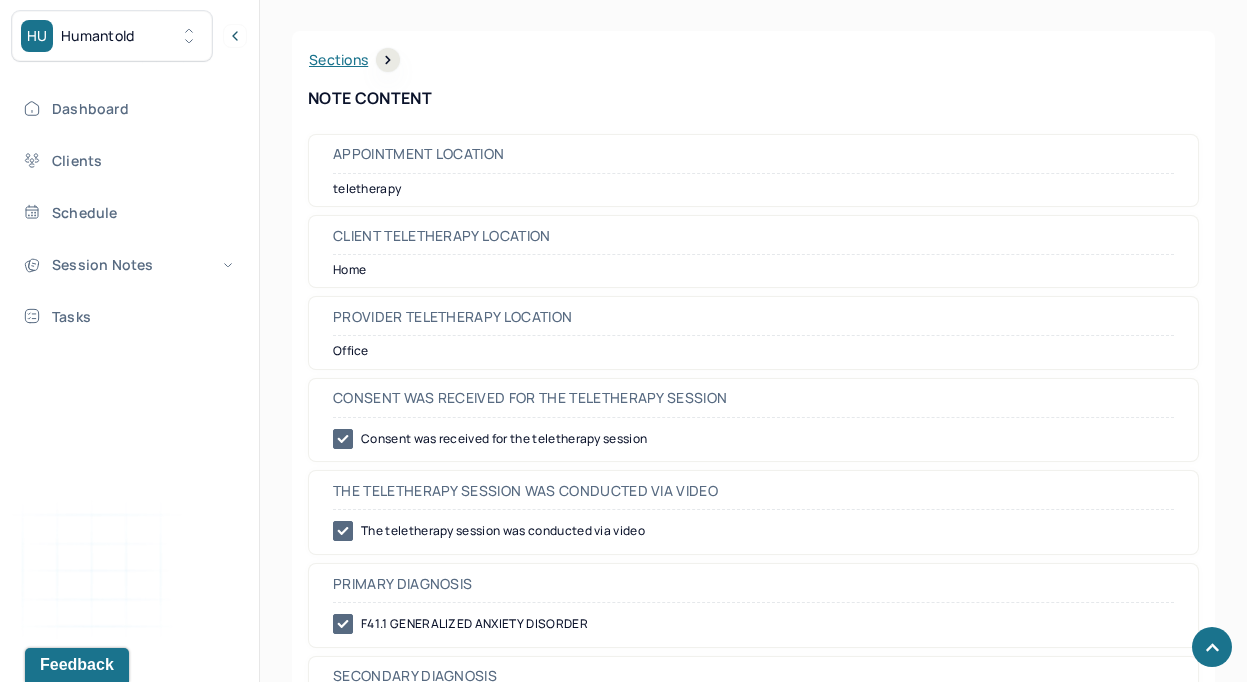 click on "Dashboard Clients Schedule Session Notes Tasks" at bounding box center [129, 212] 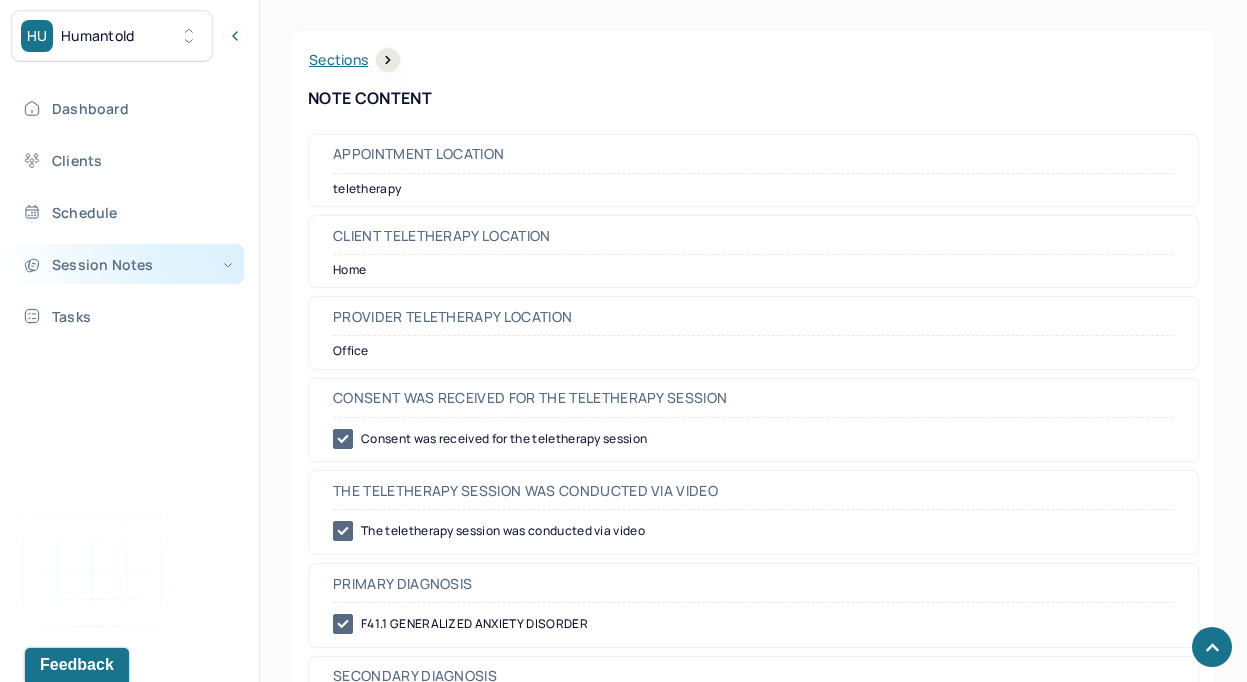 click on "Session Notes" at bounding box center [128, 264] 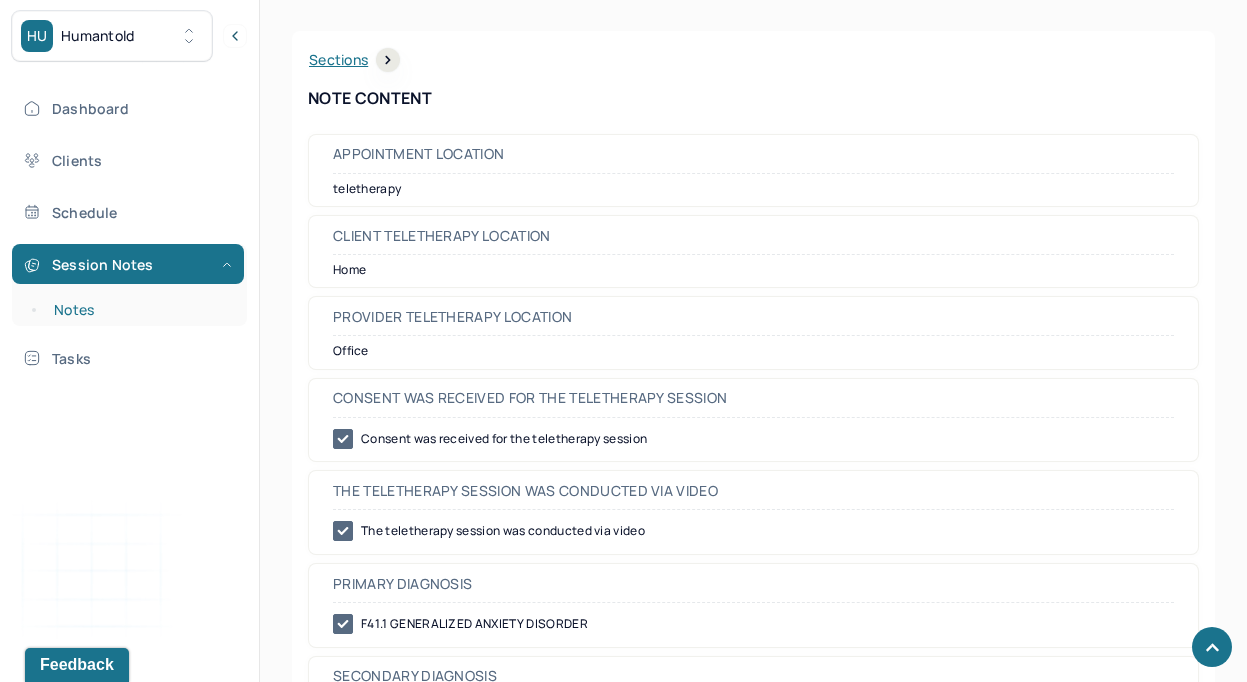 click on "Notes" at bounding box center (139, 310) 